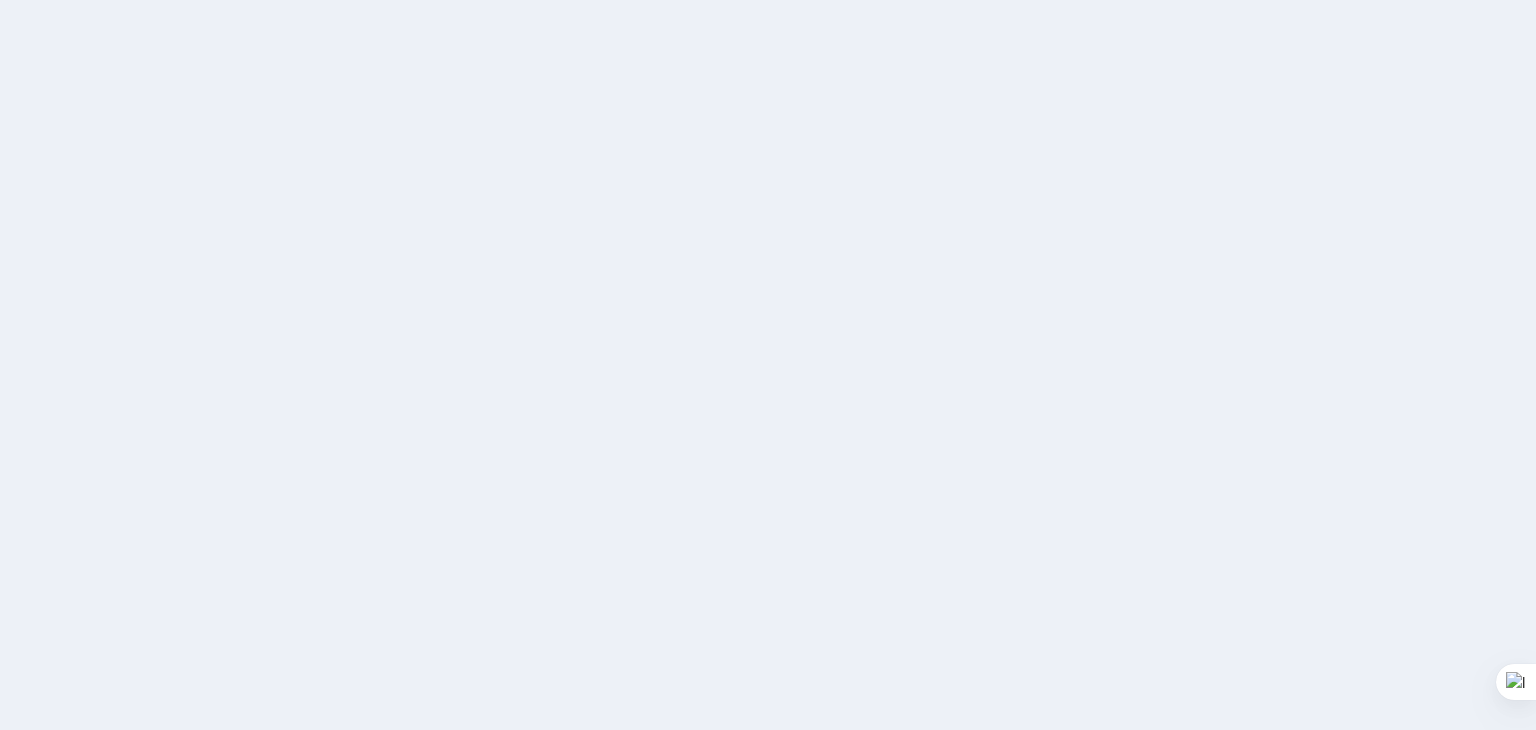 scroll, scrollTop: 0, scrollLeft: 0, axis: both 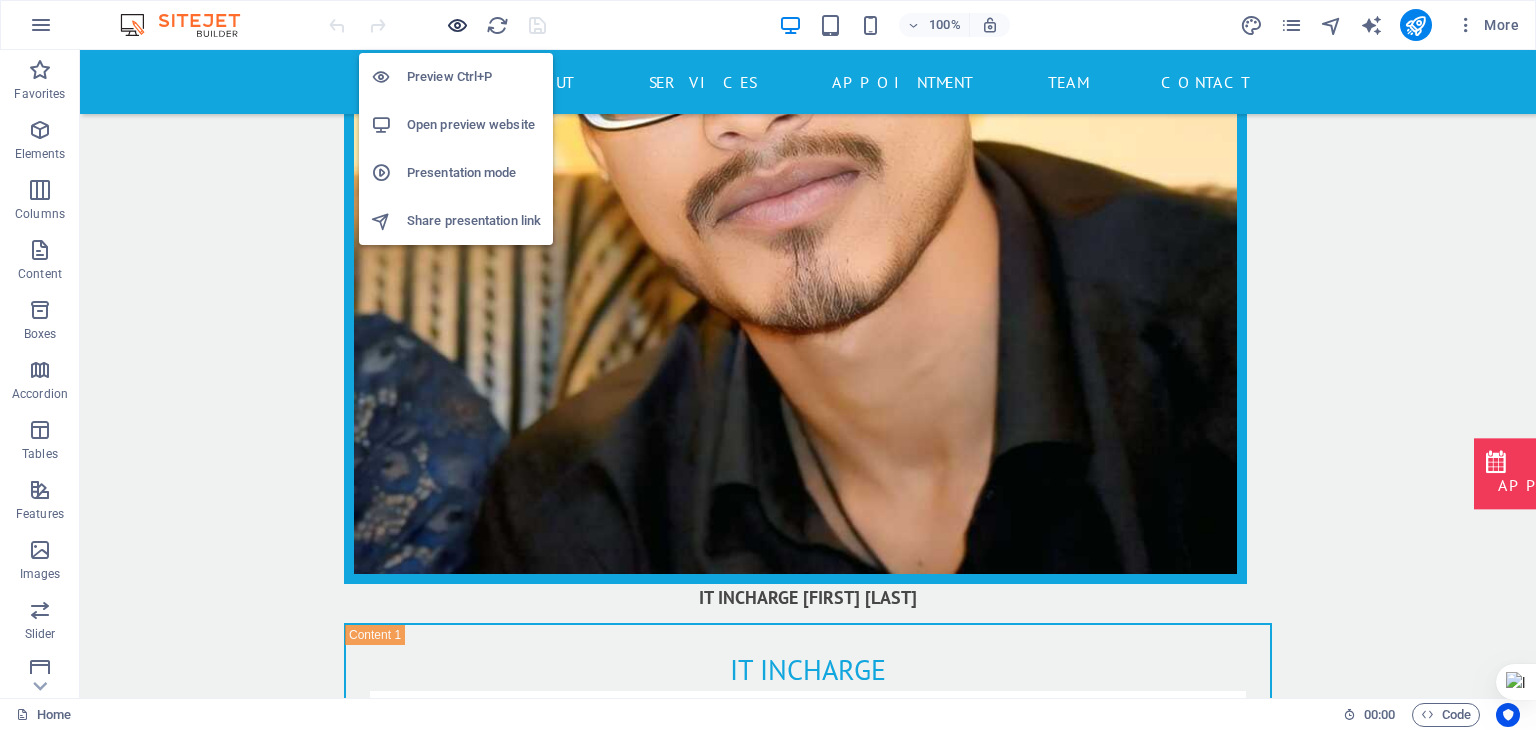 click at bounding box center [457, 25] 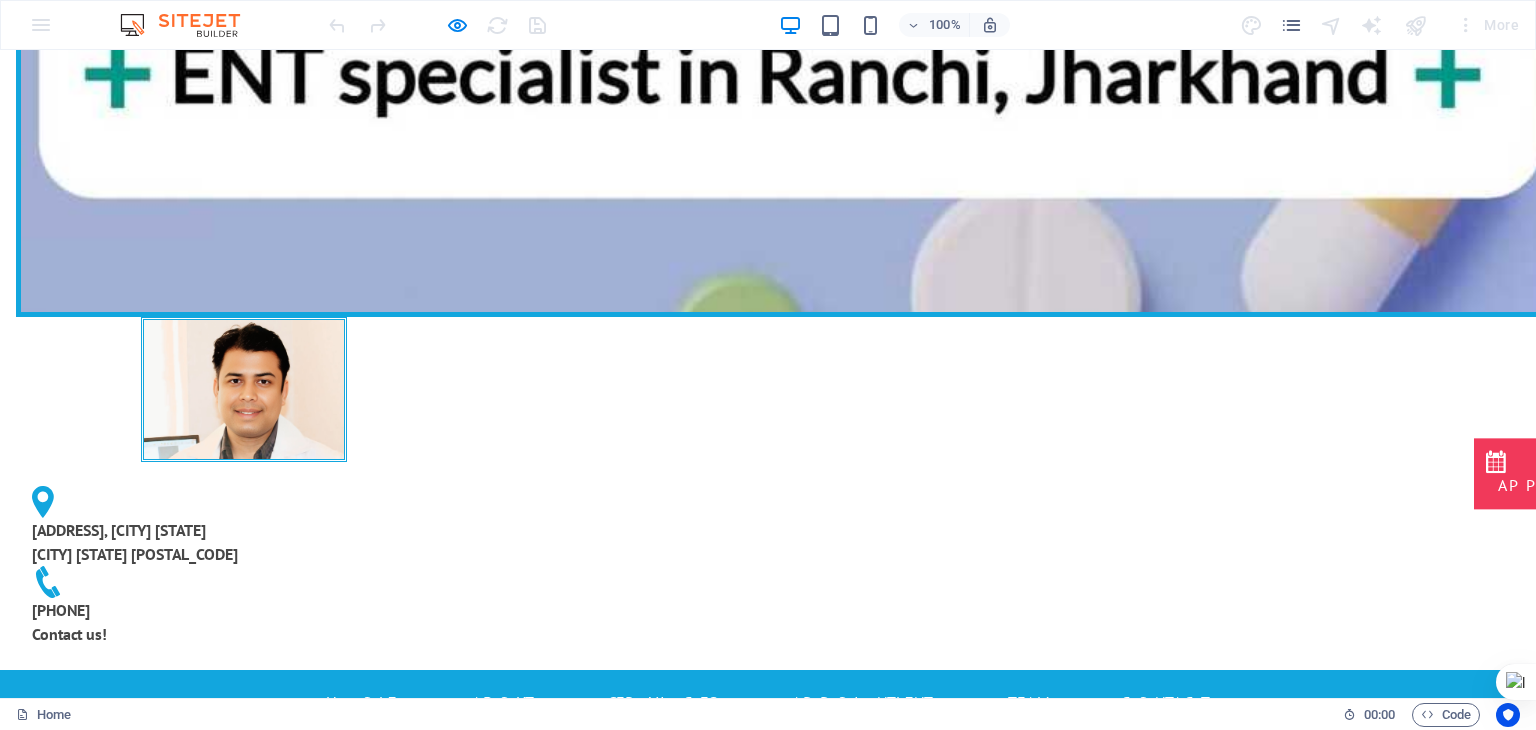 scroll, scrollTop: 0, scrollLeft: 0, axis: both 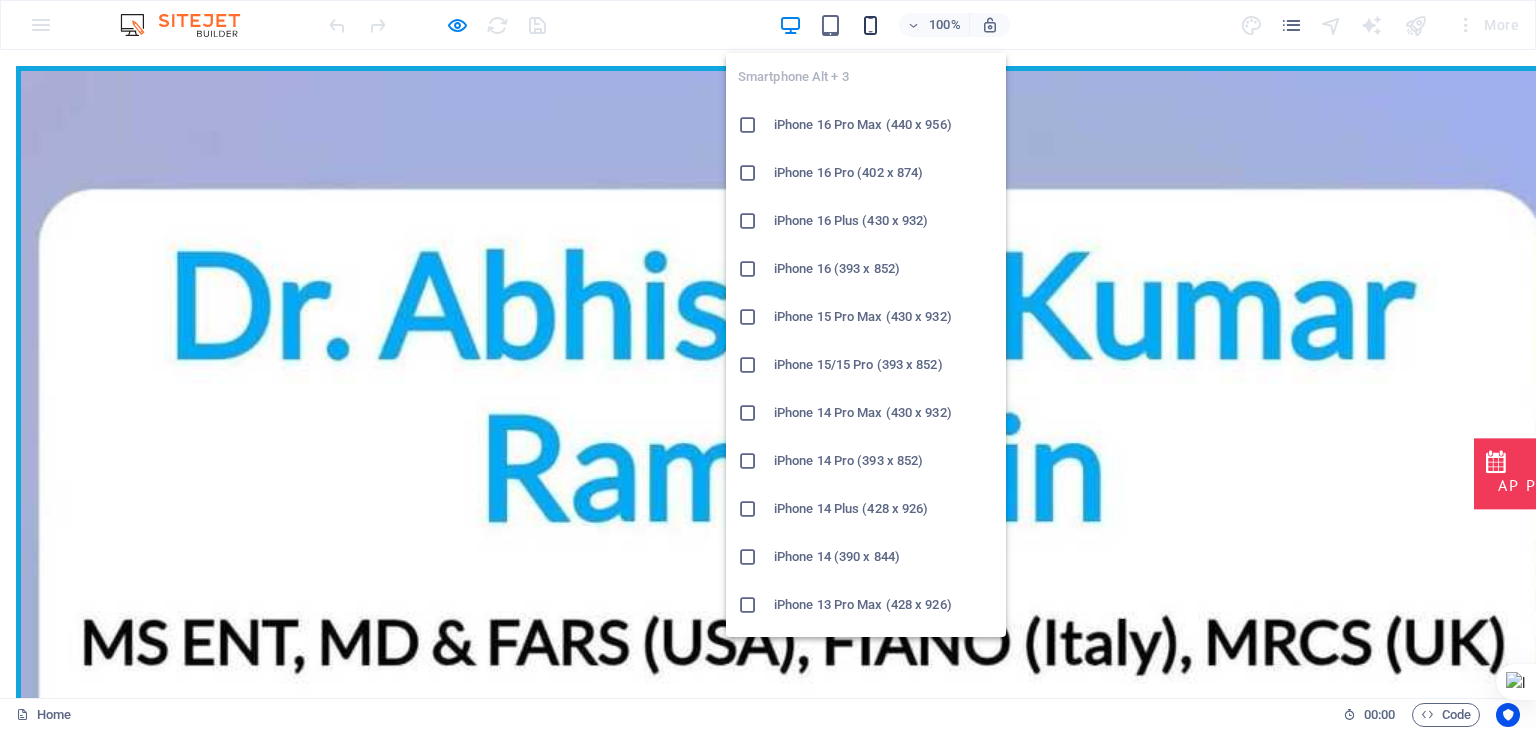 click at bounding box center [870, 25] 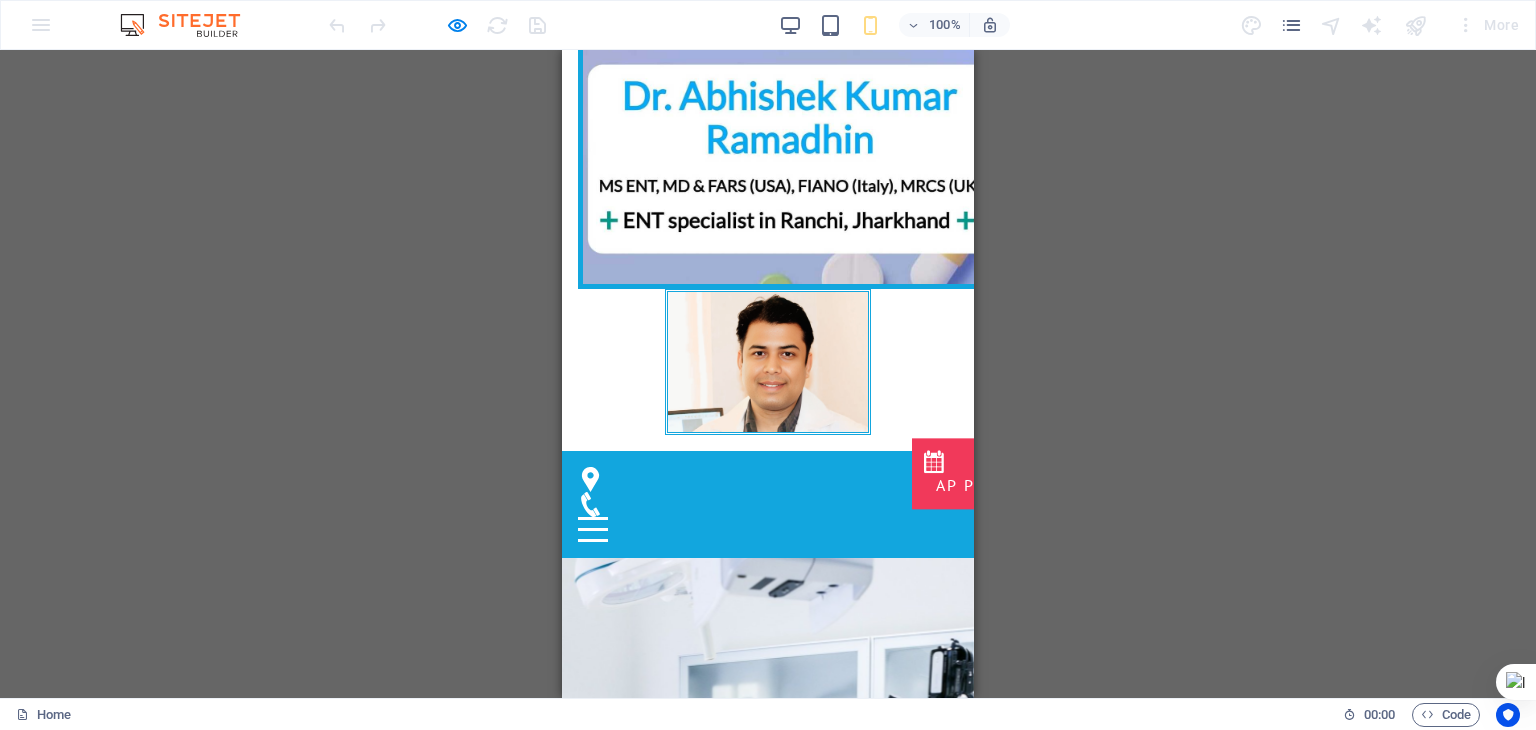 scroll, scrollTop: 0, scrollLeft: 0, axis: both 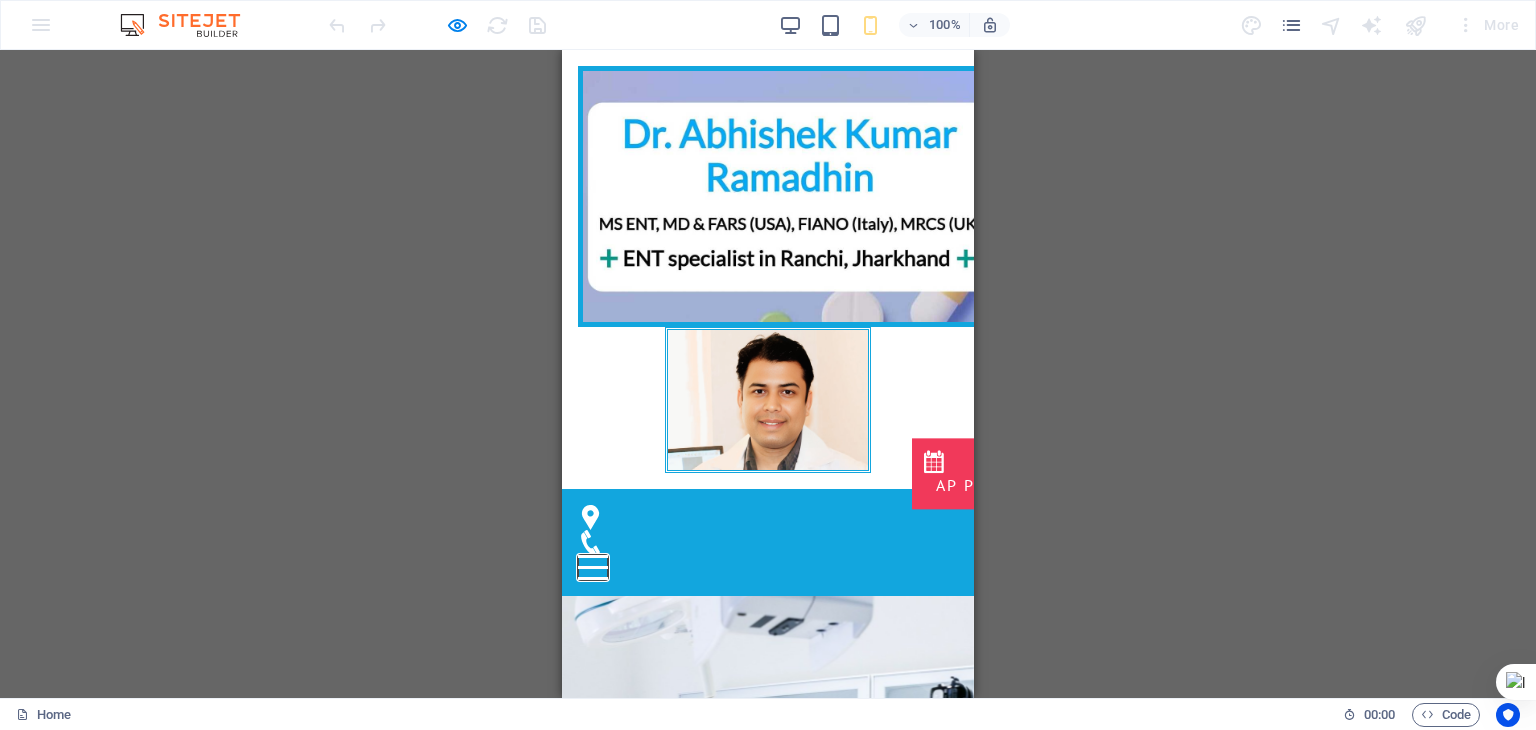 click at bounding box center [593, 556] 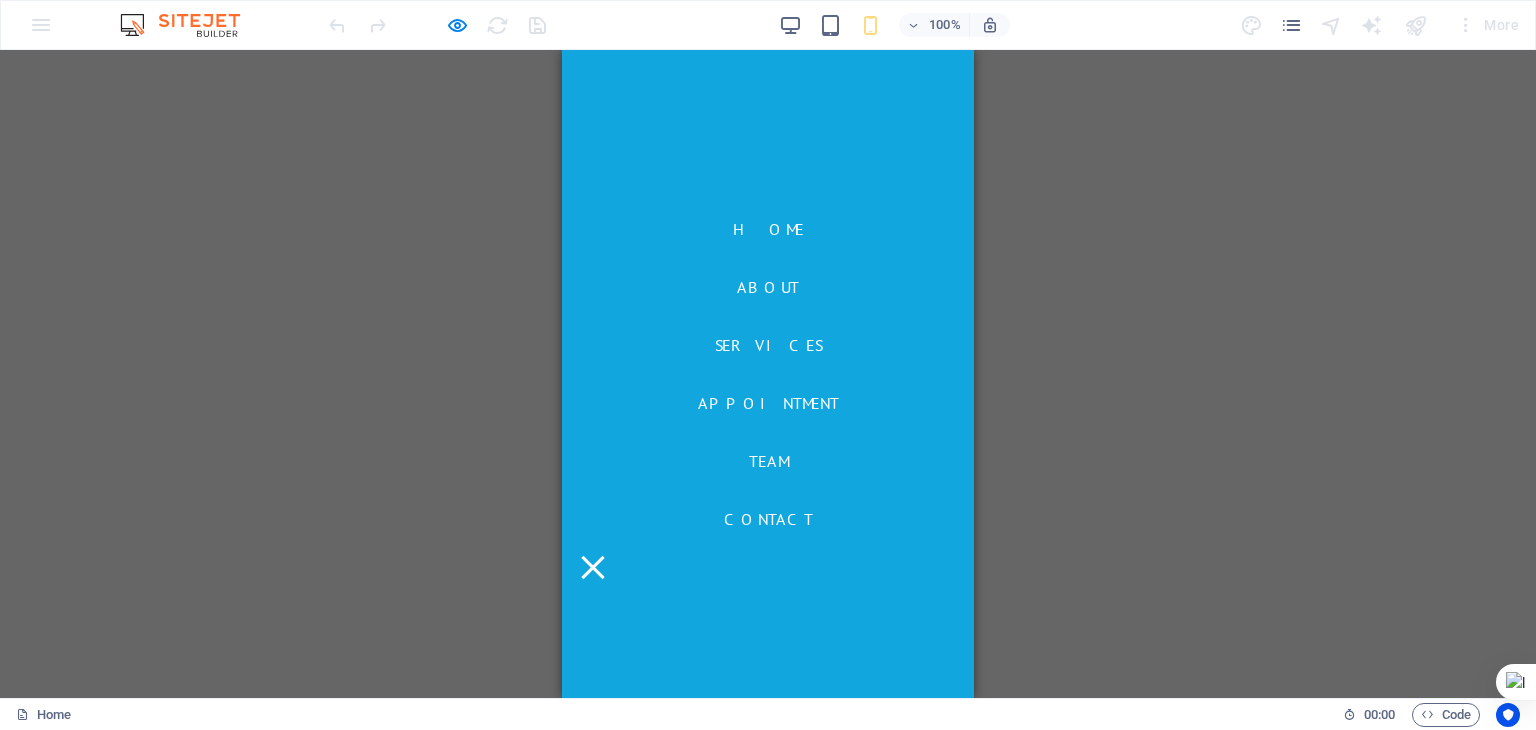 click on "Home About Services Appointment Team Contact" at bounding box center (768, 374) 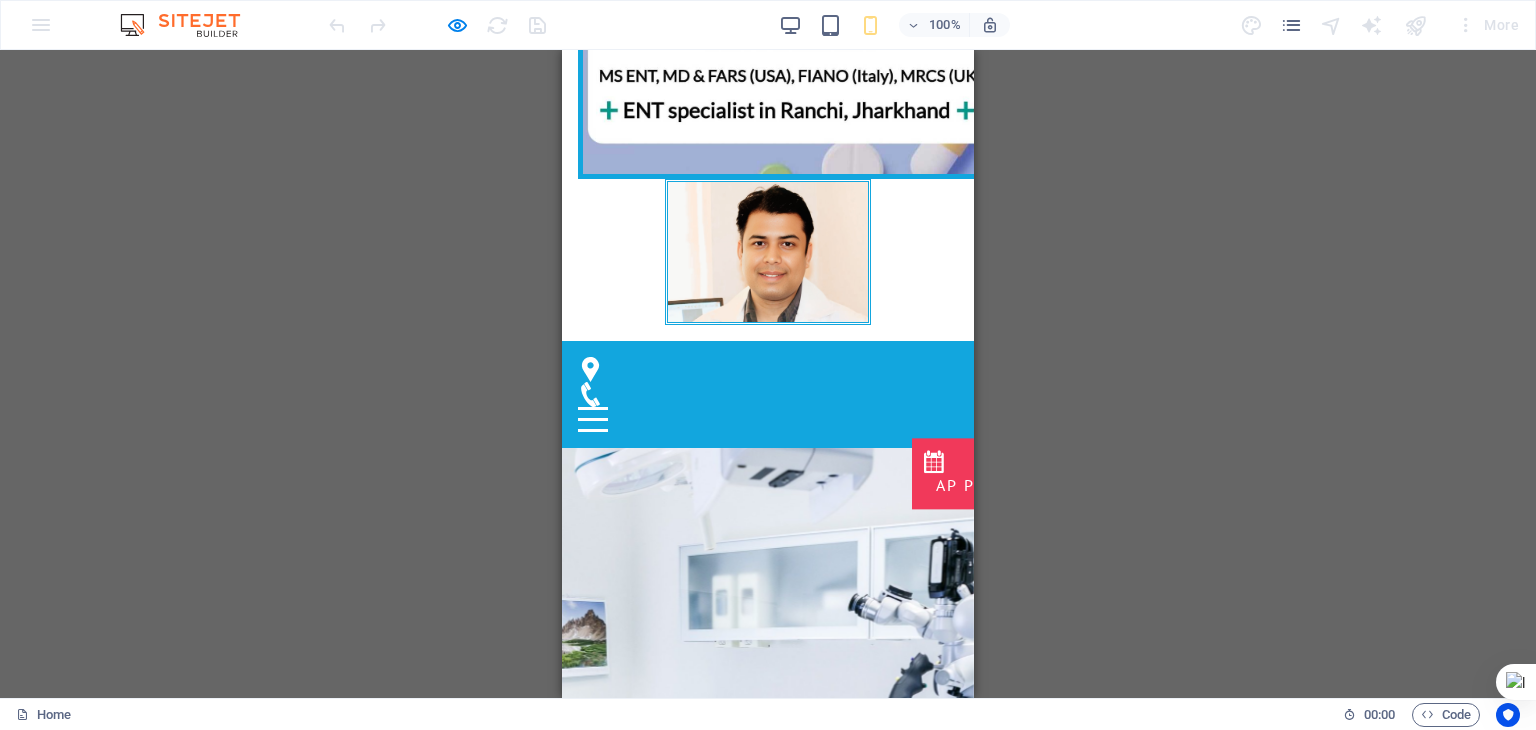 scroll, scrollTop: 0, scrollLeft: 0, axis: both 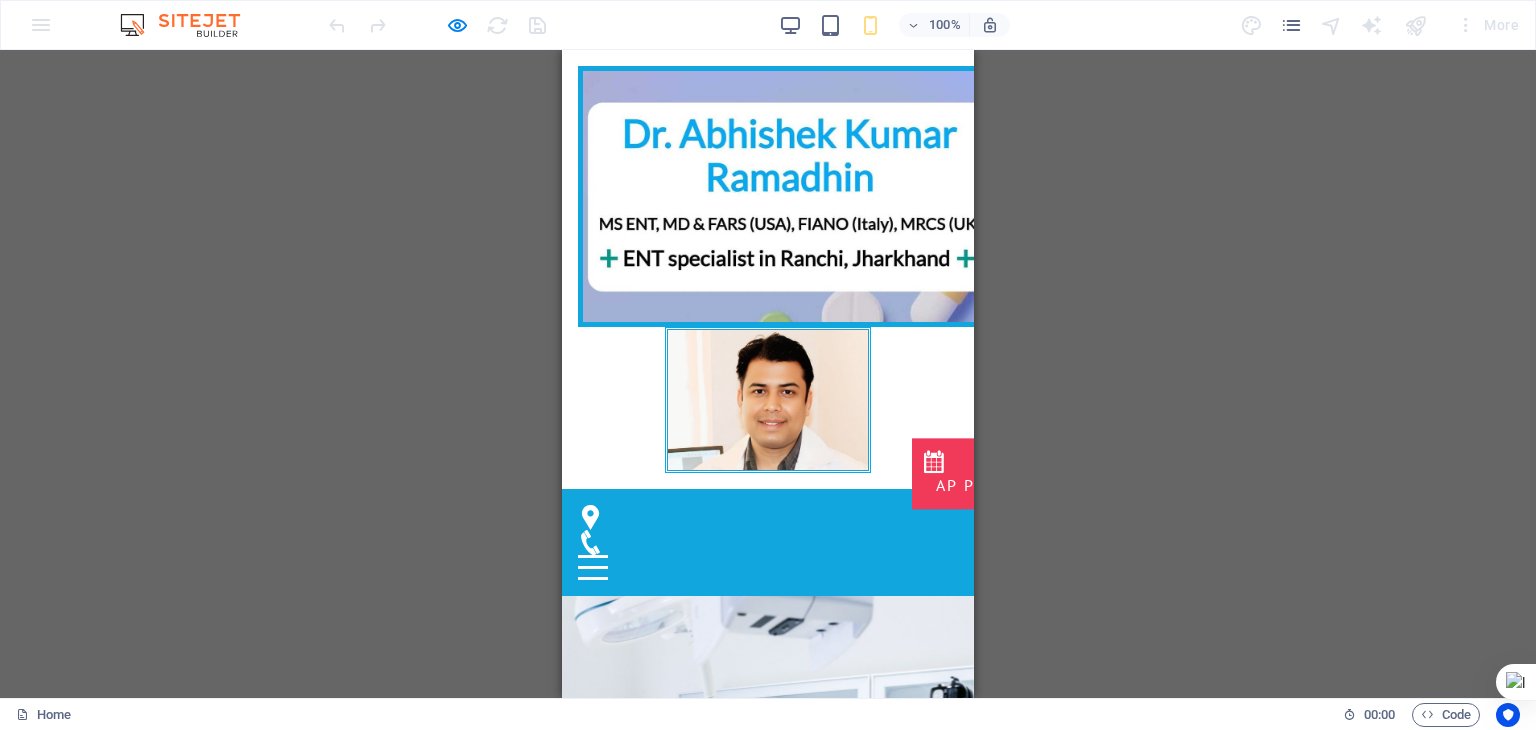 click at bounding box center (593, 567) 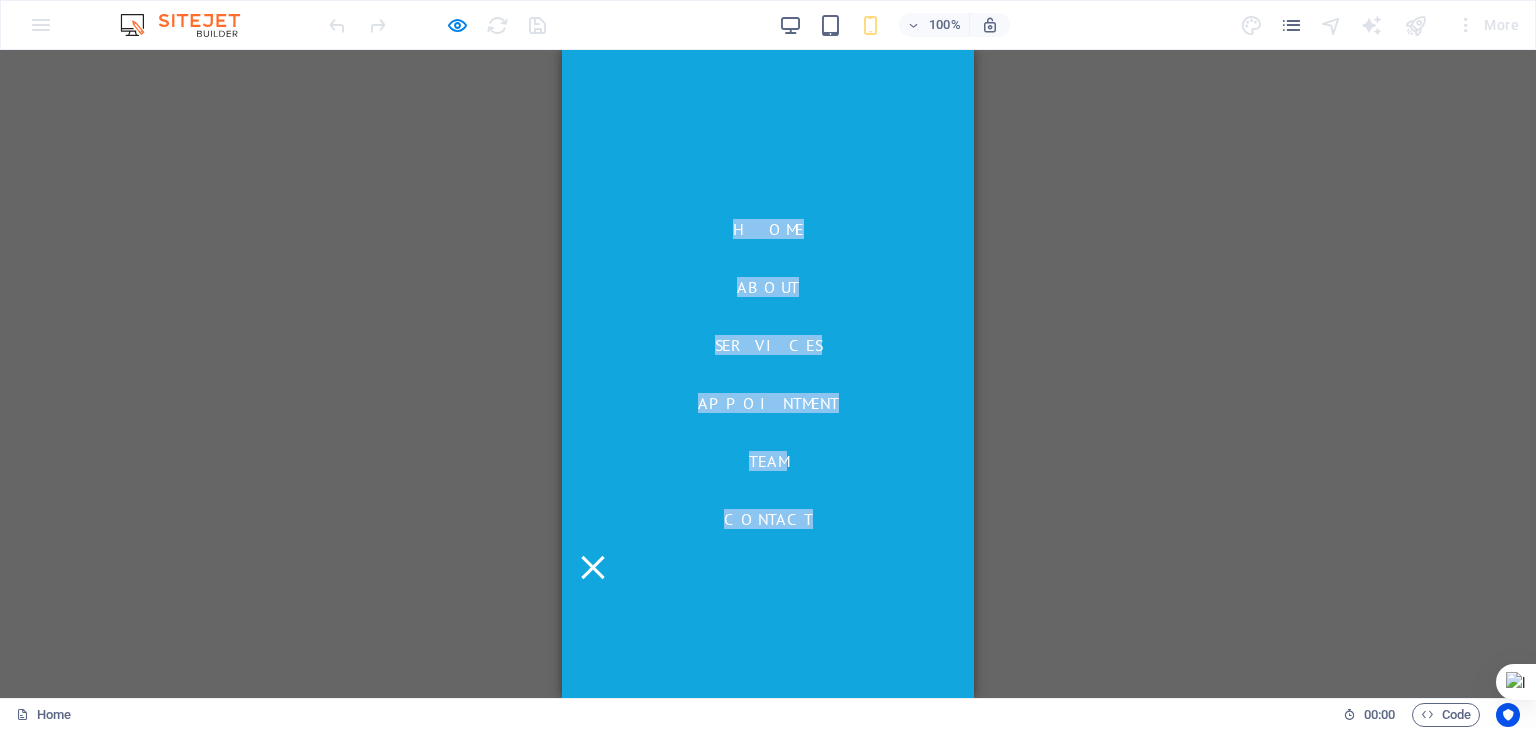 drag, startPoint x: 608, startPoint y: 233, endPoint x: 583, endPoint y: 238, distance: 25.495098 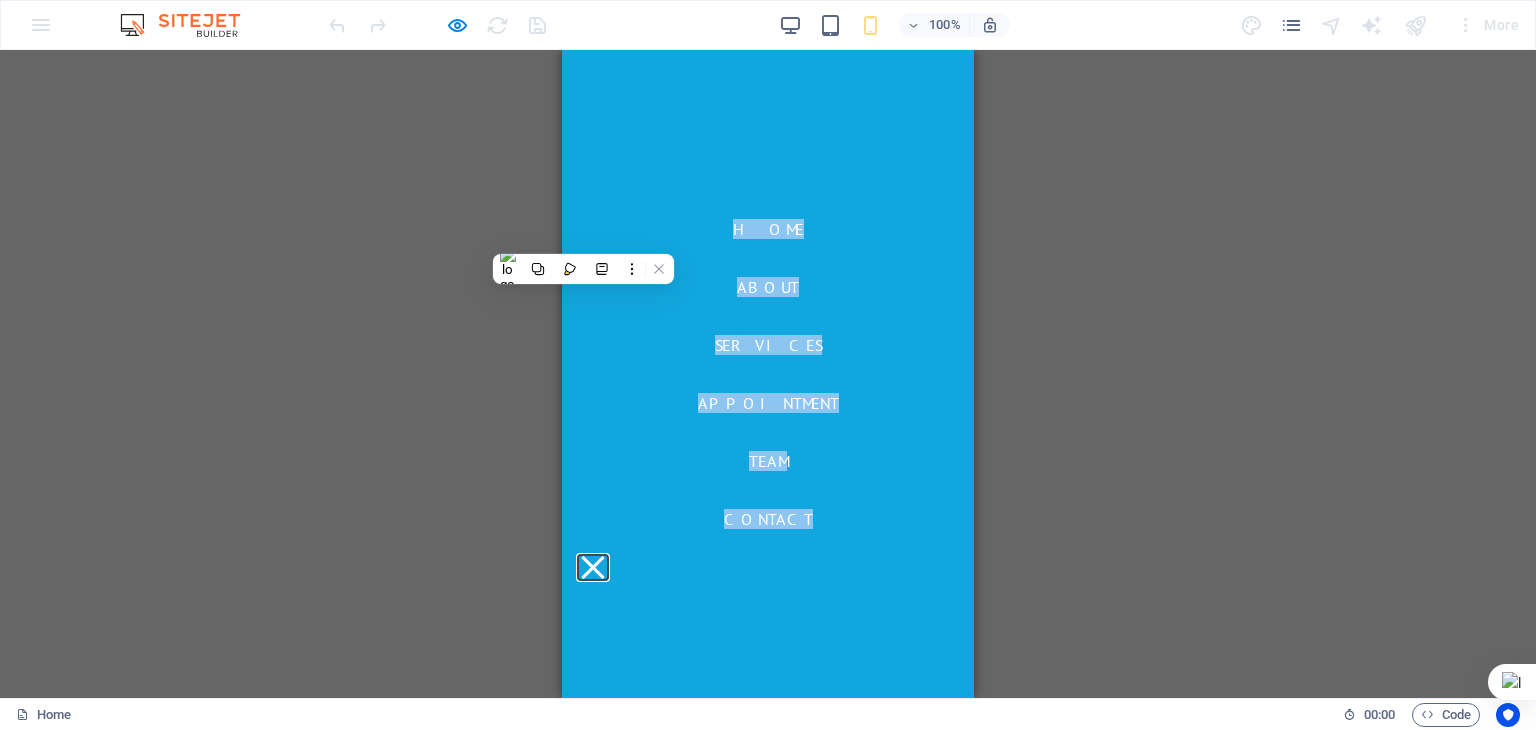 click at bounding box center (592, 567) 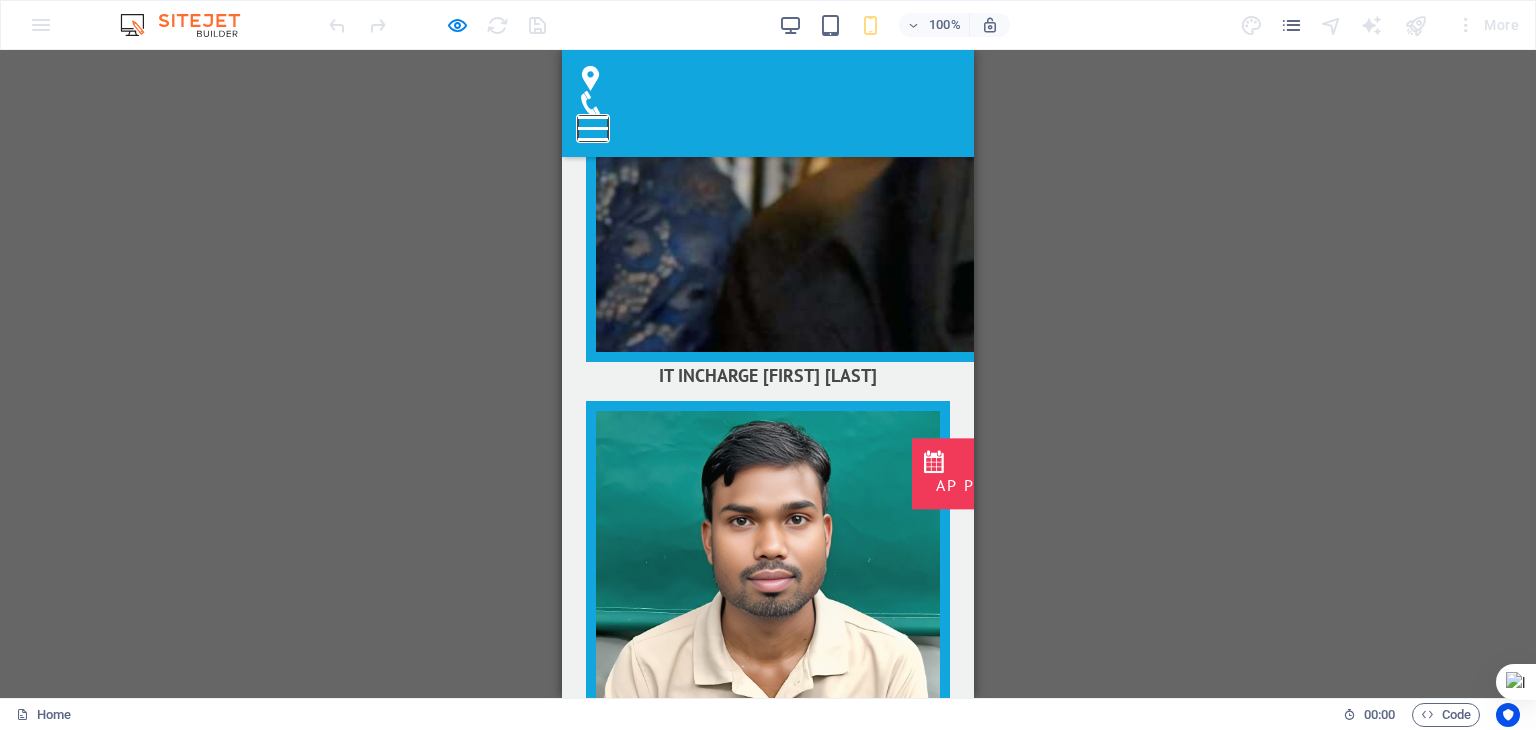 scroll, scrollTop: 11163, scrollLeft: 0, axis: vertical 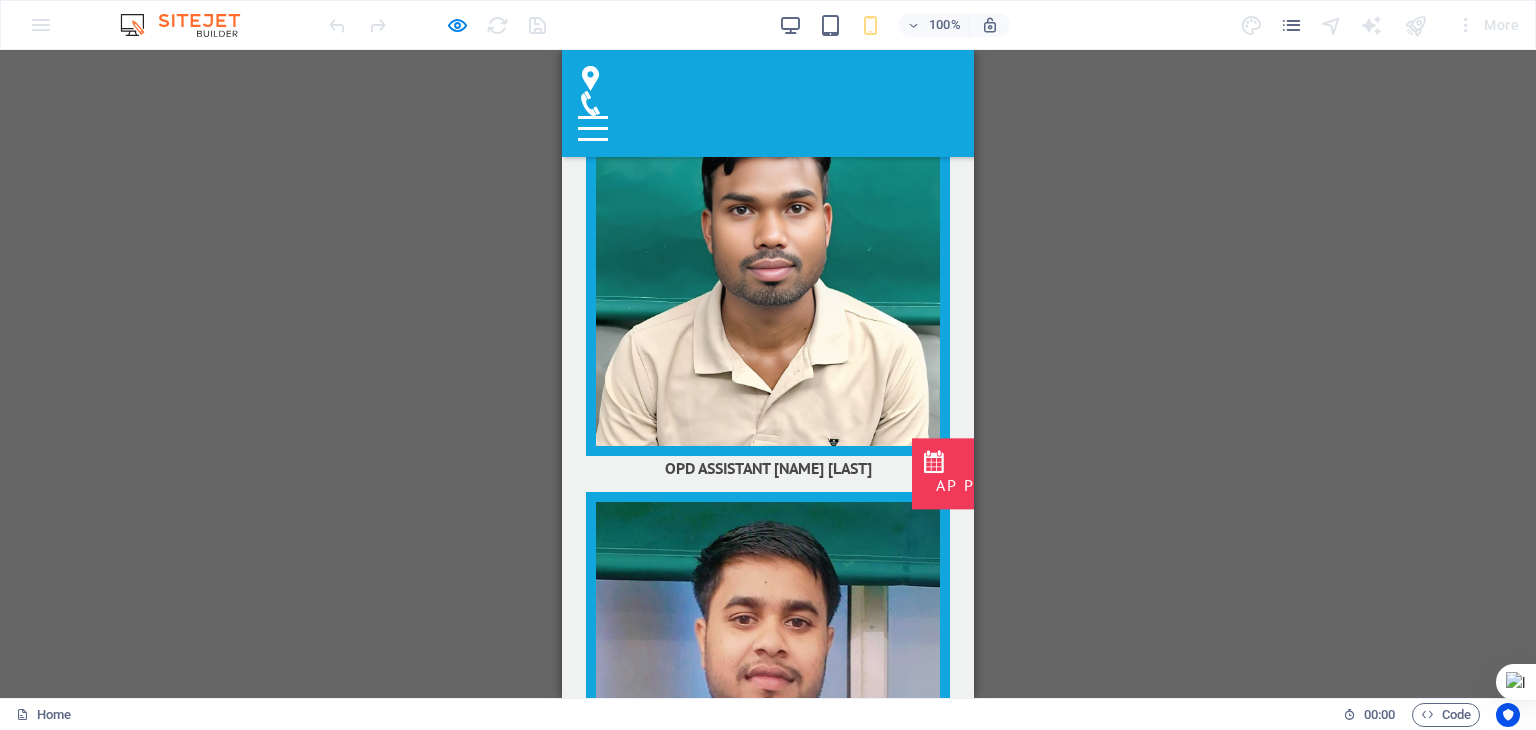 click on "​ ​ Contact us WE ARE HAPPY TO HELP [EMAIL] [ADDRESS], [CITY] [STATE] [POSTAL_CODE] [PHONE] [EMAIL] Emergency  24 - 7 Legal Notice  |  Privacy   I have read and understand the privacy policy. Unreadable? Load new Submit" at bounding box center (768, 4632) 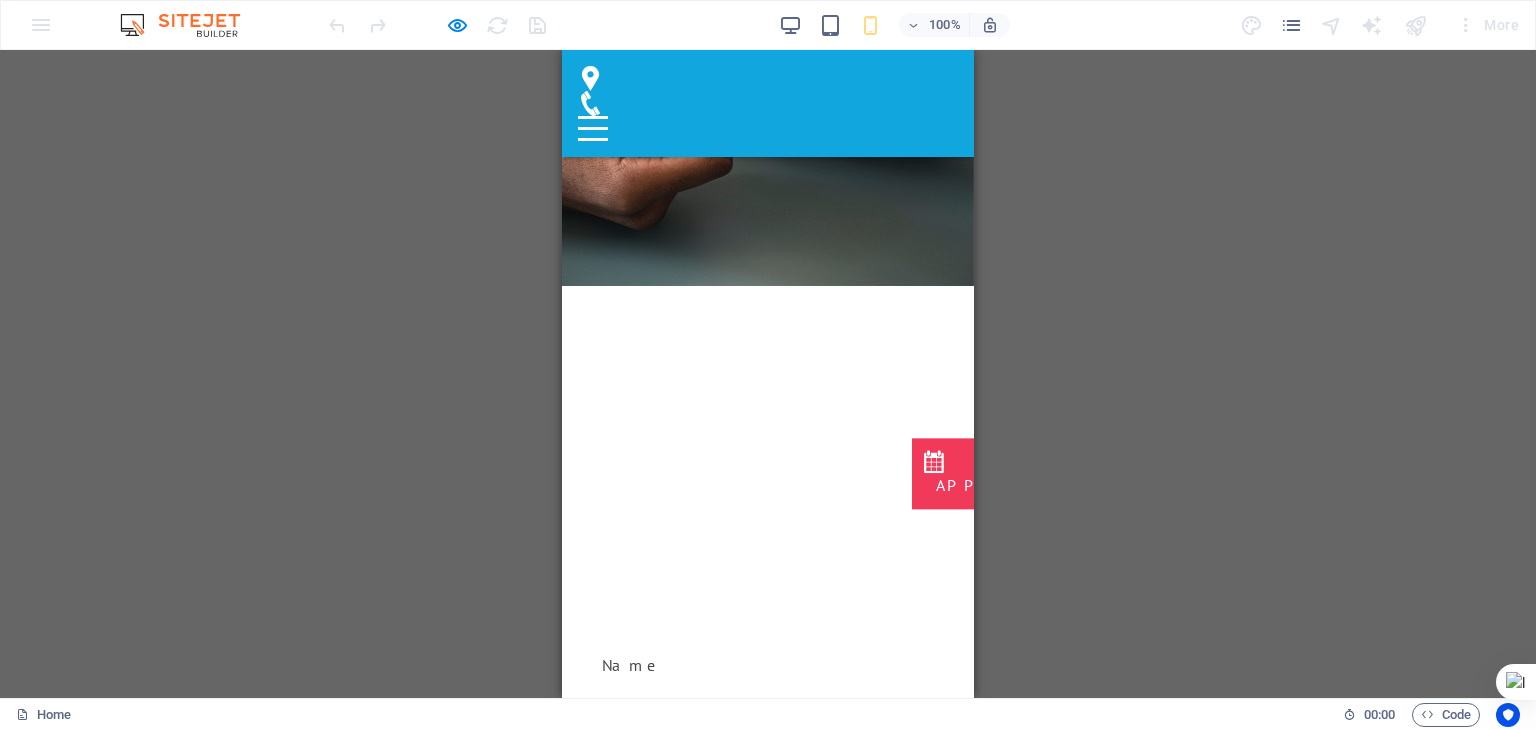scroll, scrollTop: 5090, scrollLeft: 0, axis: vertical 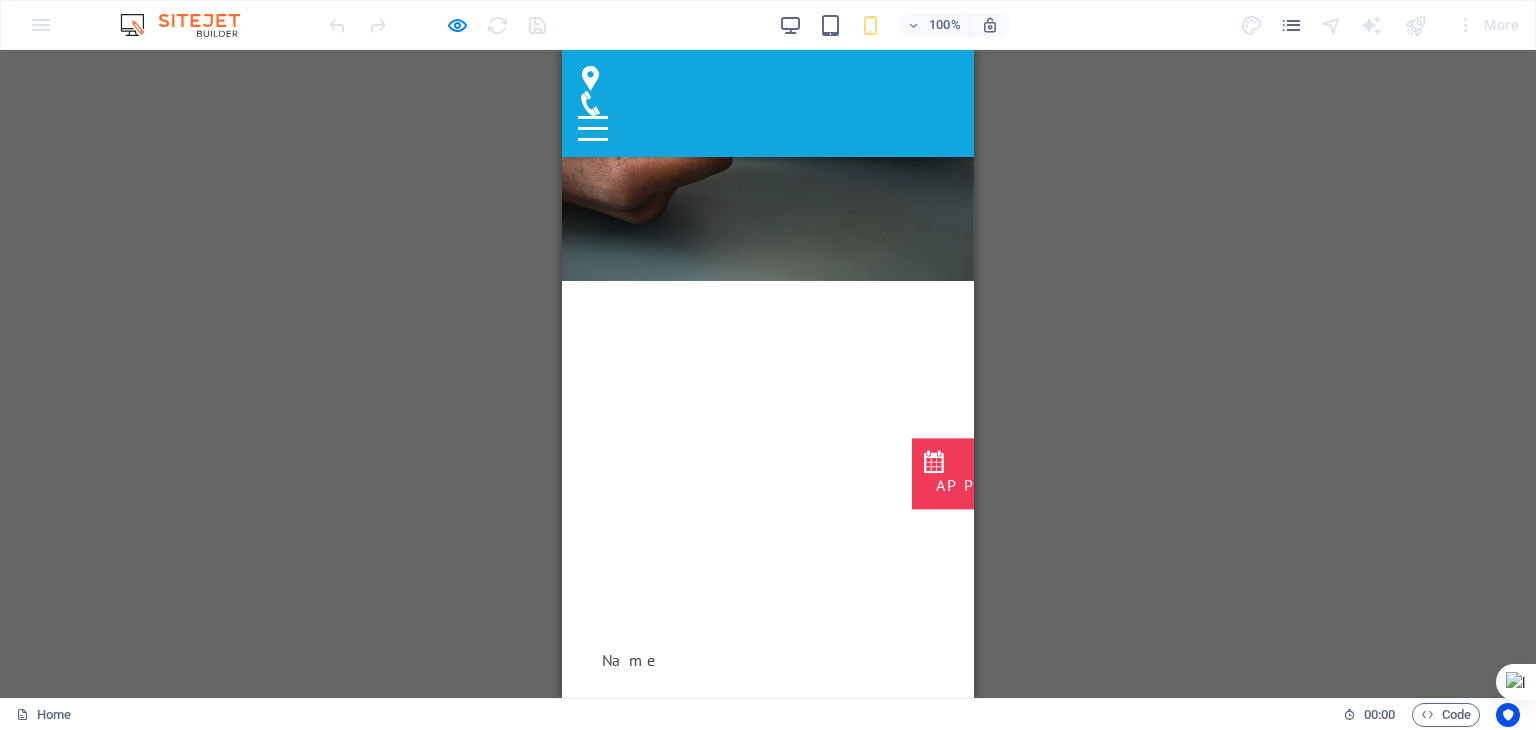 click at bounding box center (1032, 2860) 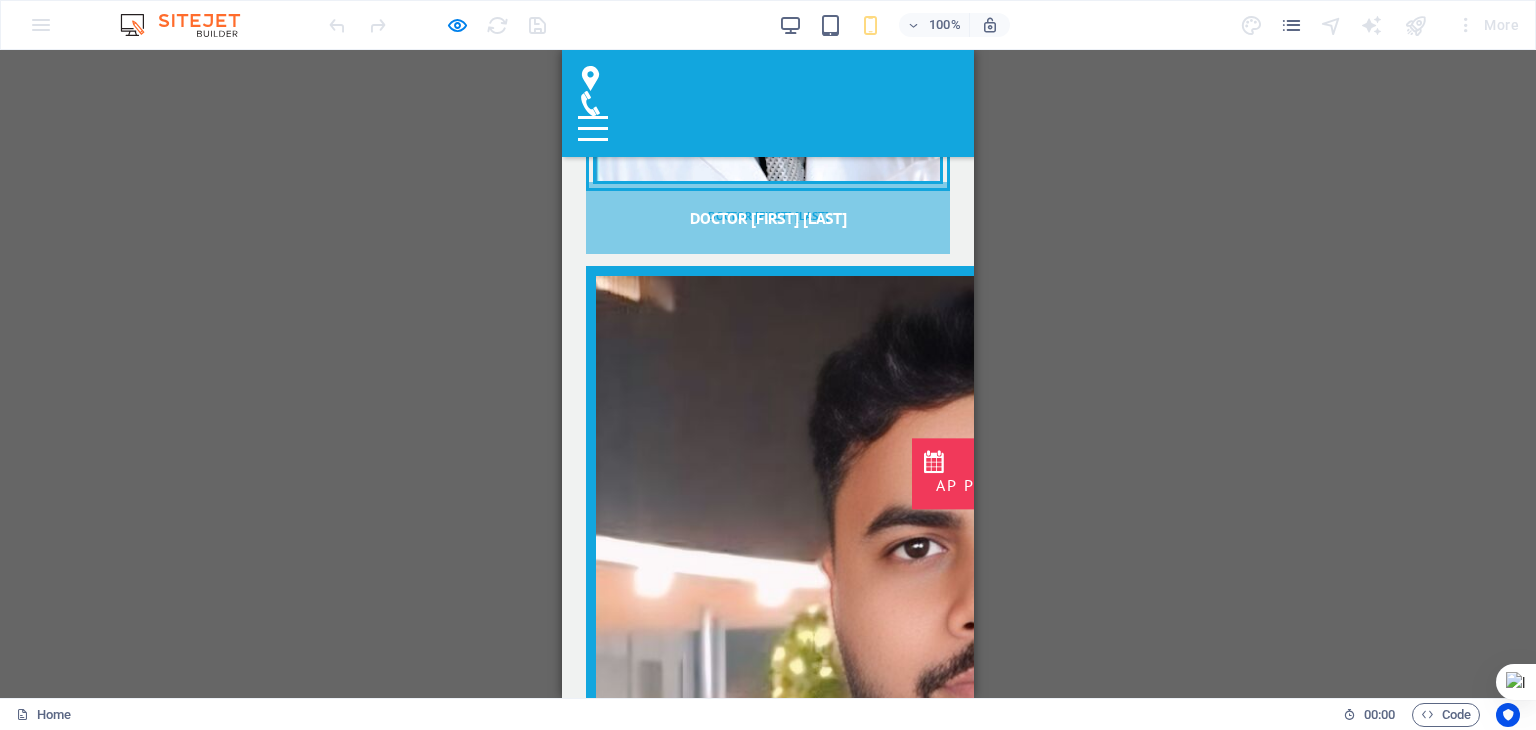 scroll, scrollTop: 7246, scrollLeft: 0, axis: vertical 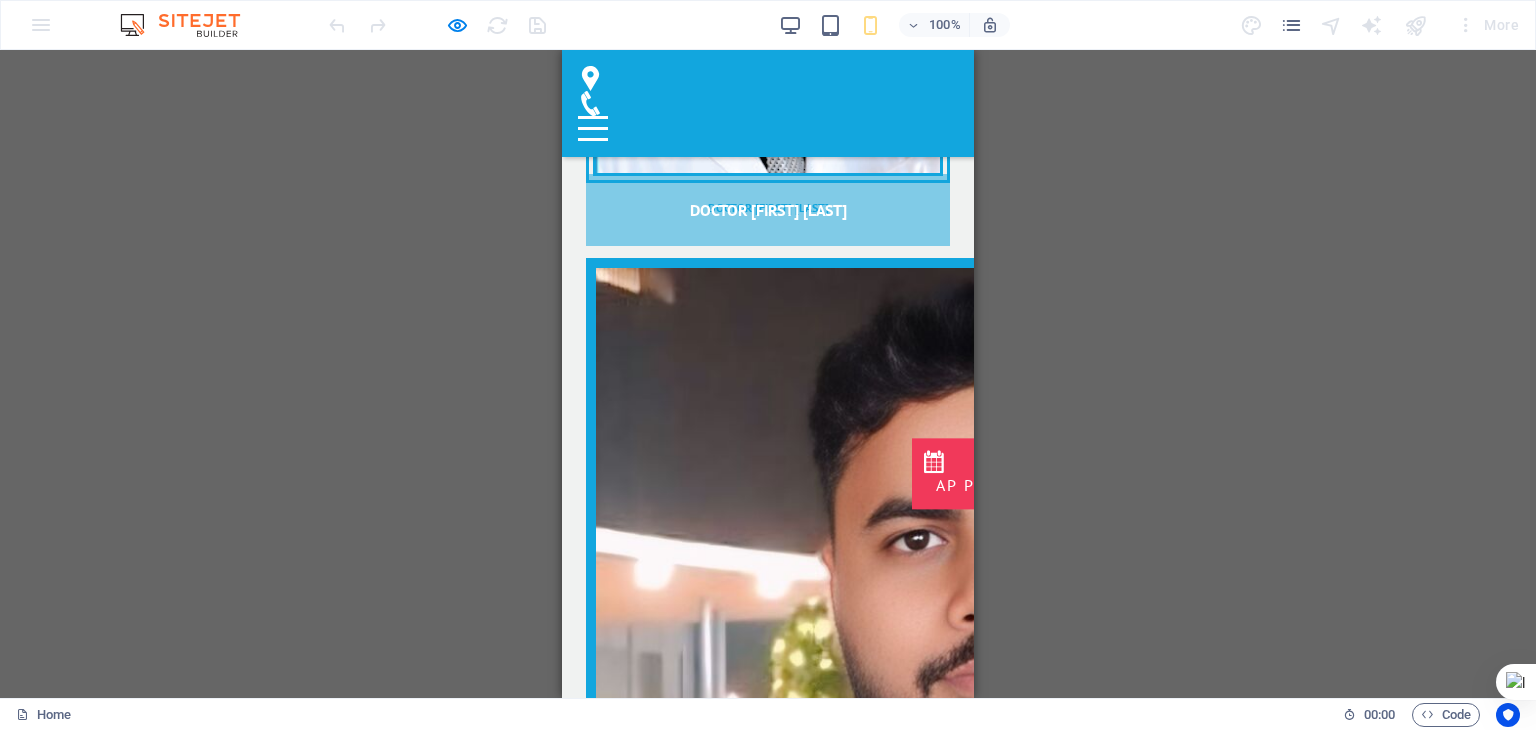 click at bounding box center (1037, 3491) 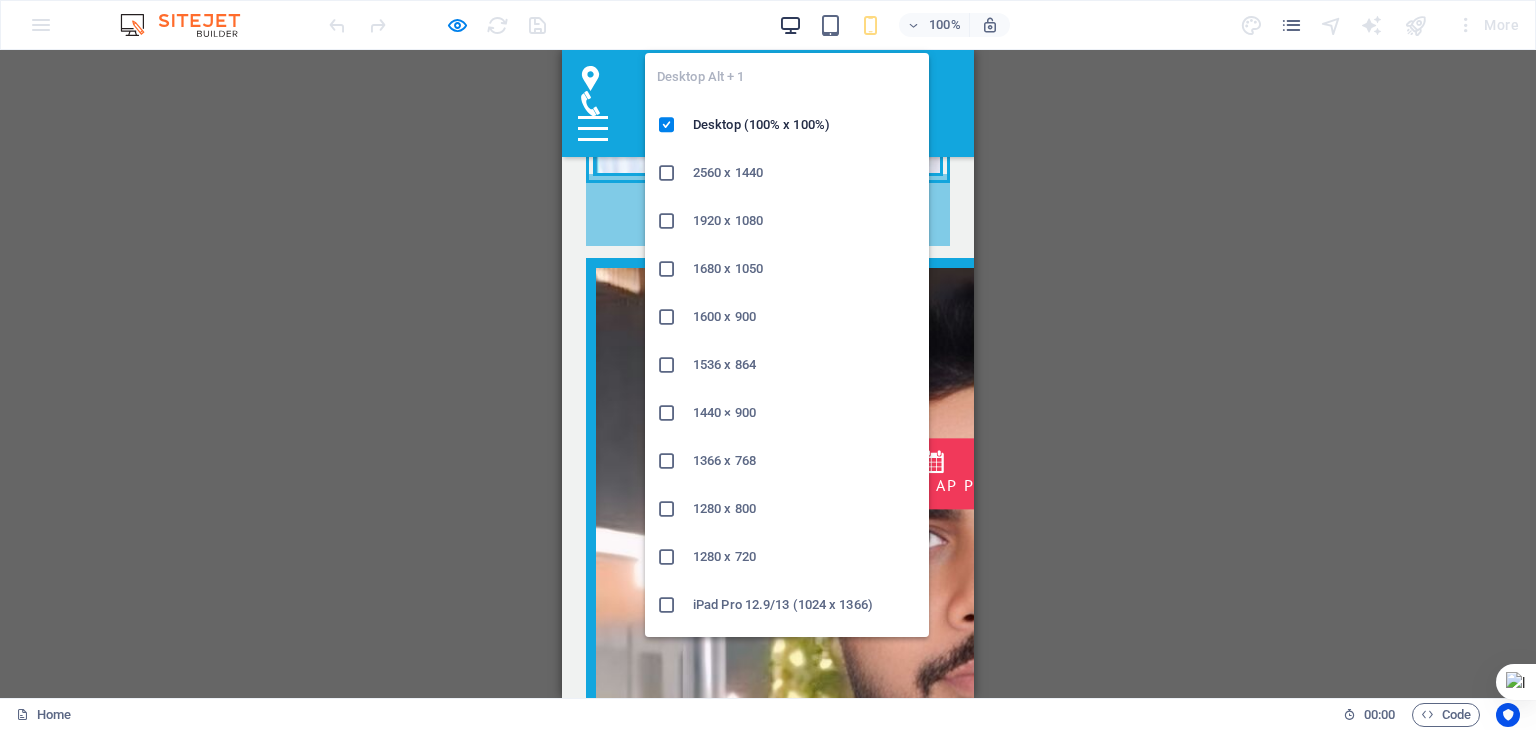click at bounding box center [790, 25] 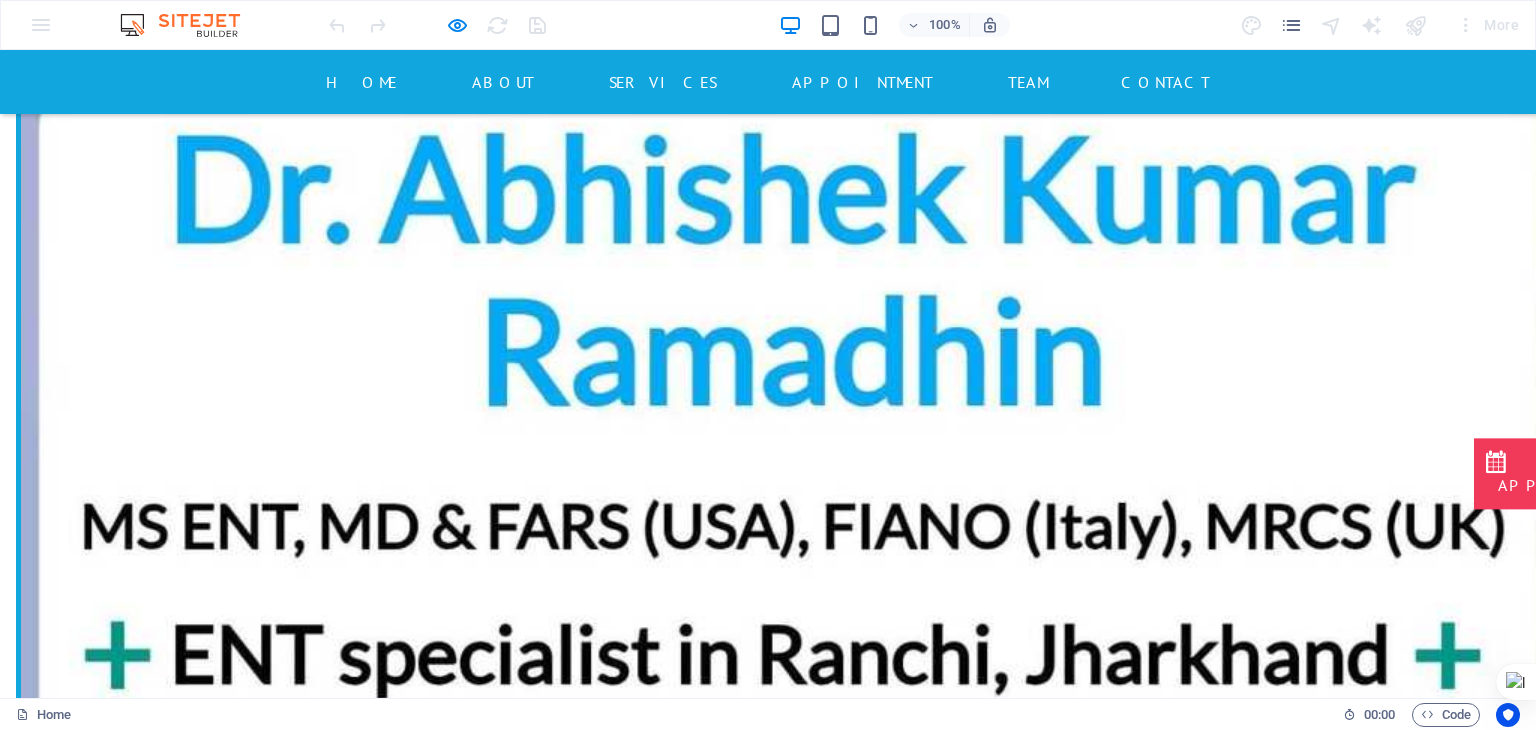 scroll, scrollTop: 0, scrollLeft: 0, axis: both 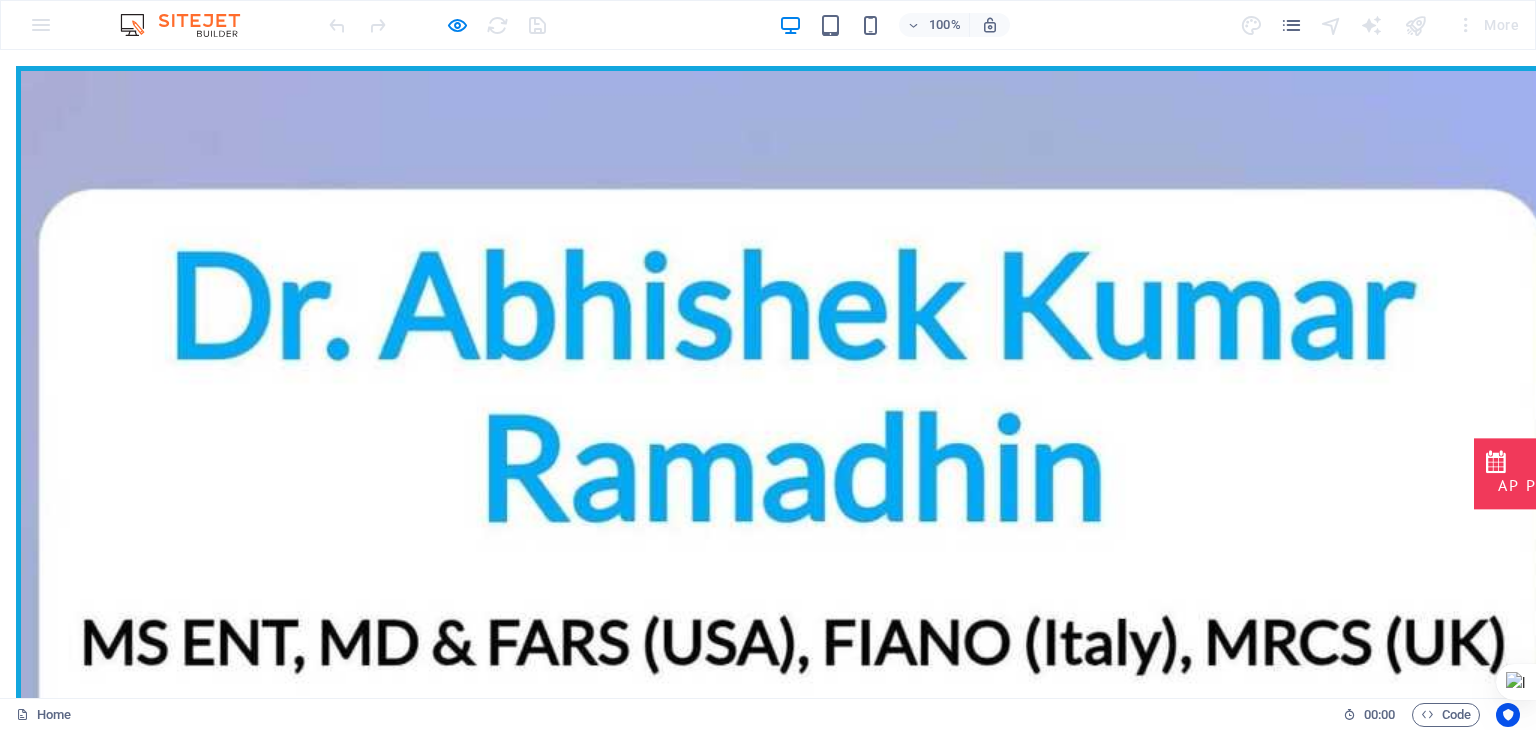 click on "100% More" at bounding box center (768, 25) 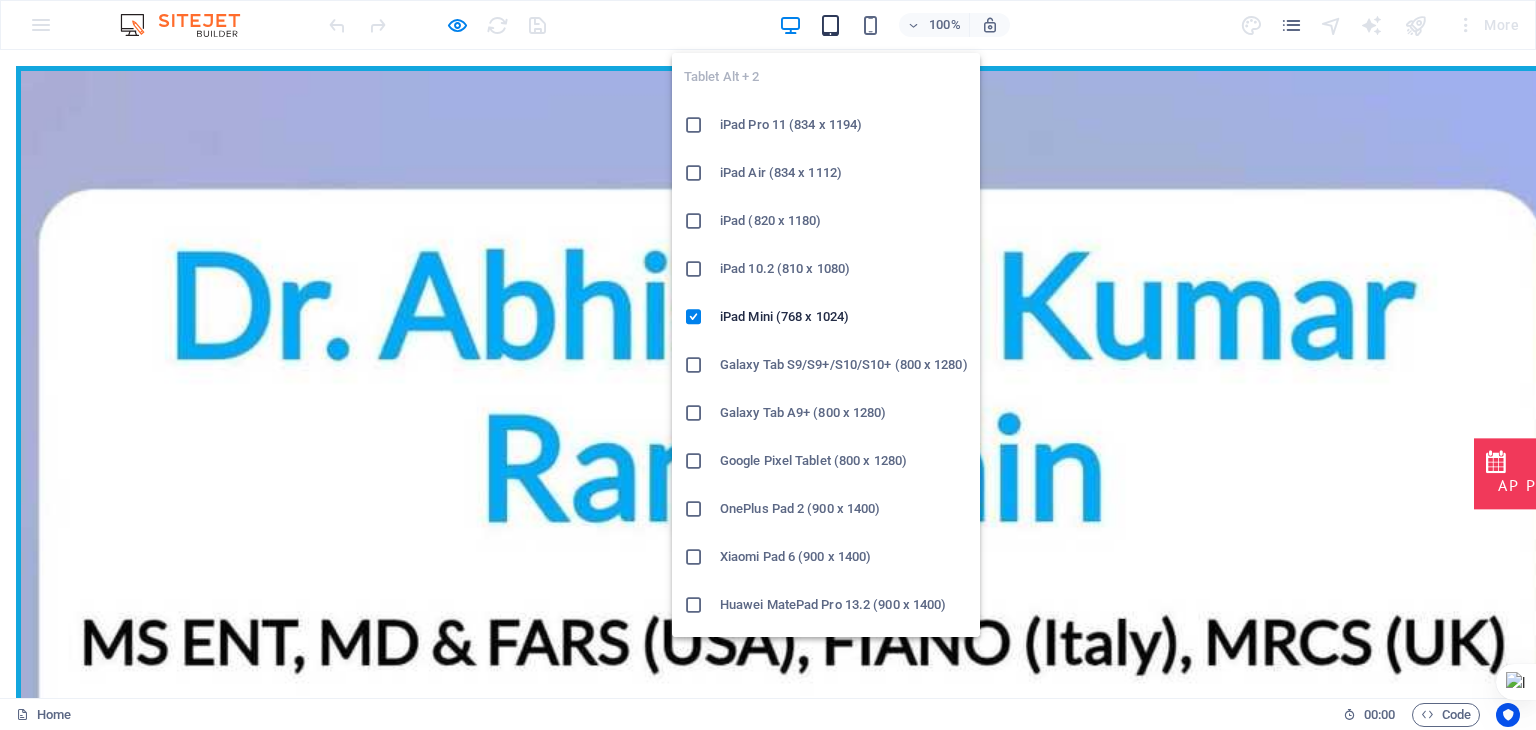 click at bounding box center (830, 25) 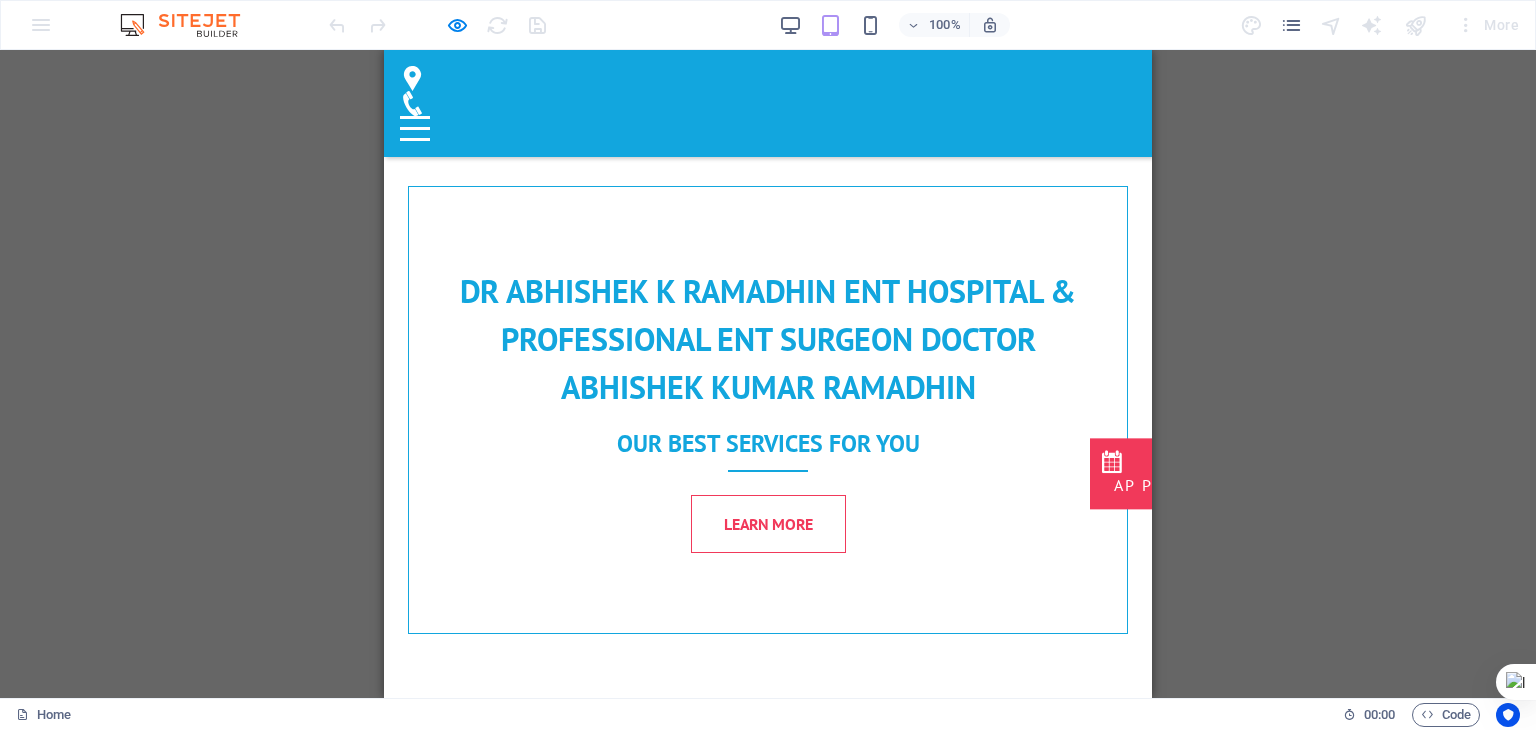 scroll, scrollTop: 1379, scrollLeft: 0, axis: vertical 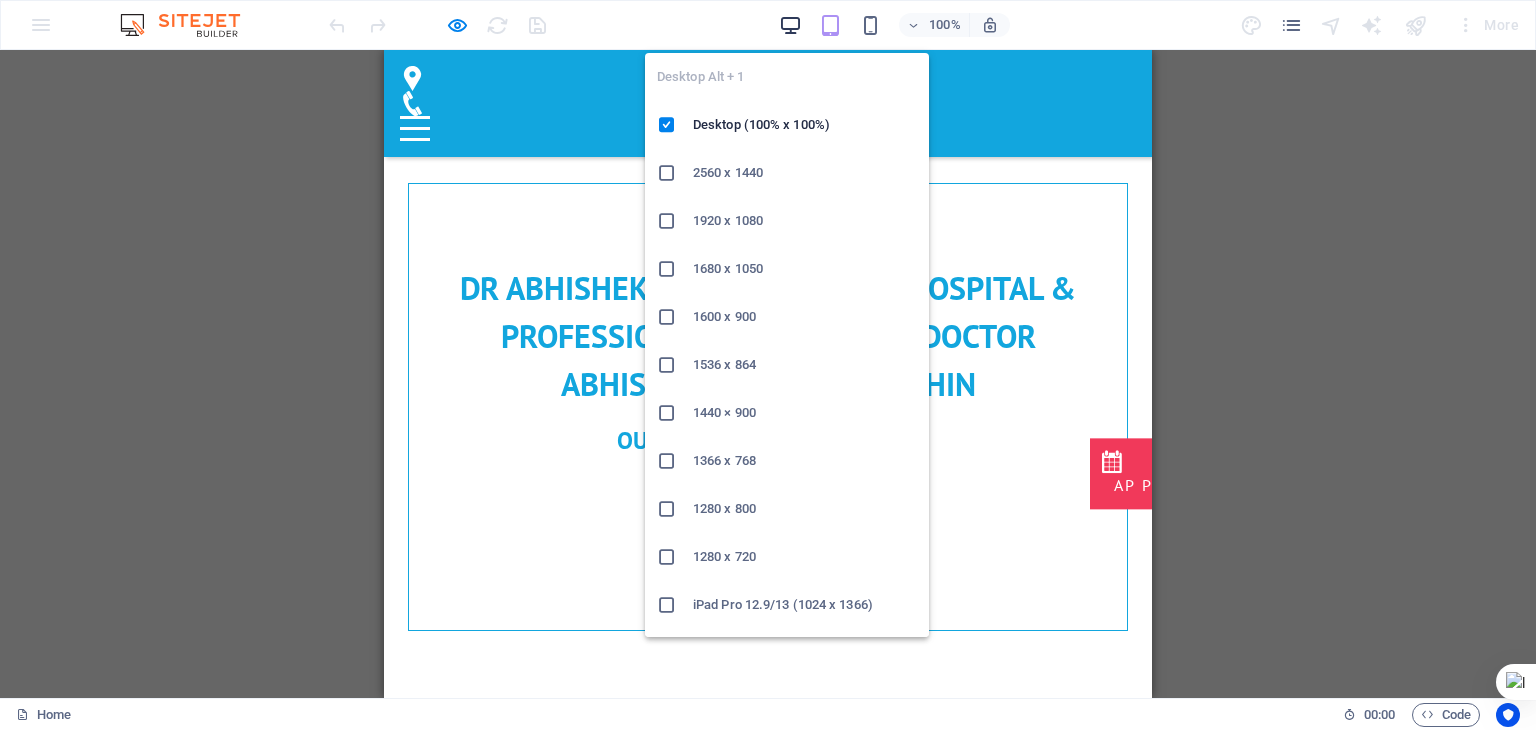 click at bounding box center [790, 25] 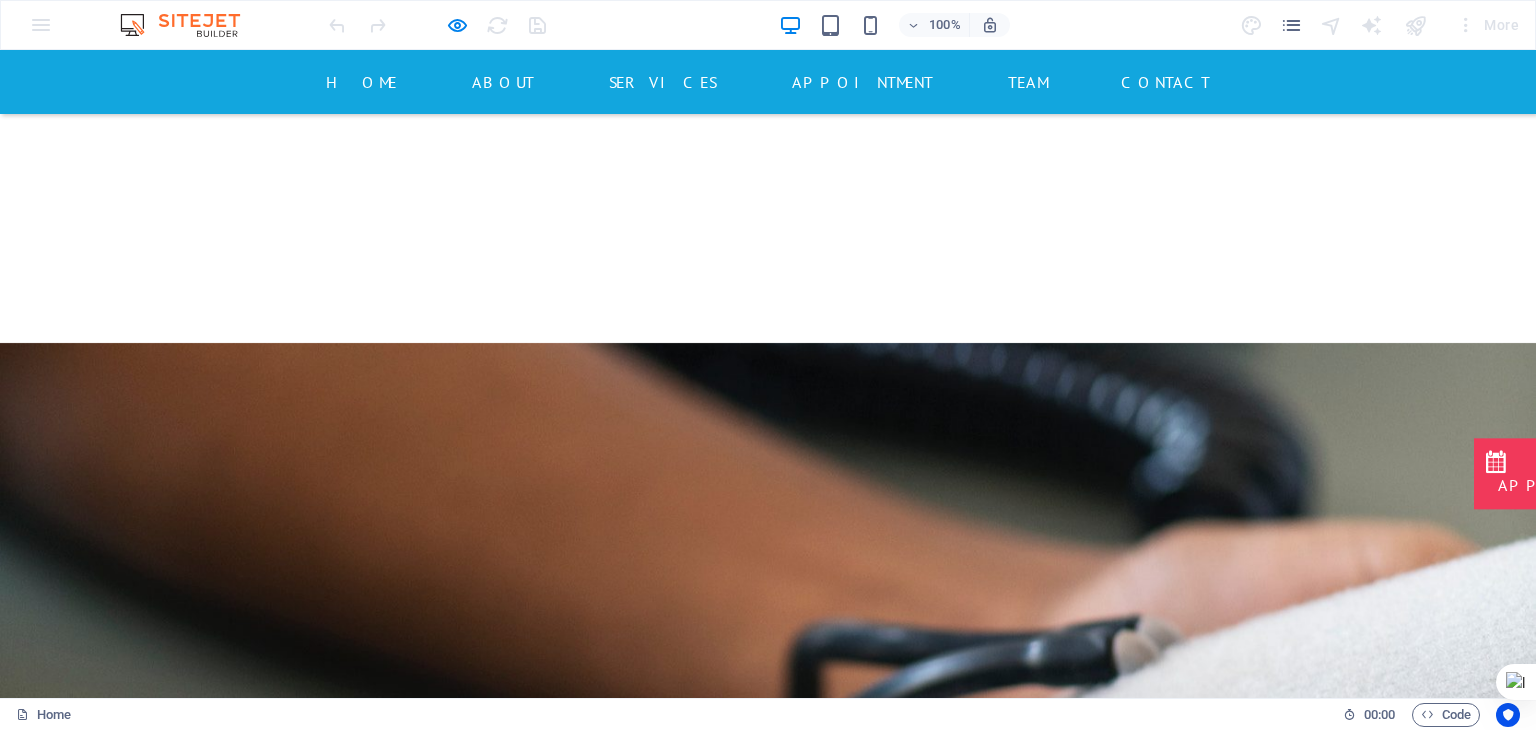 scroll, scrollTop: 4451, scrollLeft: 0, axis: vertical 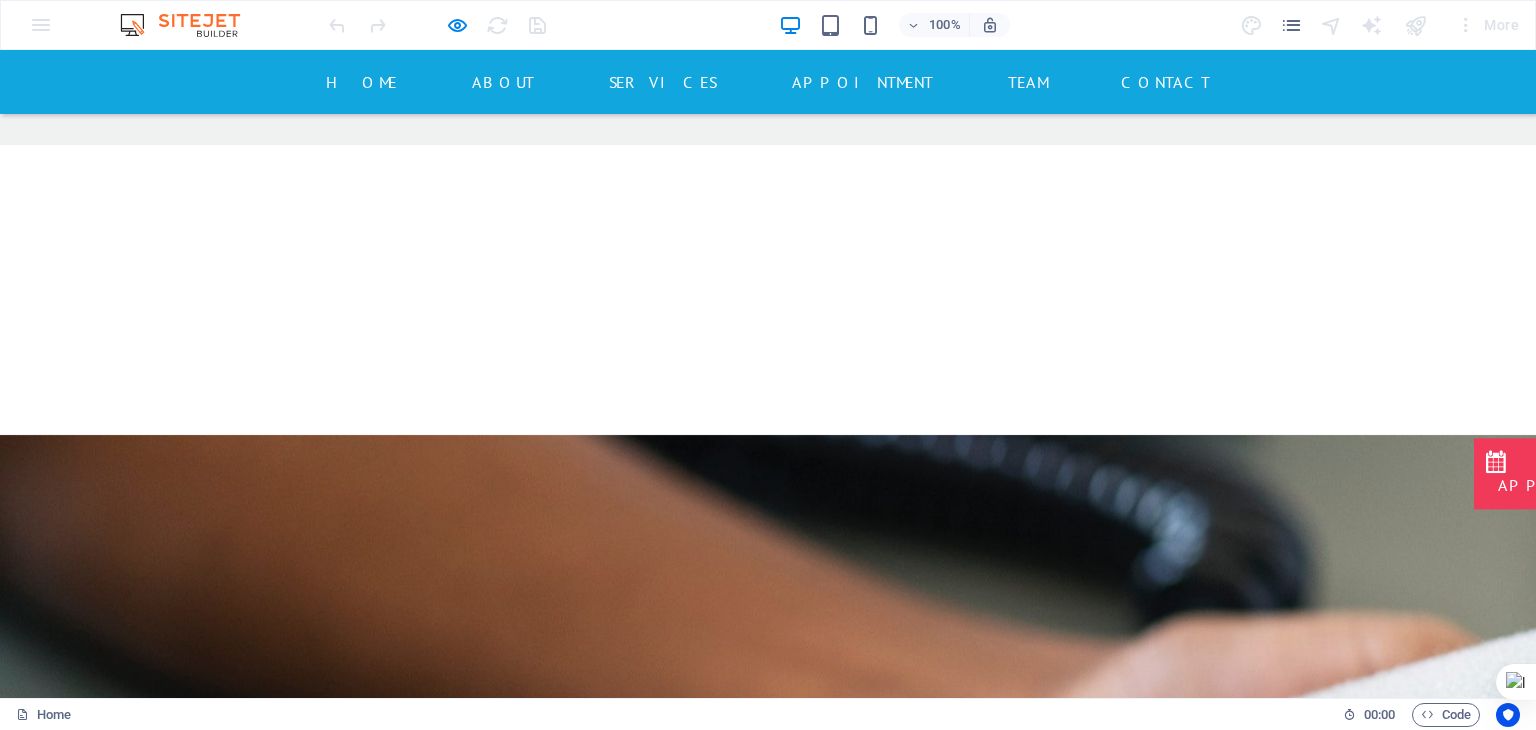 click at bounding box center [768, 12119] 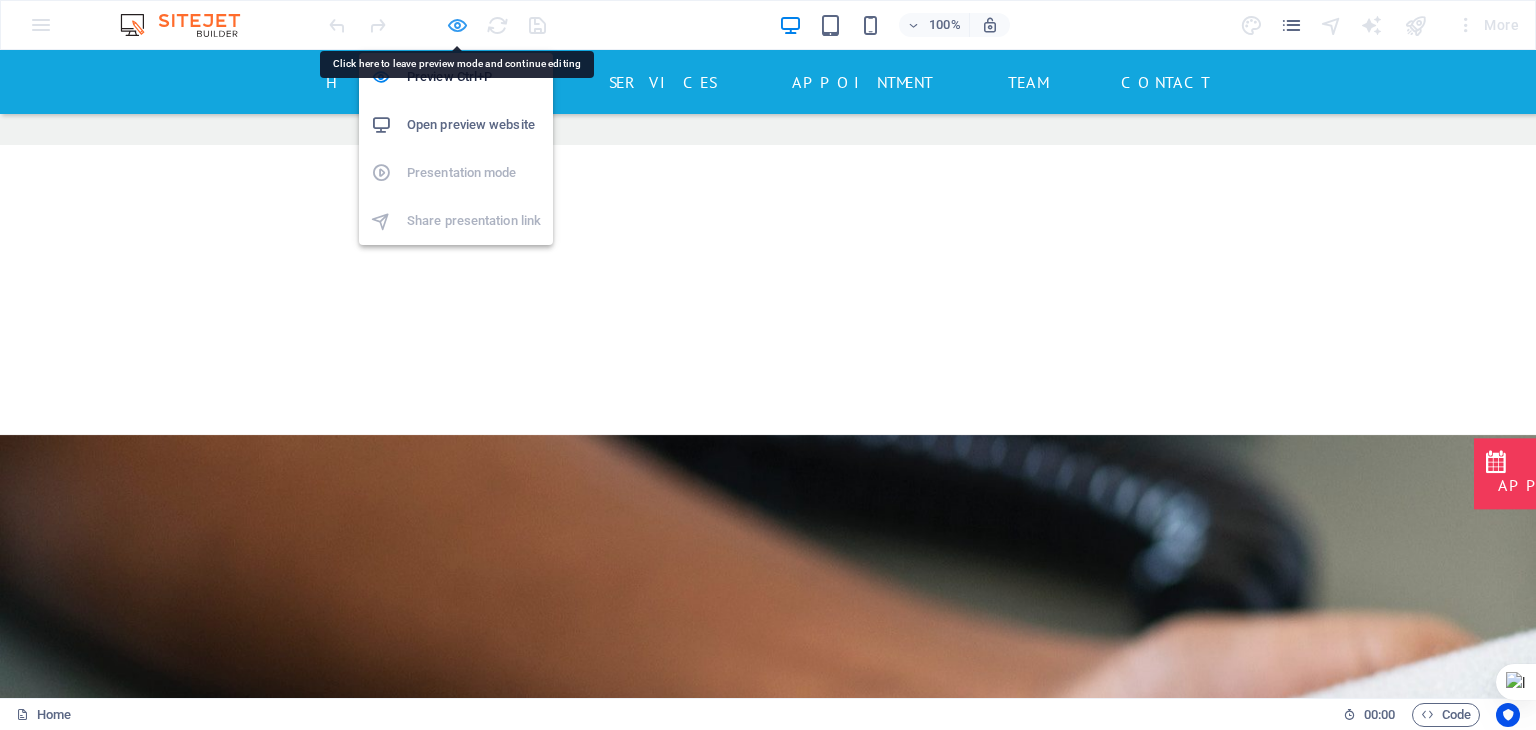 click at bounding box center (457, 25) 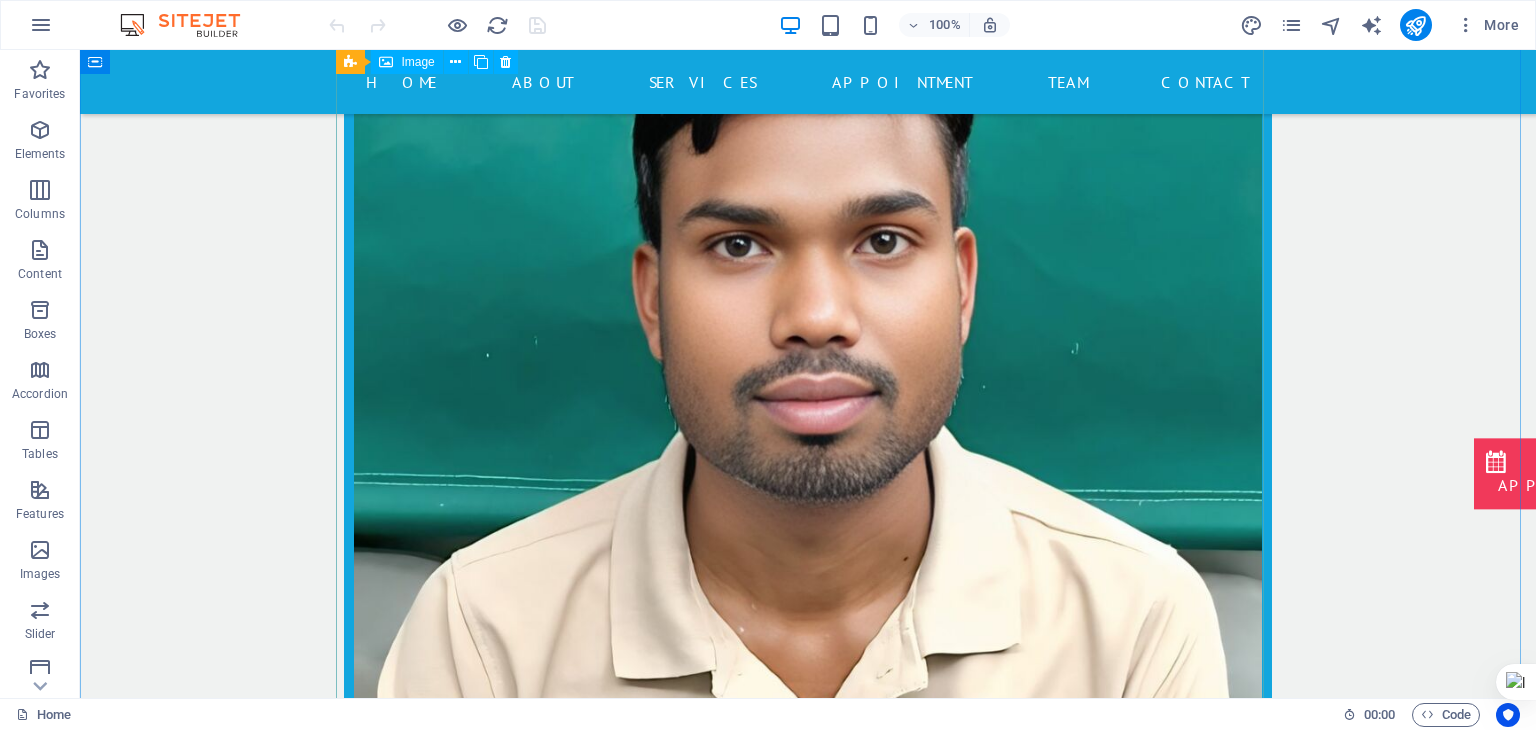 scroll, scrollTop: 17025, scrollLeft: 0, axis: vertical 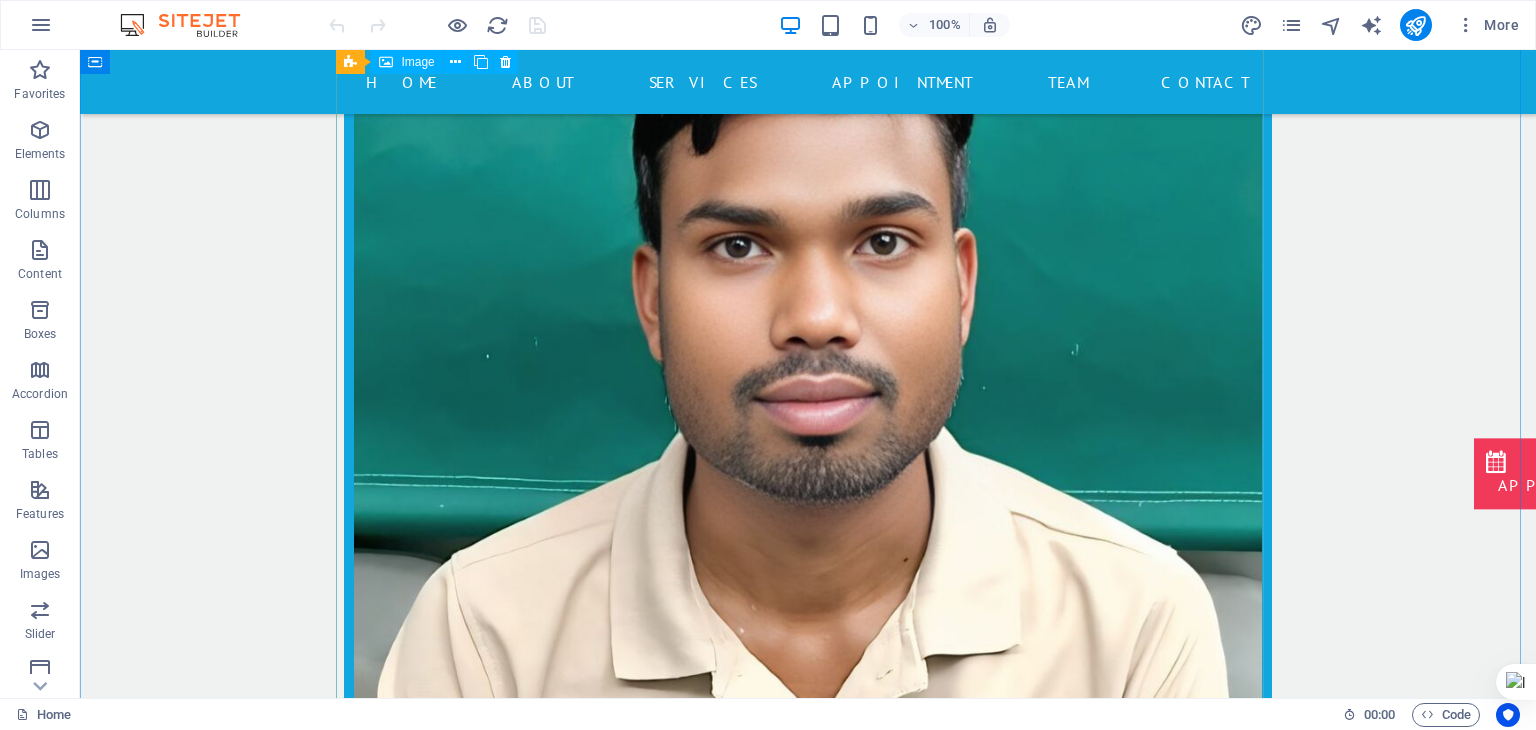 click on "Surgeon" at bounding box center [808, 3745] 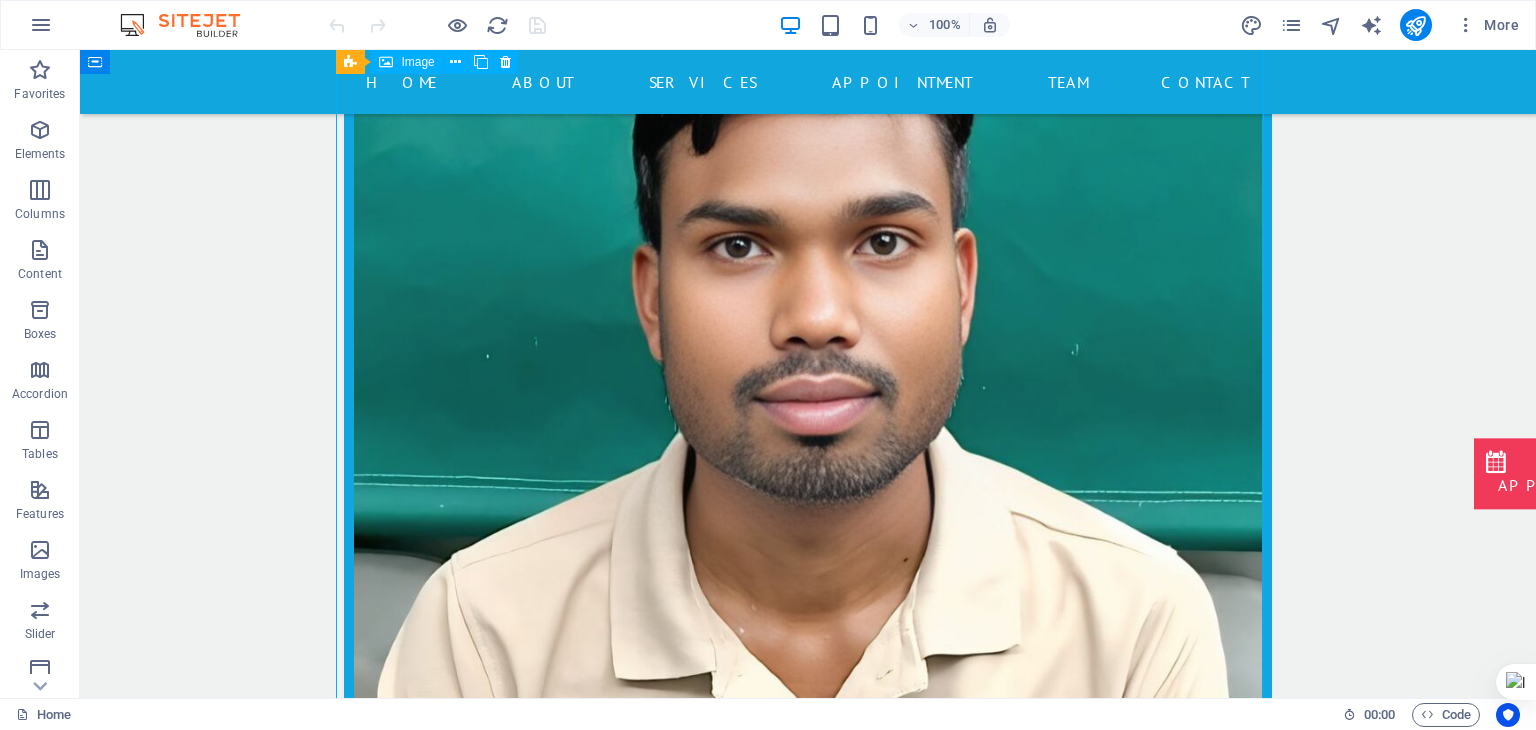 click on "Surgeon" at bounding box center (808, 3745) 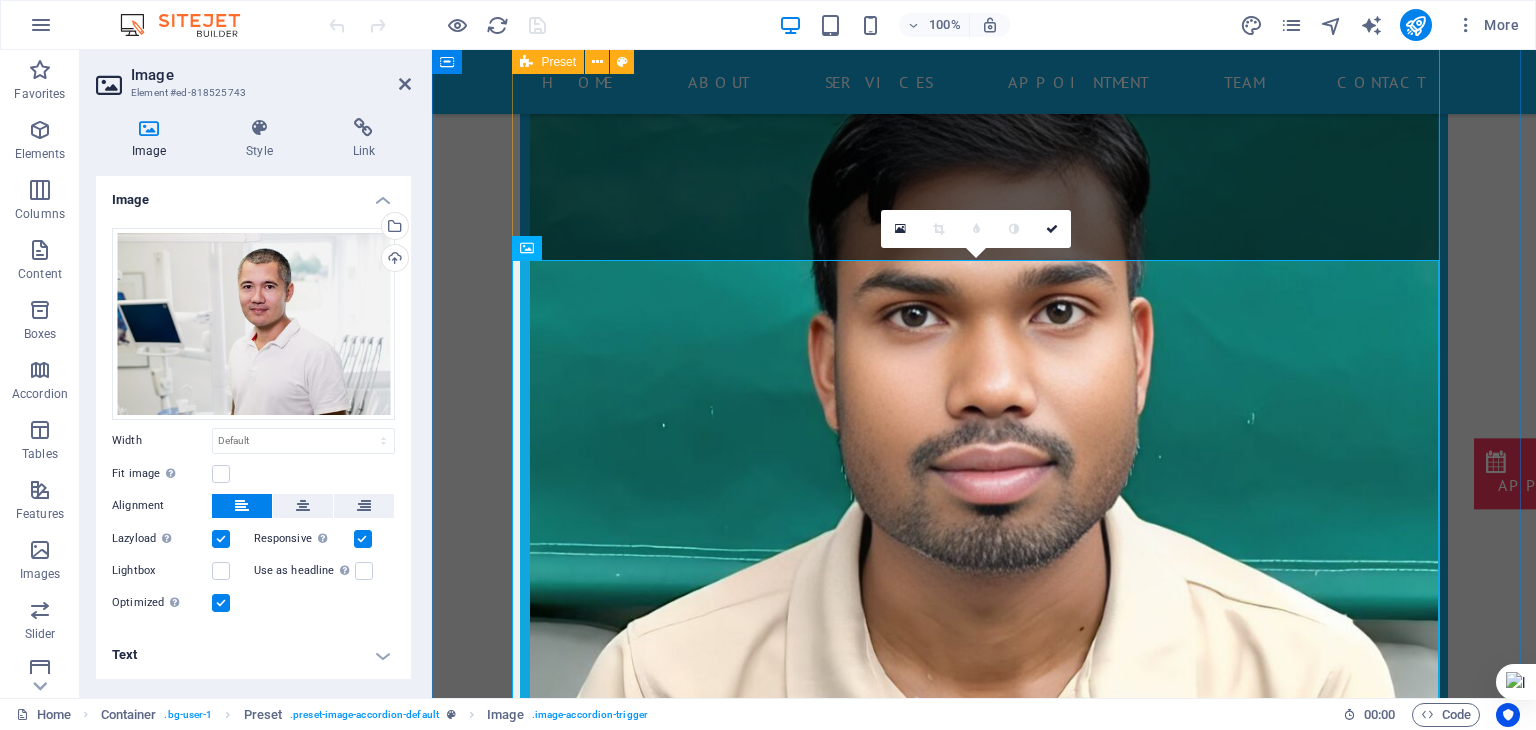 scroll, scrollTop: 16738, scrollLeft: 0, axis: vertical 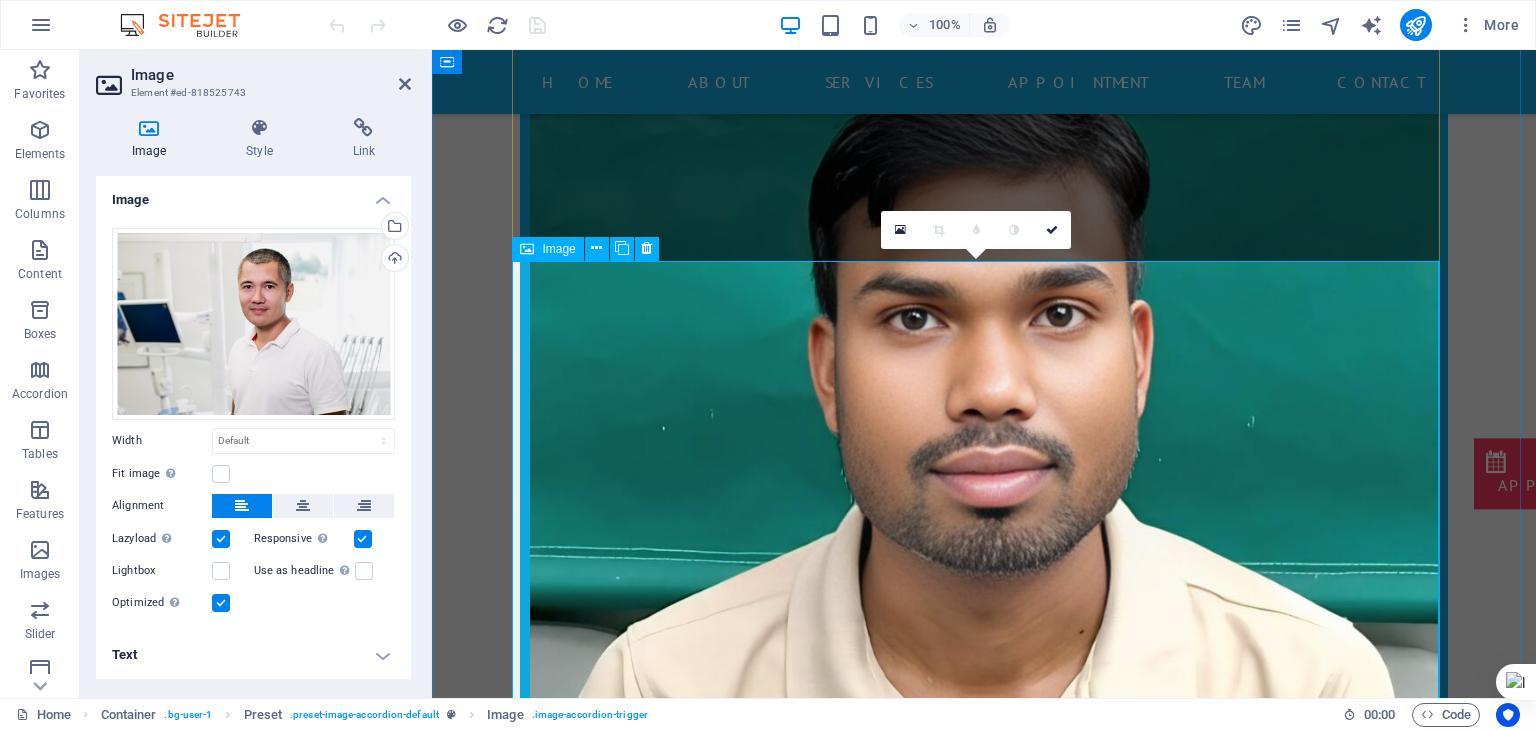 click at bounding box center (527, 249) 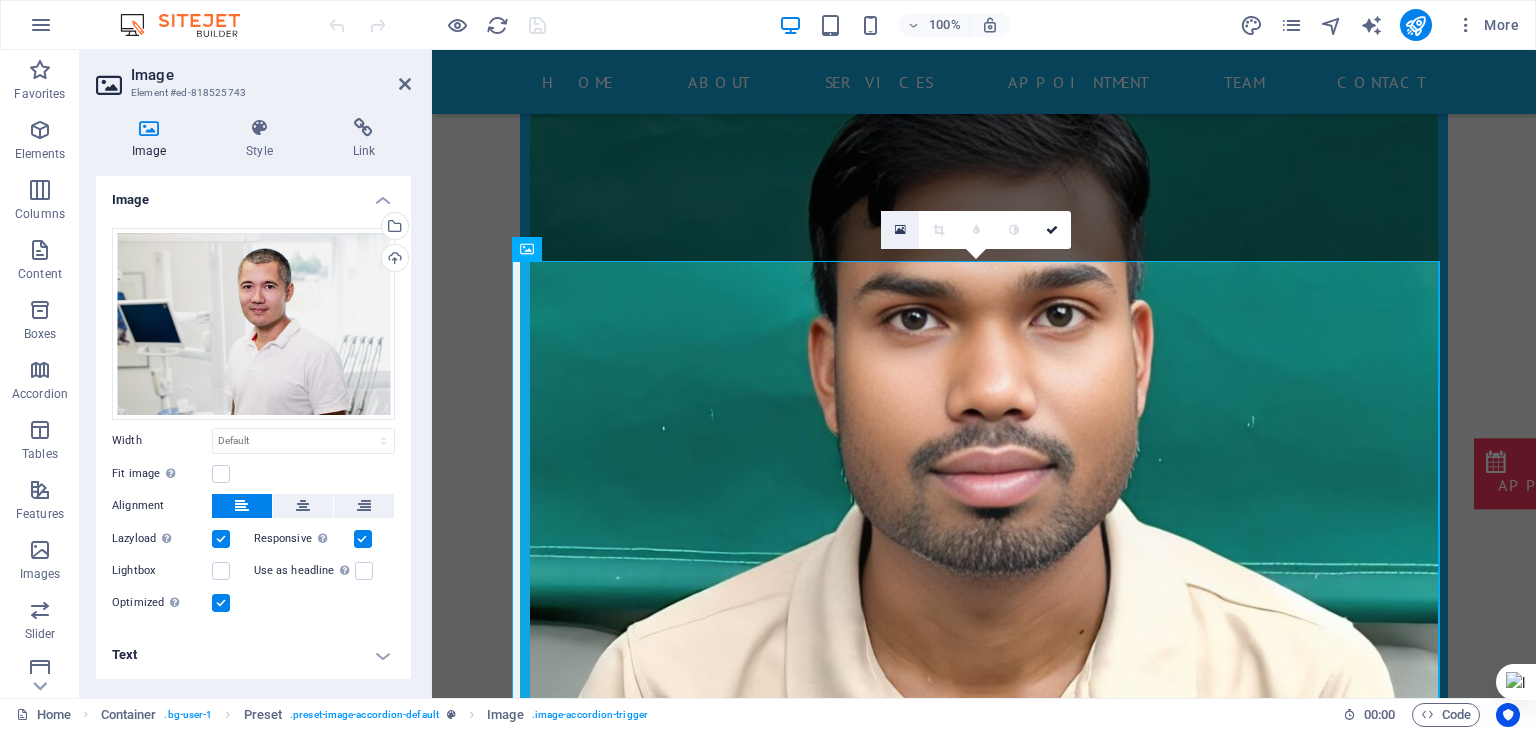 click at bounding box center (900, 230) 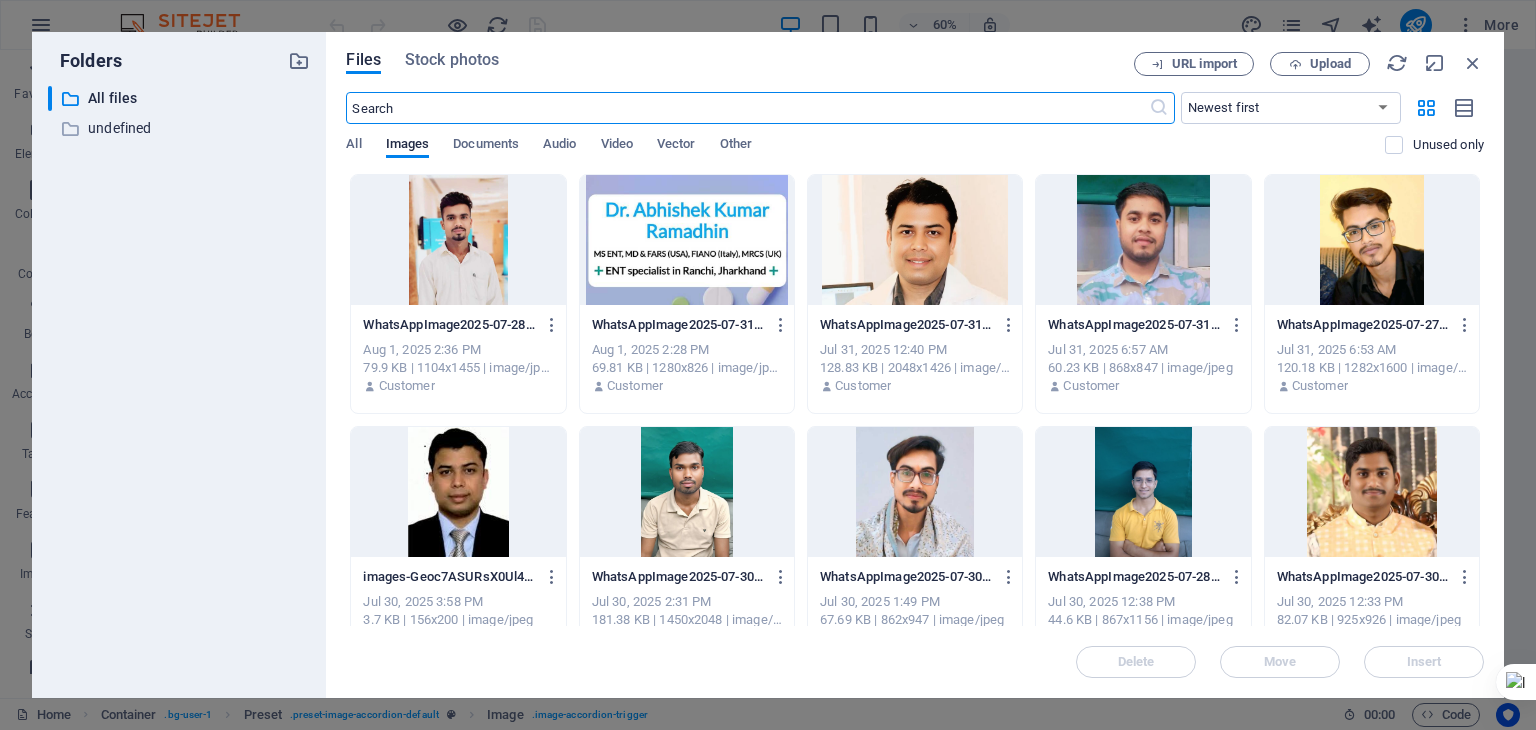 scroll, scrollTop: 16888, scrollLeft: 0, axis: vertical 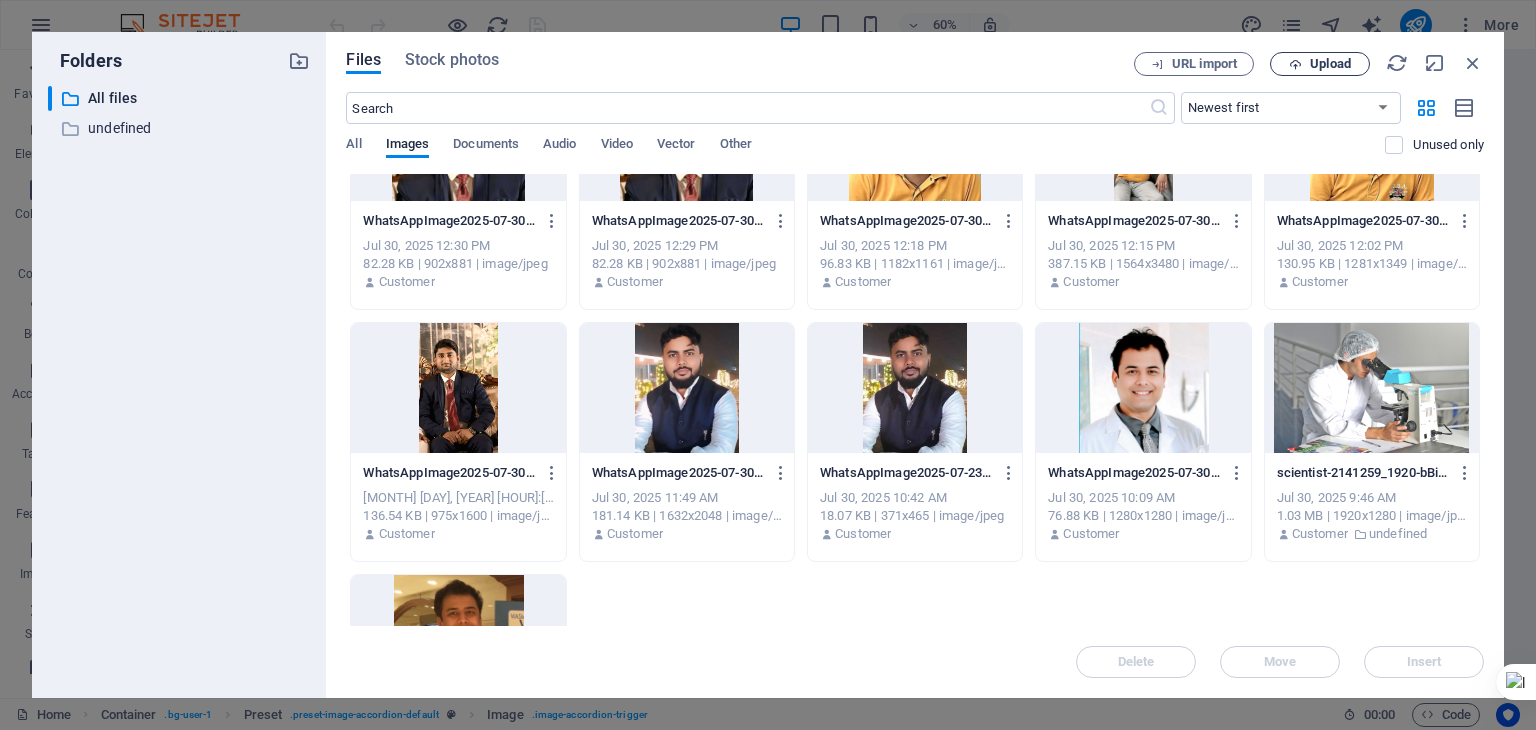 click on "Upload" at bounding box center [1320, 64] 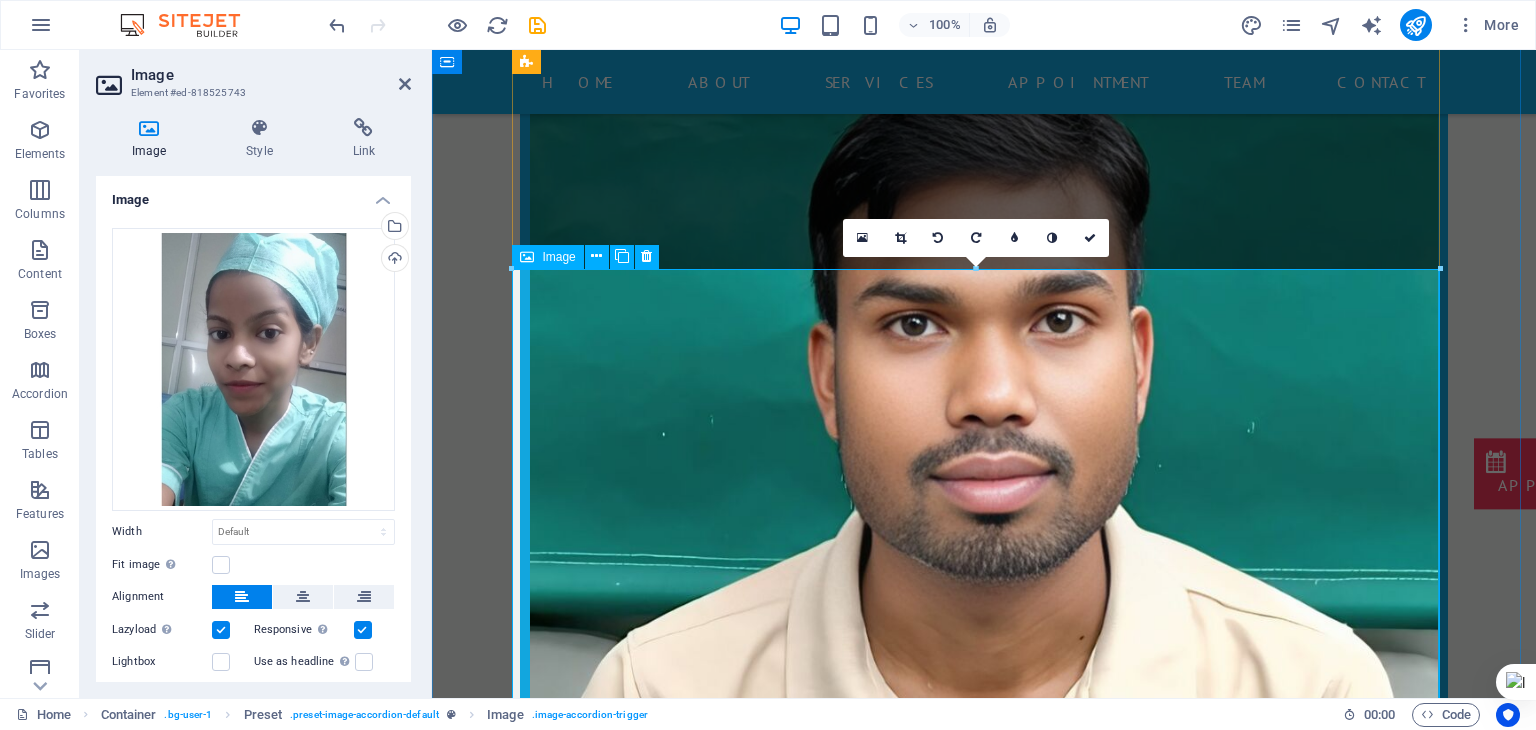 scroll, scrollTop: 16727, scrollLeft: 0, axis: vertical 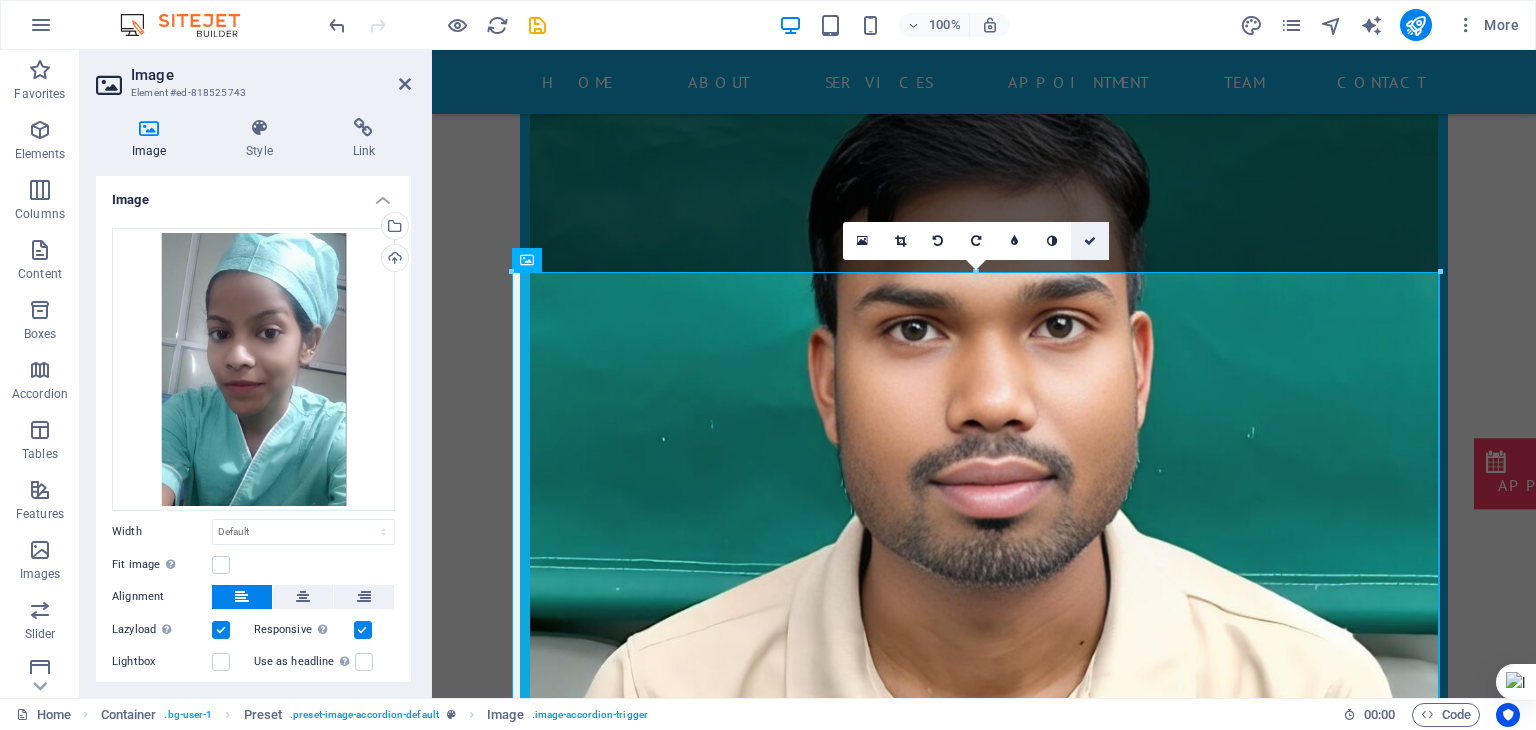 click at bounding box center [1090, 241] 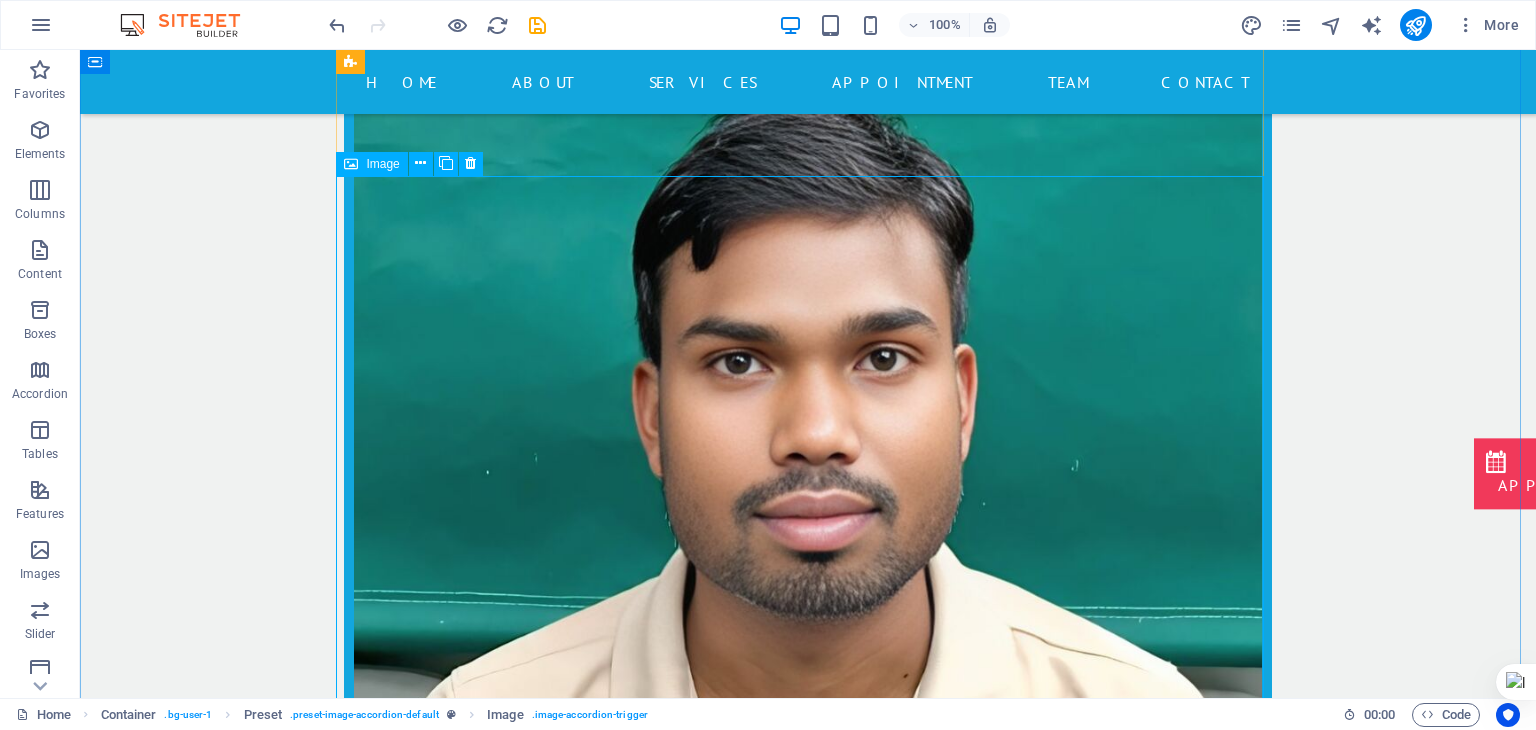 scroll, scrollTop: 16938, scrollLeft: 0, axis: vertical 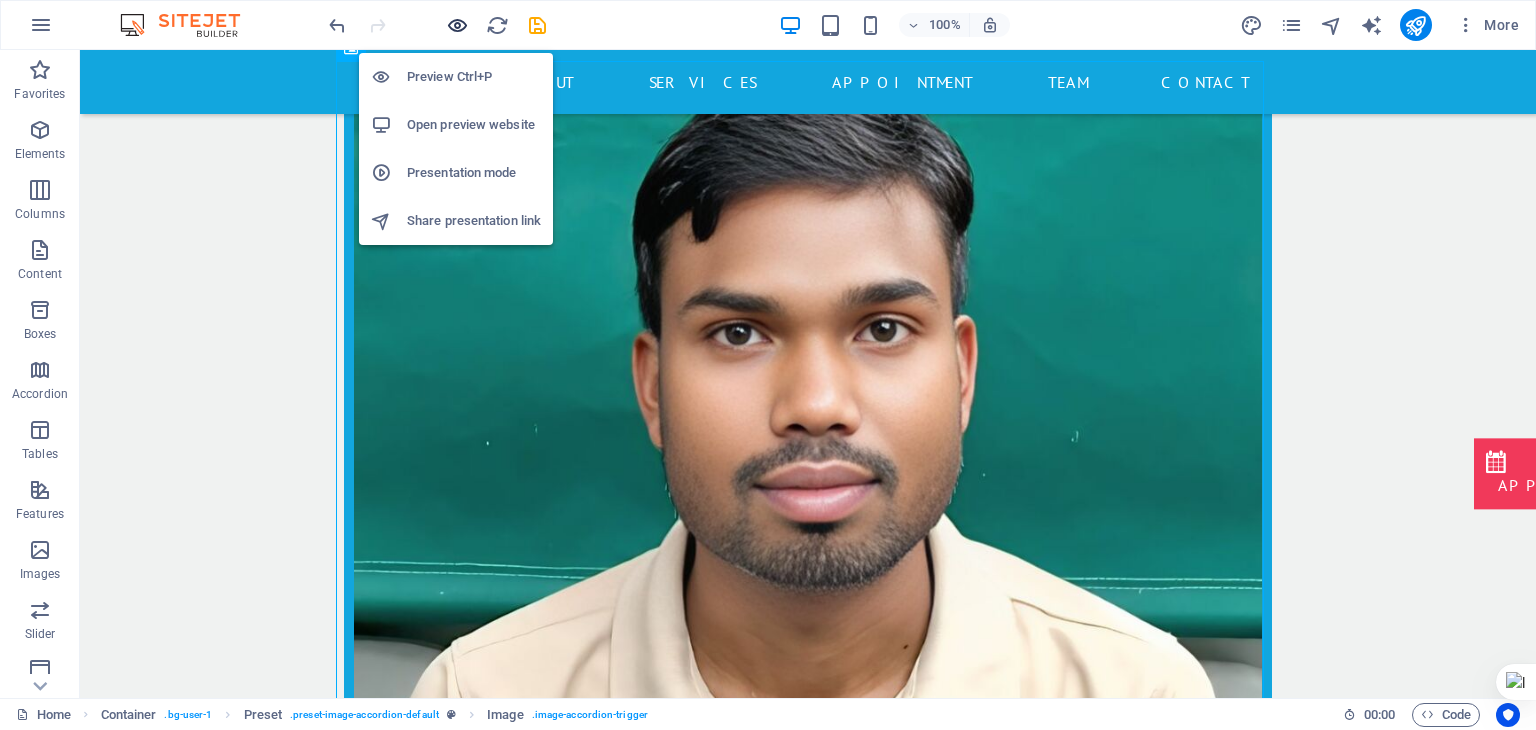 click at bounding box center [457, 25] 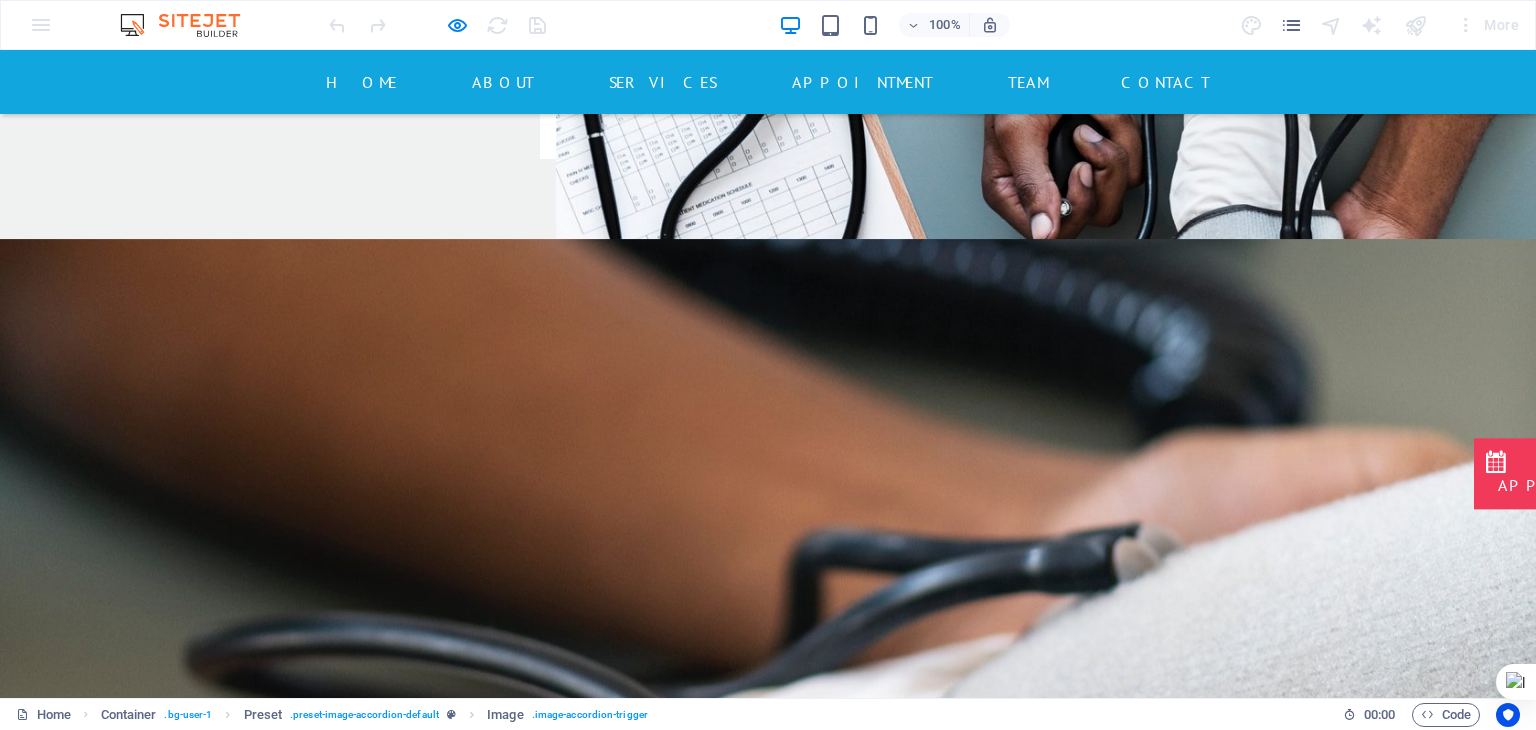 scroll, scrollTop: 4408, scrollLeft: 0, axis: vertical 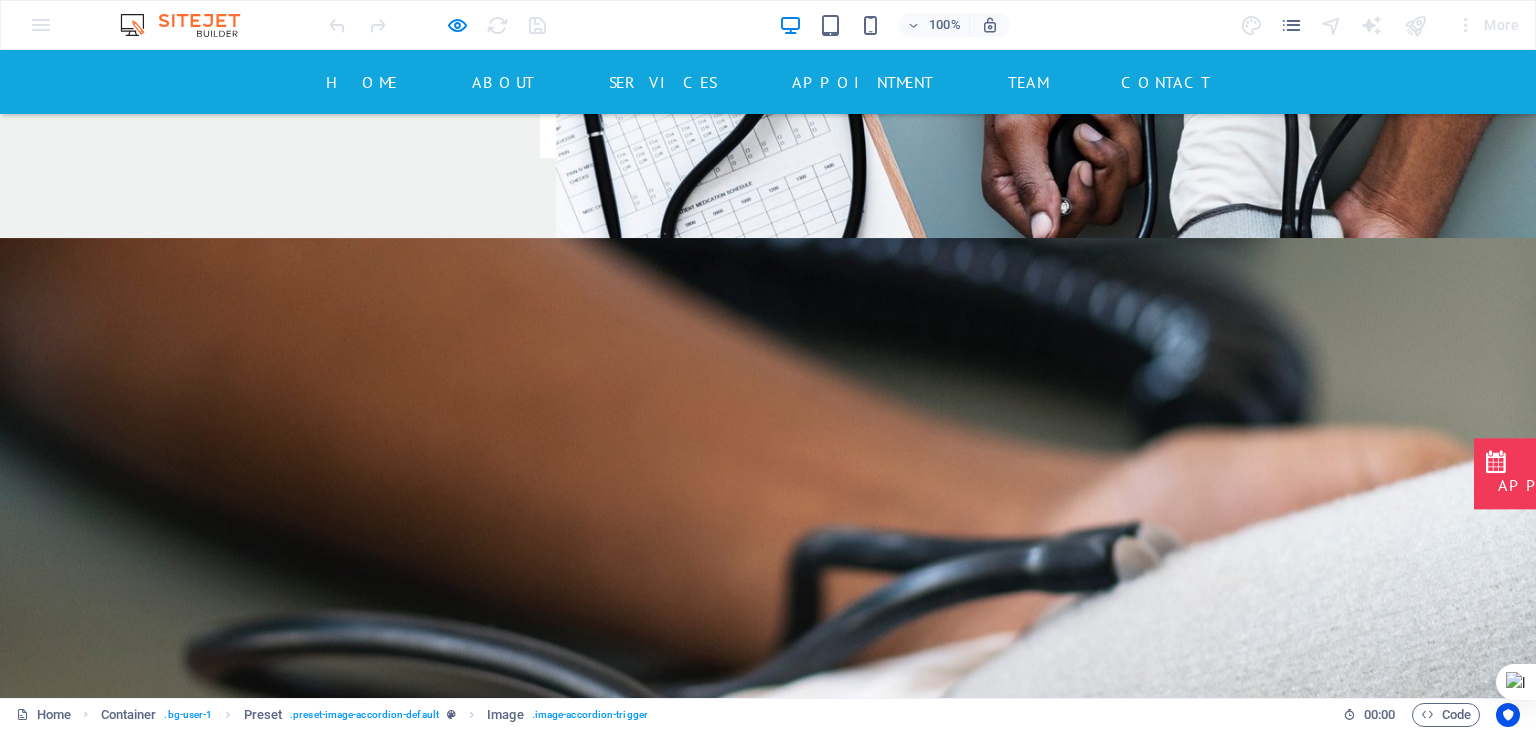 type 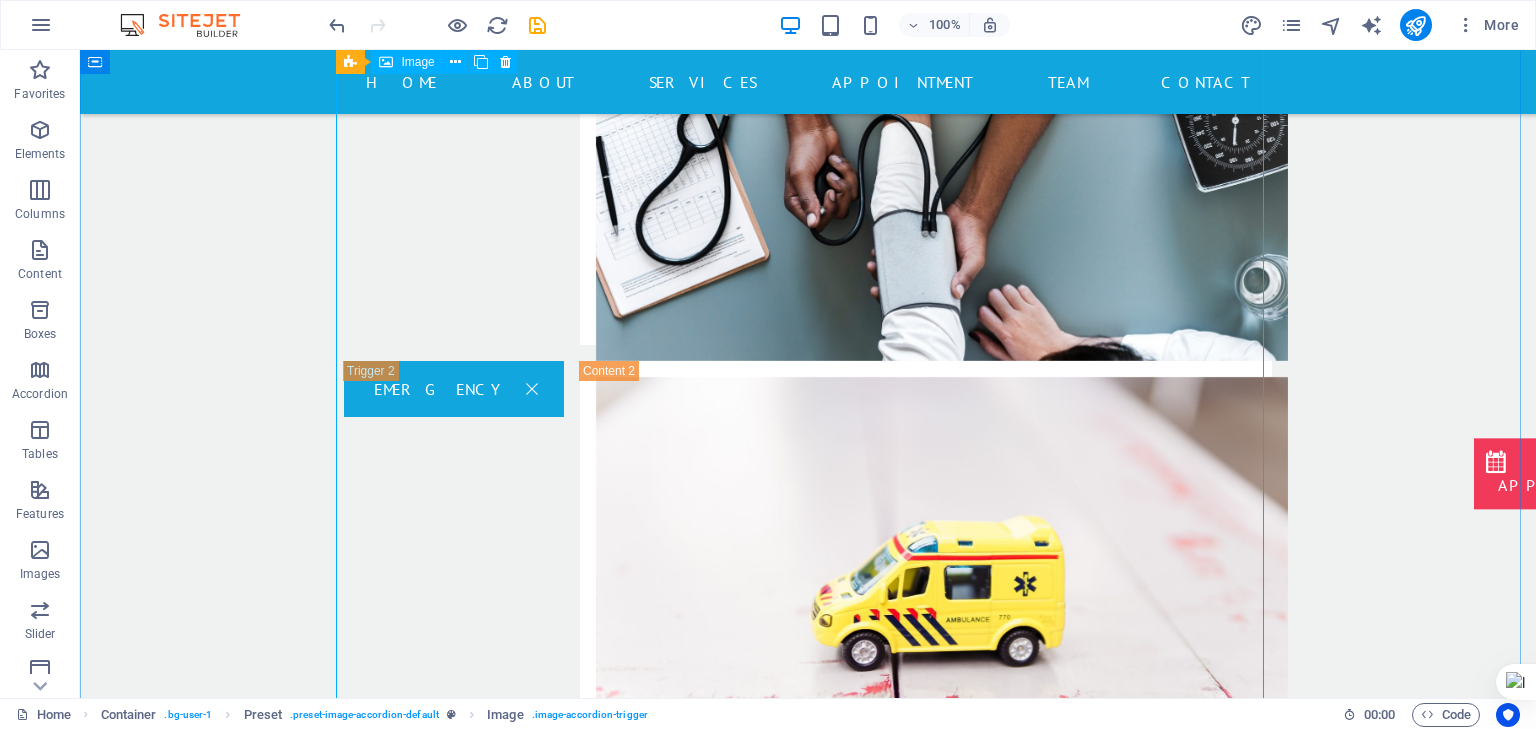 scroll, scrollTop: 17089, scrollLeft: 0, axis: vertical 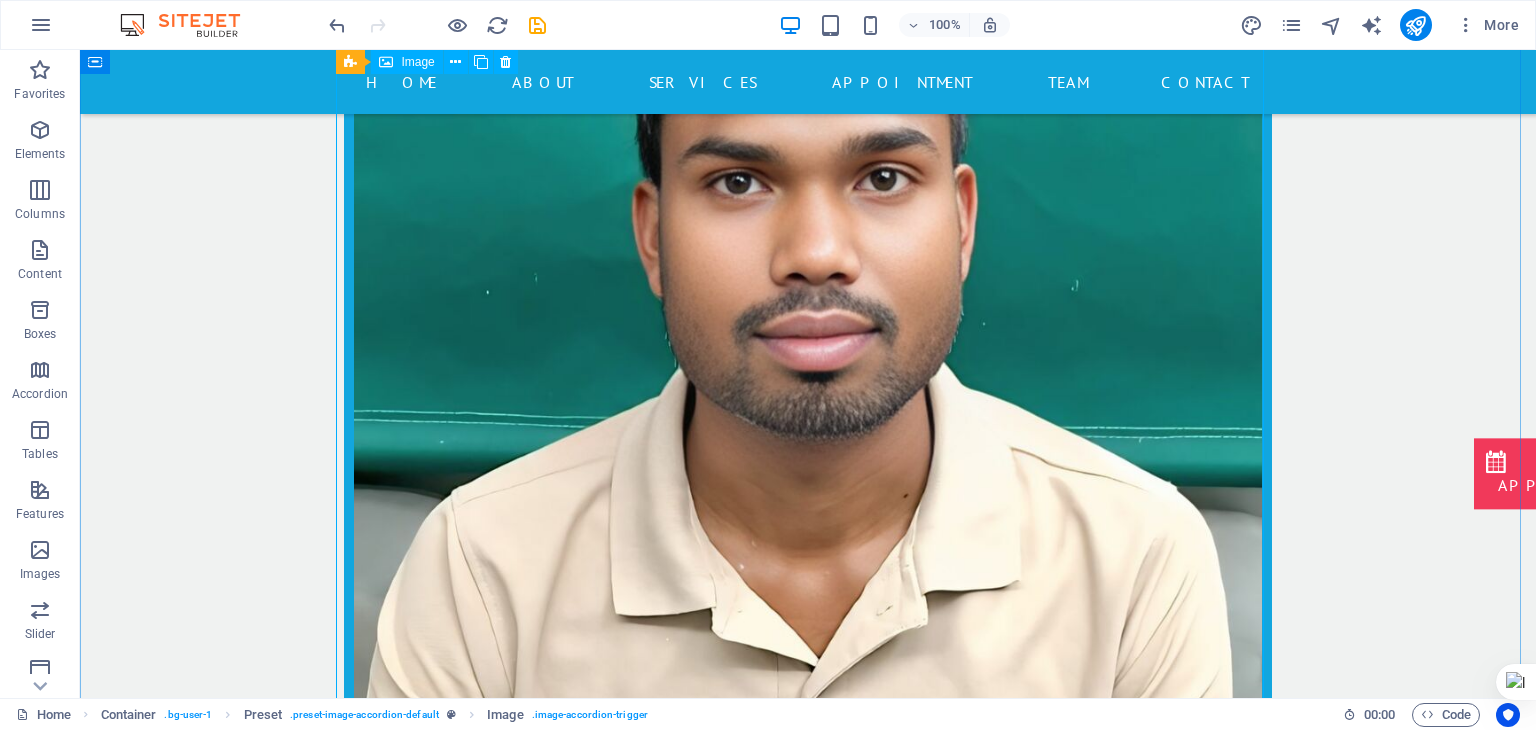 click on "Surgeon" at bounding box center [808, 3681] 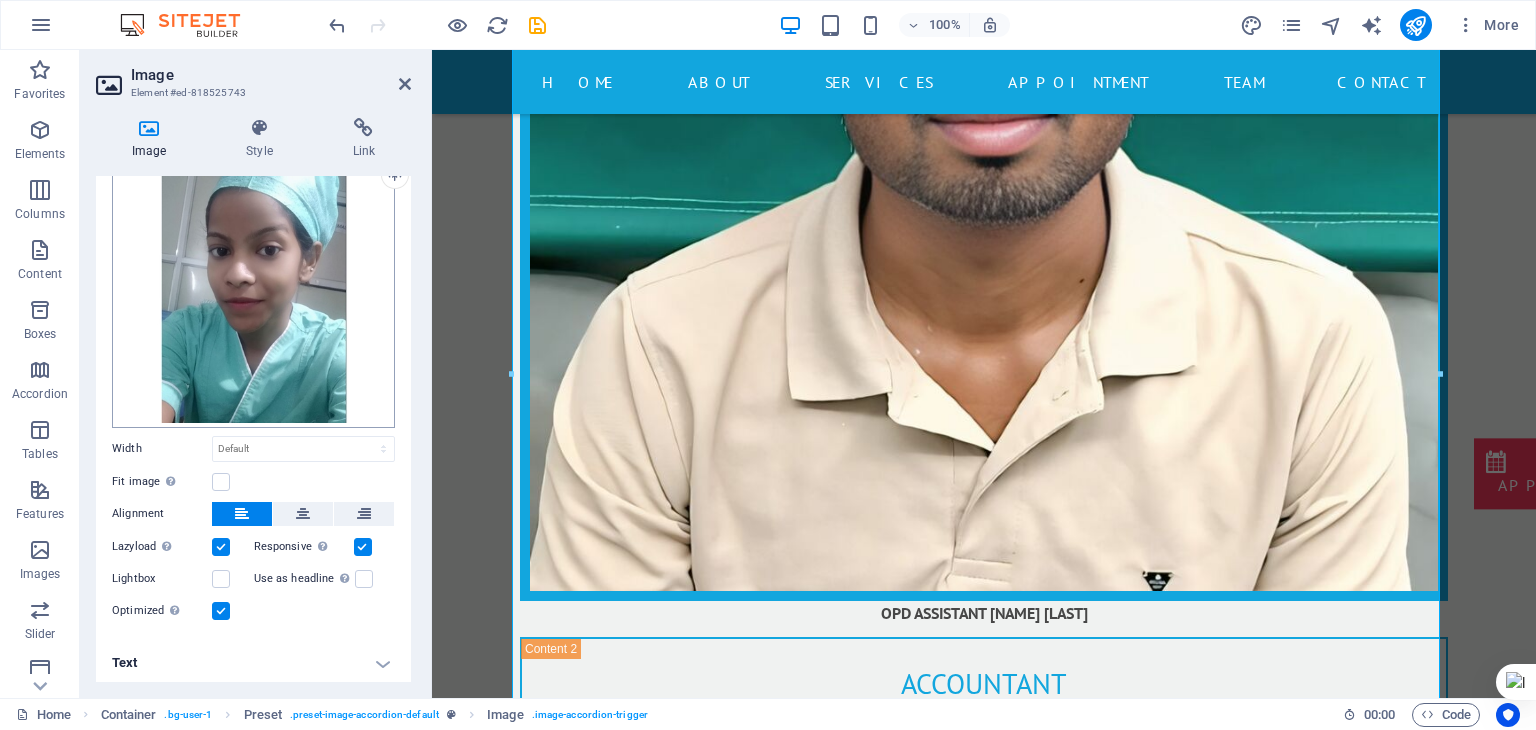 scroll, scrollTop: 0, scrollLeft: 0, axis: both 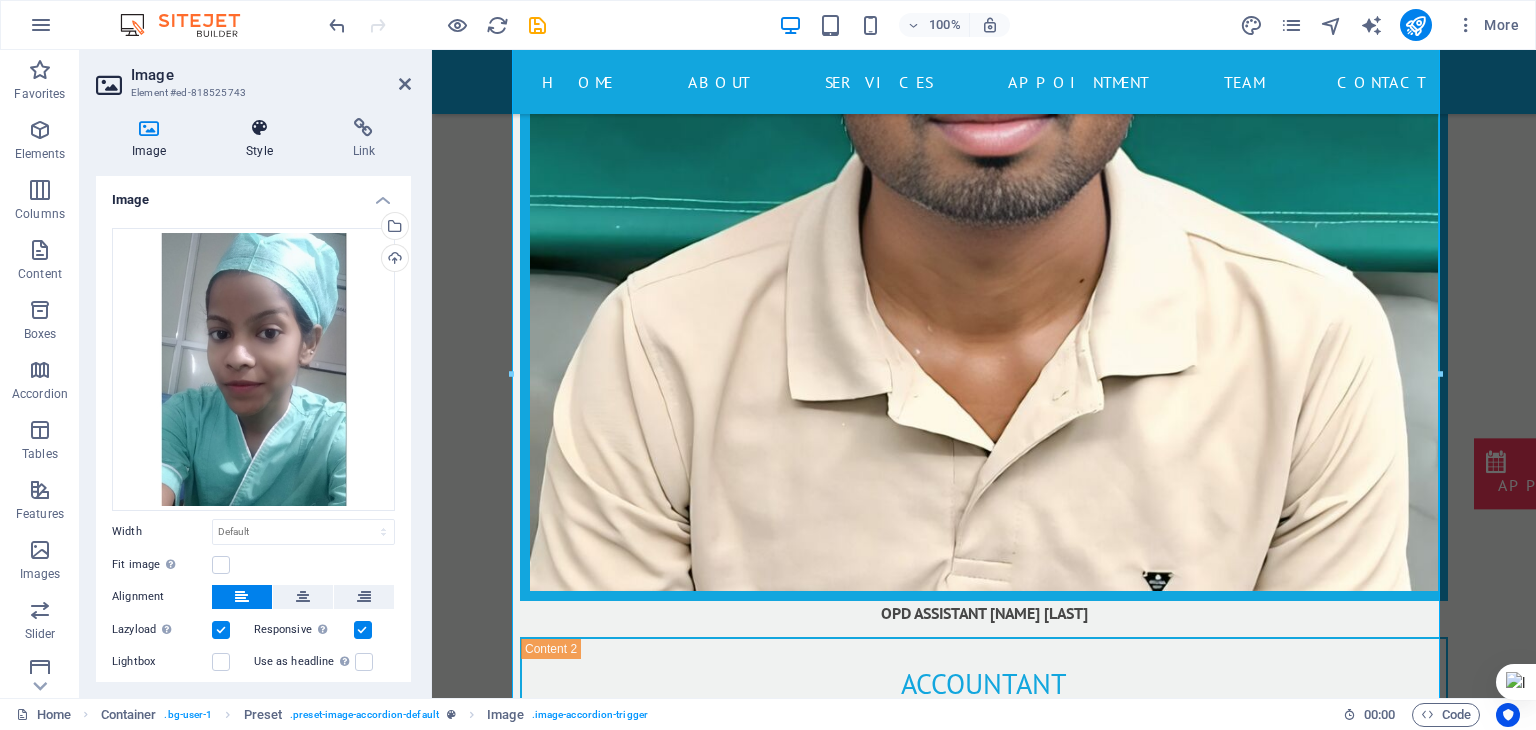 click at bounding box center [259, 128] 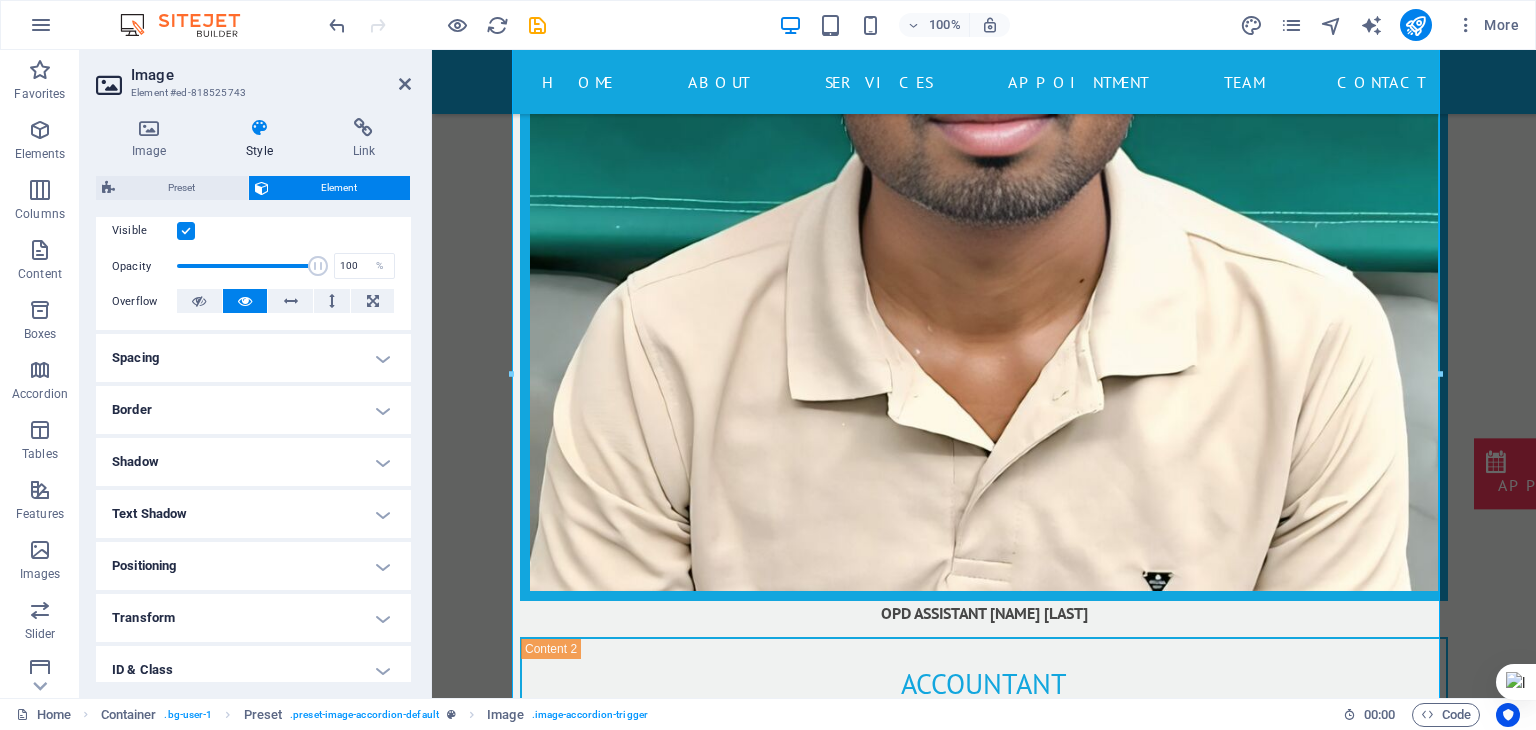 scroll, scrollTop: 266, scrollLeft: 0, axis: vertical 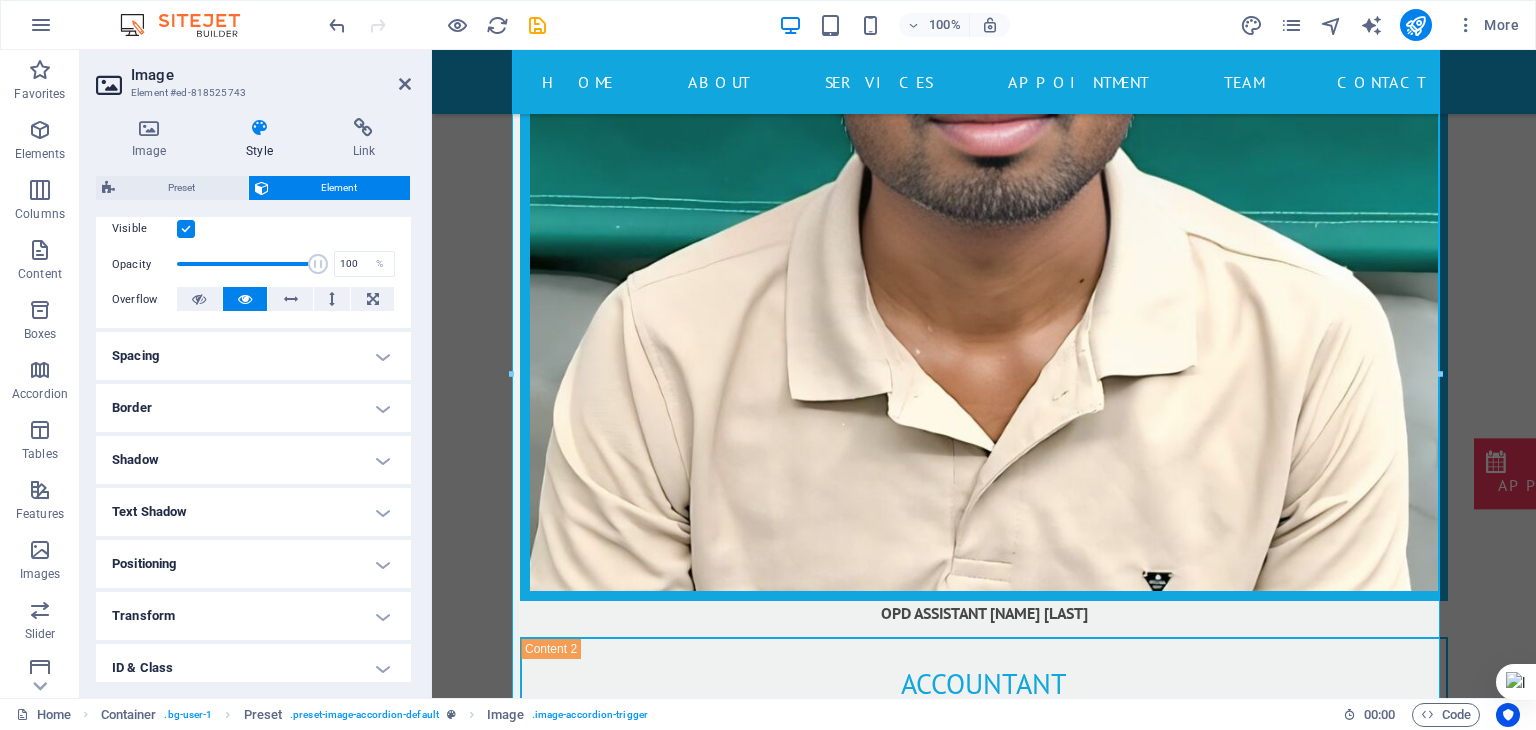 click on "Border" at bounding box center [253, 408] 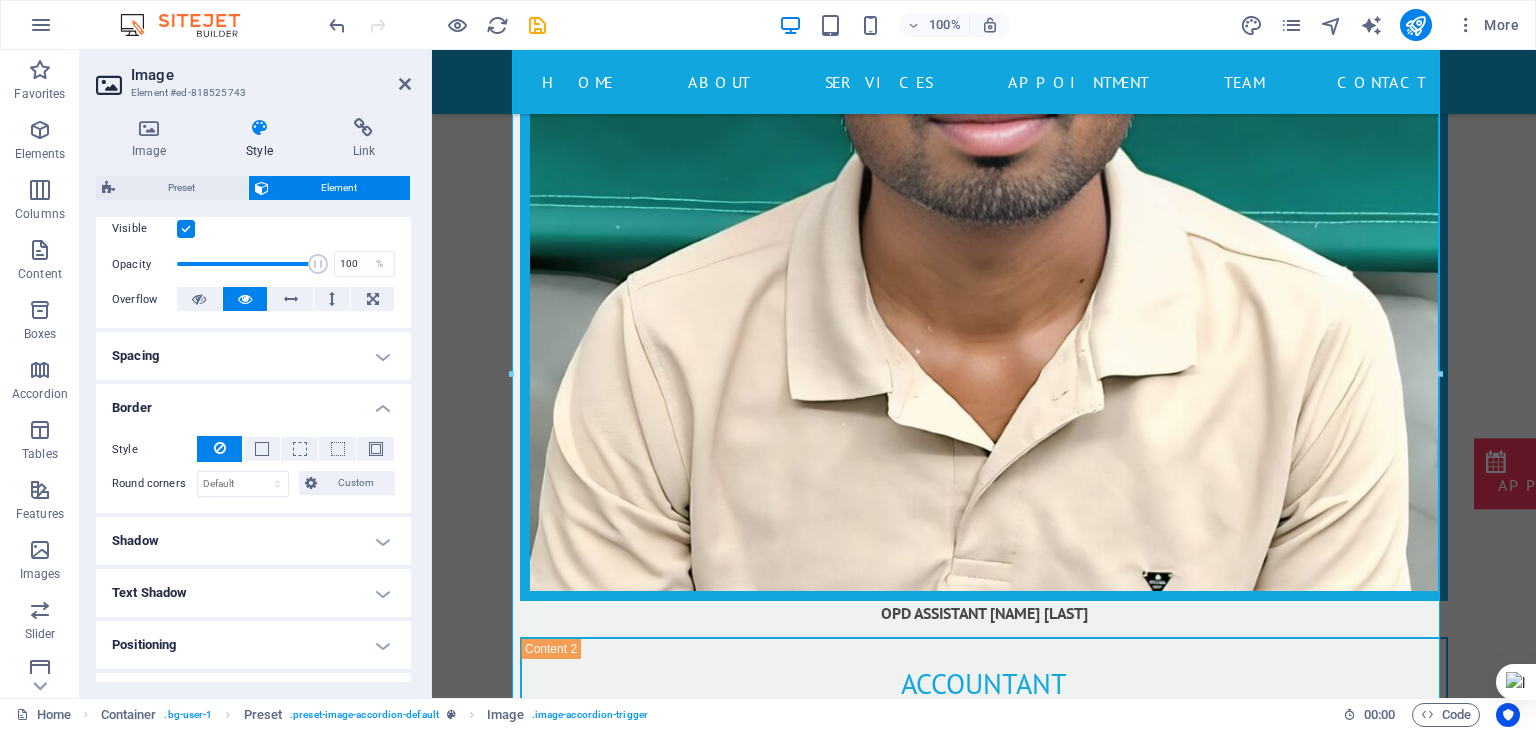 click on "Style" at bounding box center [253, 449] 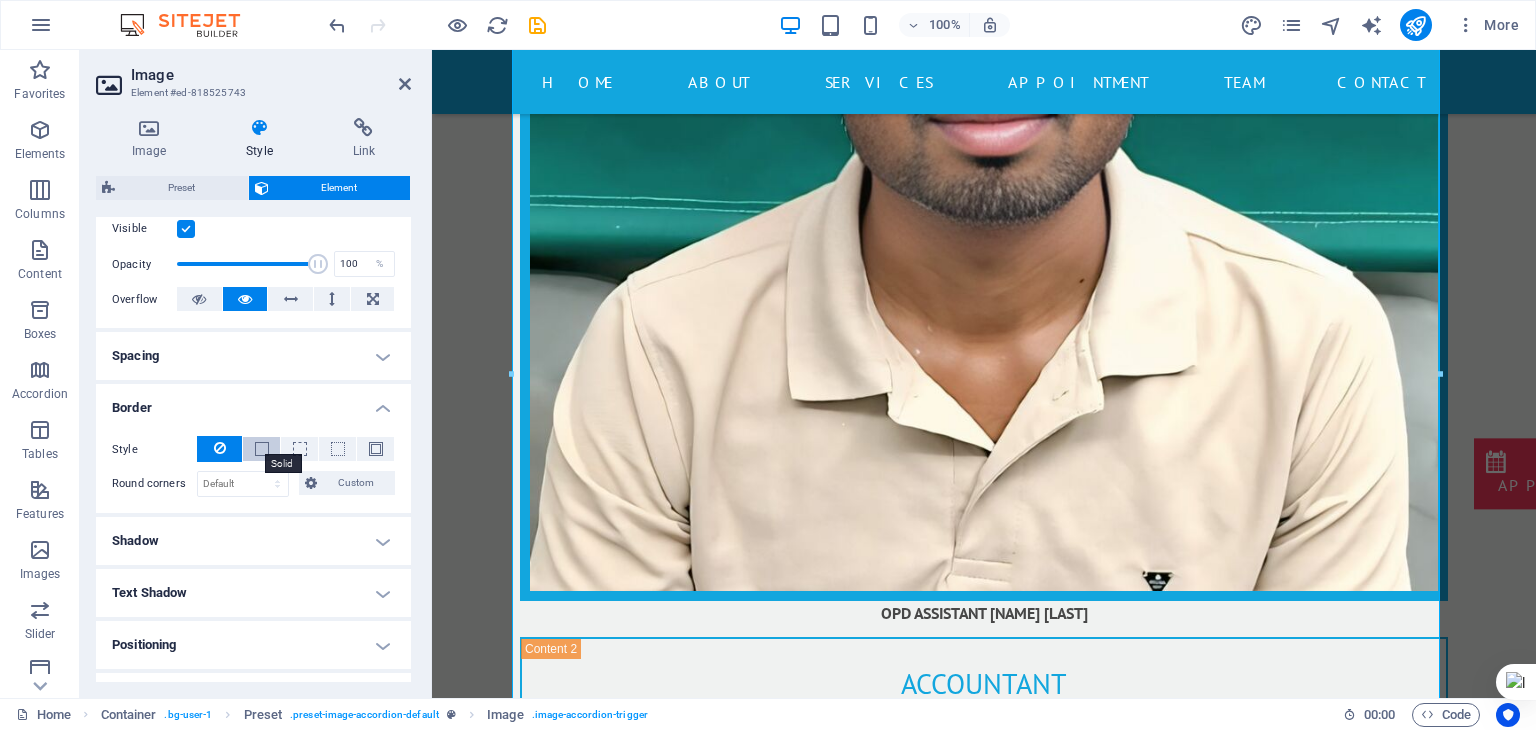 click at bounding box center (262, 449) 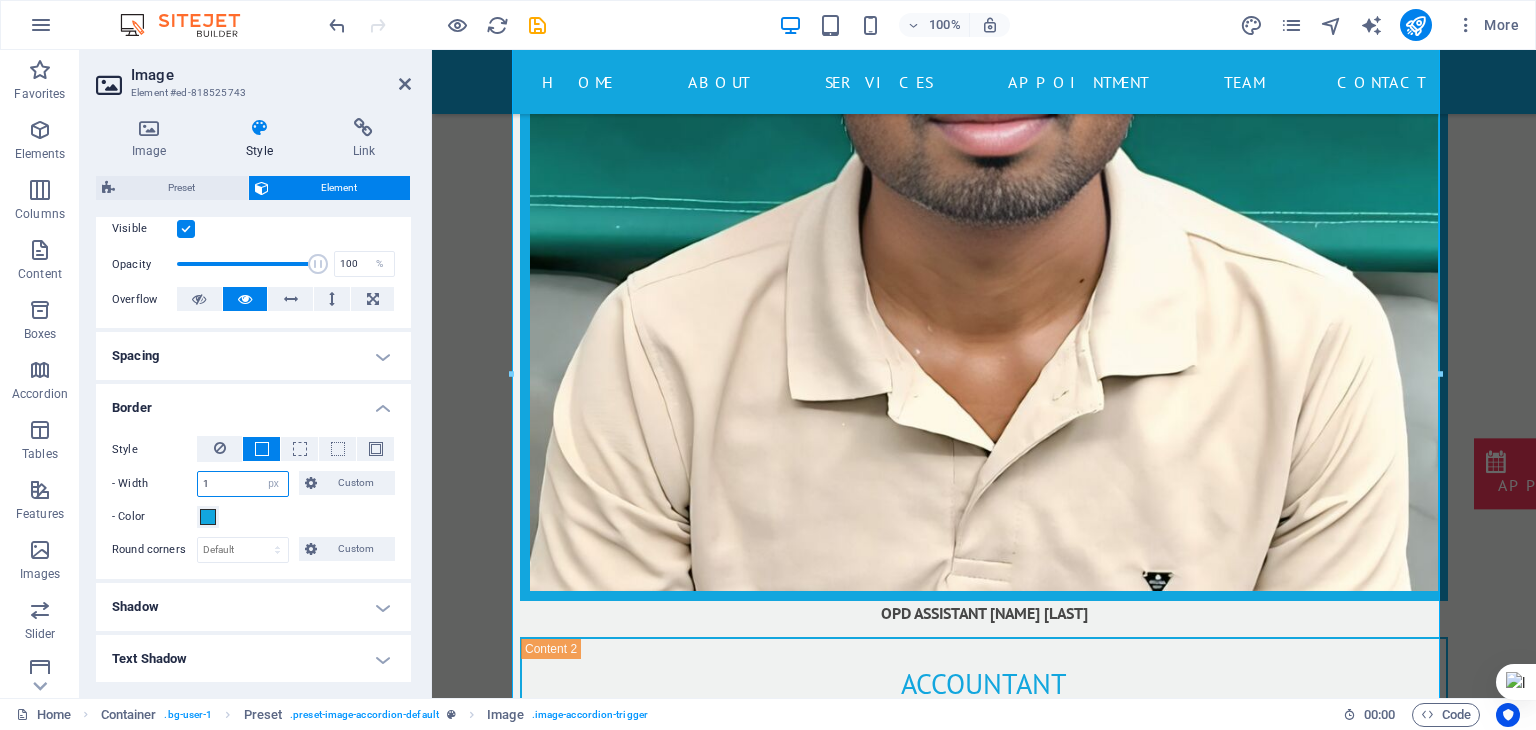 click on "1" at bounding box center [243, 484] 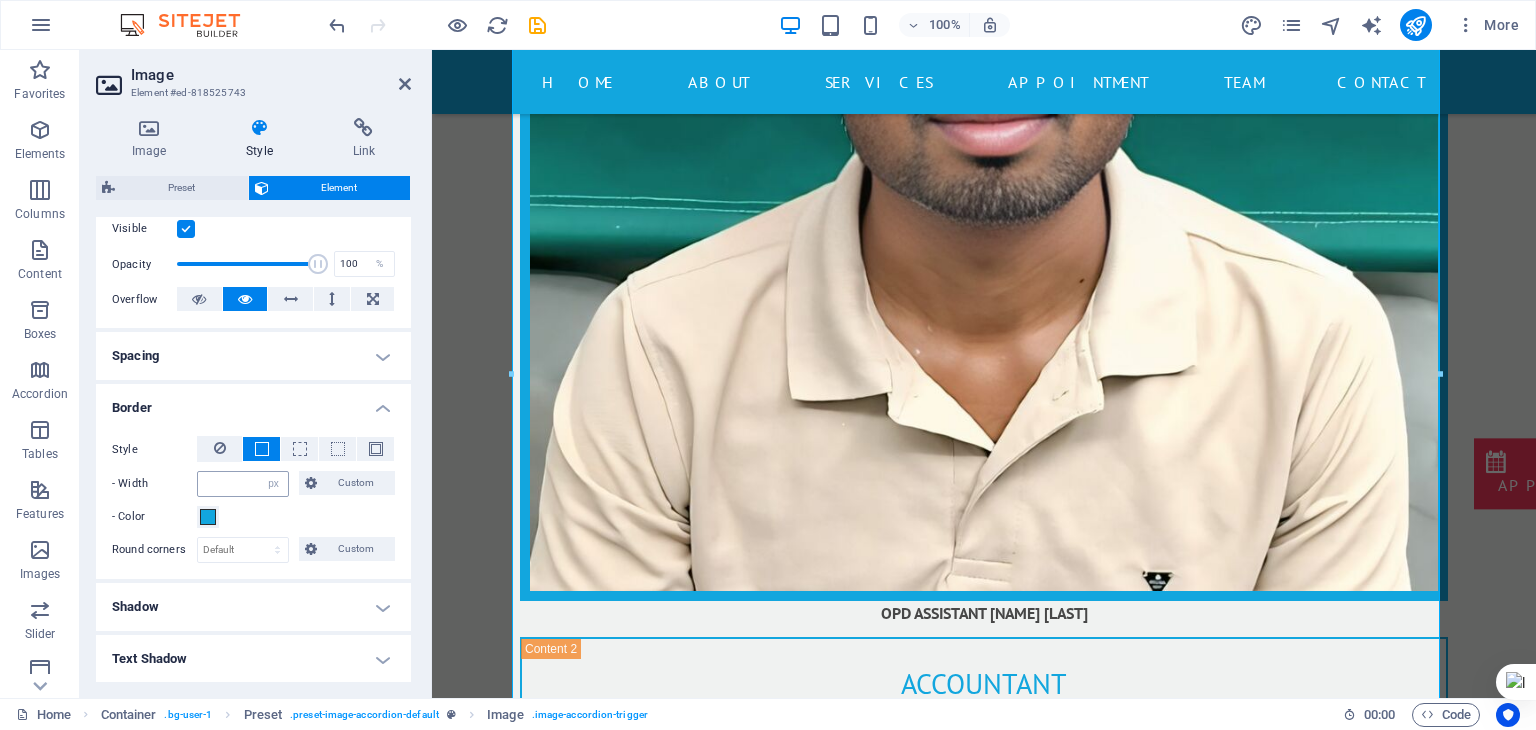 type on "0" 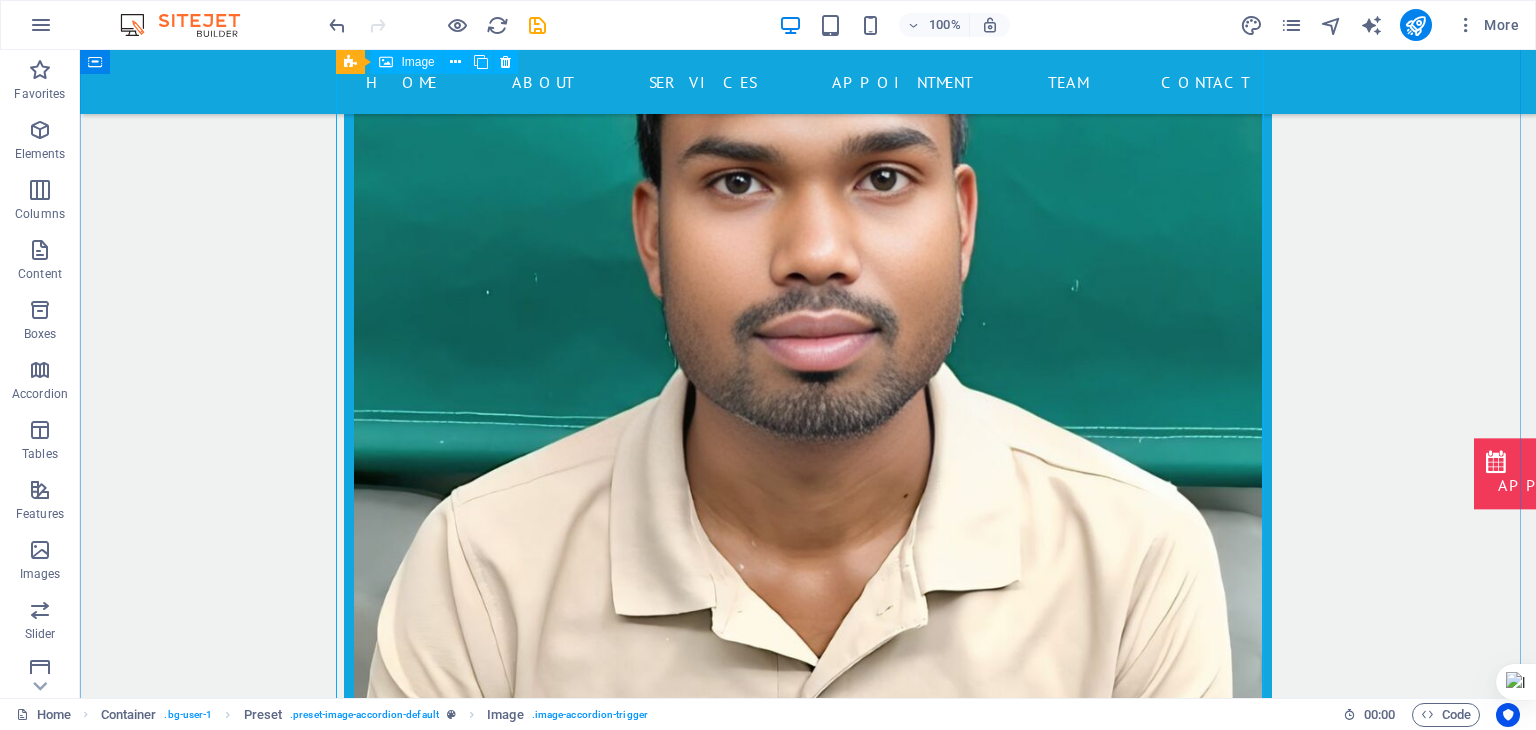 click on "Surgeon" at bounding box center (808, 3681) 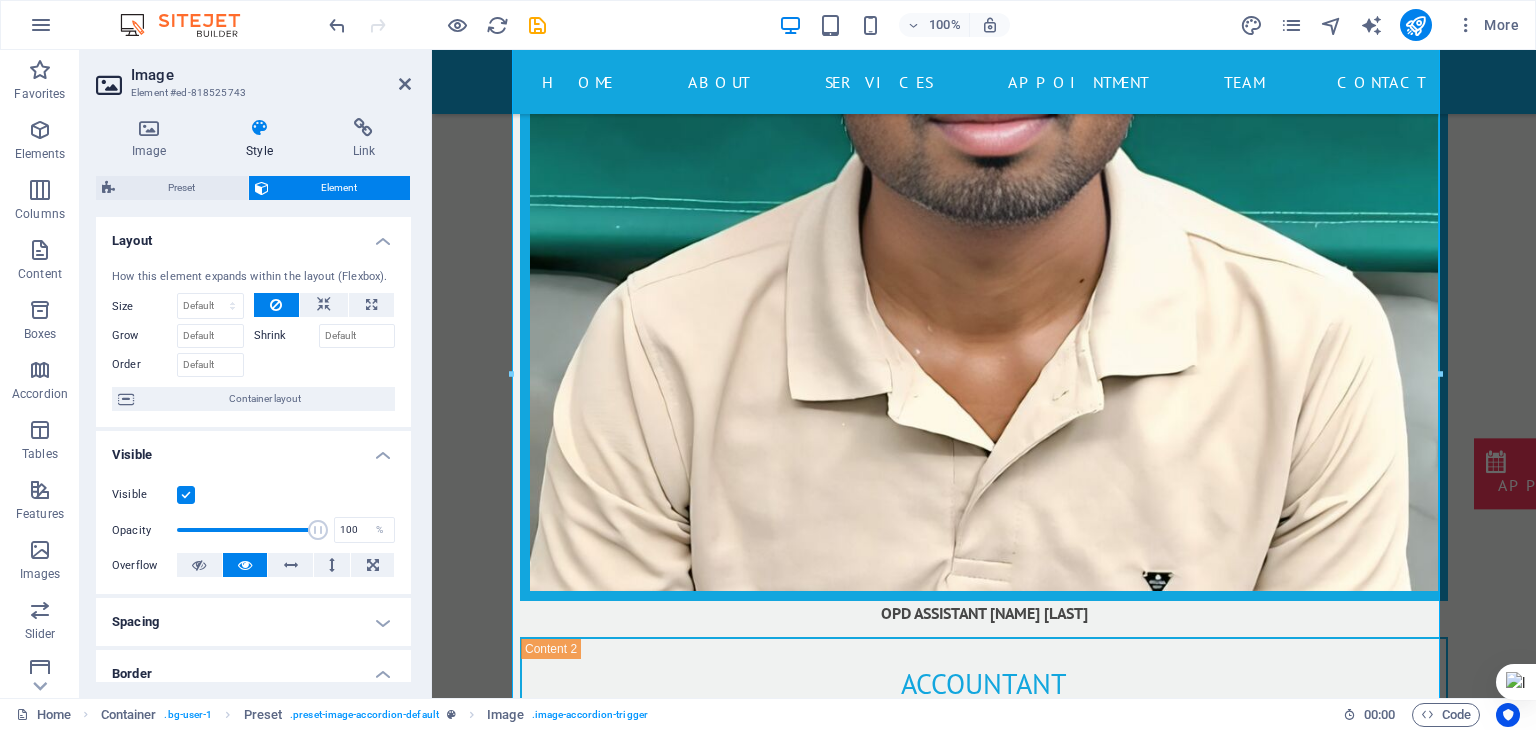 scroll, scrollTop: 316, scrollLeft: 0, axis: vertical 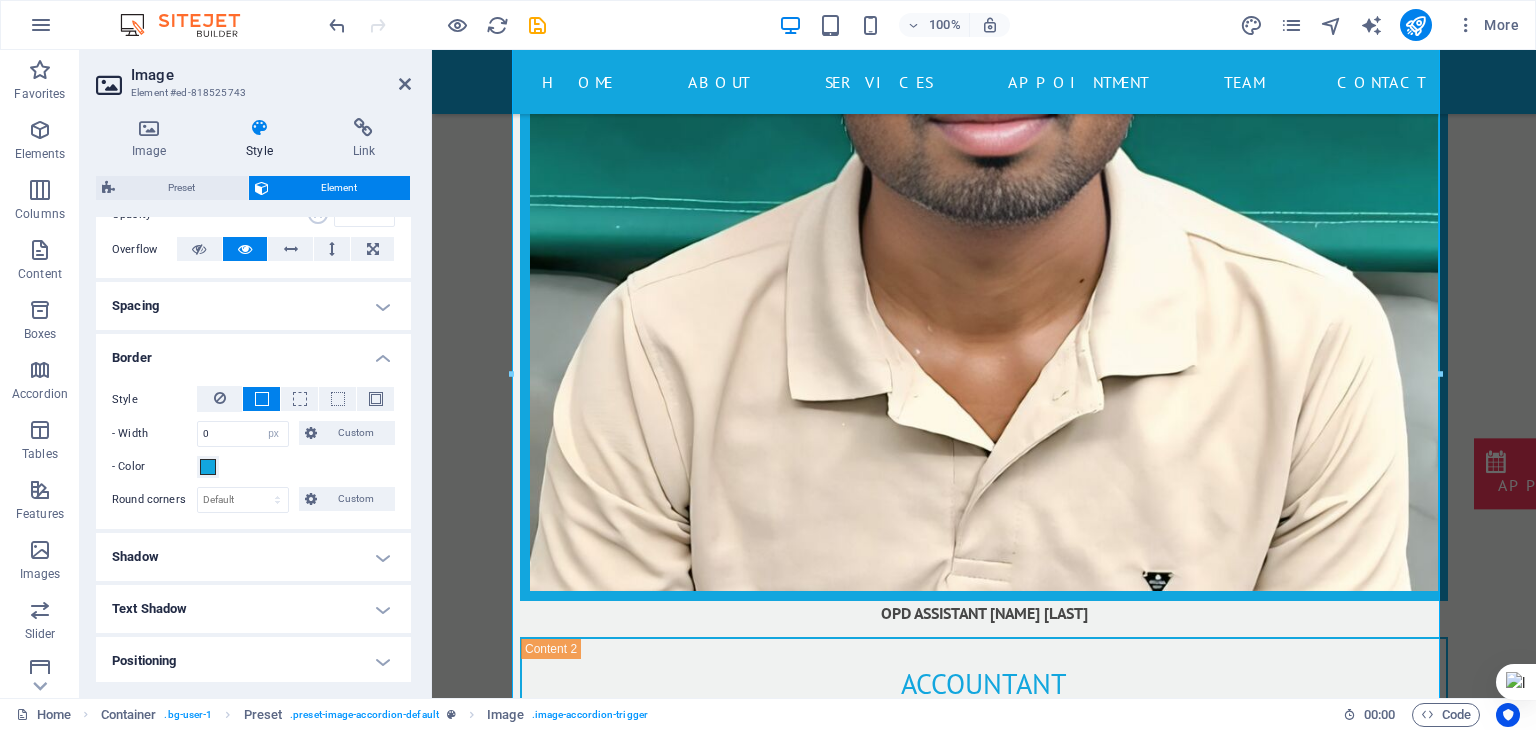 click on "Style              - Width 0 auto px rem % vh vw Custom Custom 0 auto px rem % vh vw 0 auto px rem % vh vw 0 auto px rem % vh vw 0 auto px rem % vh vw  - Color" at bounding box center [253, 432] 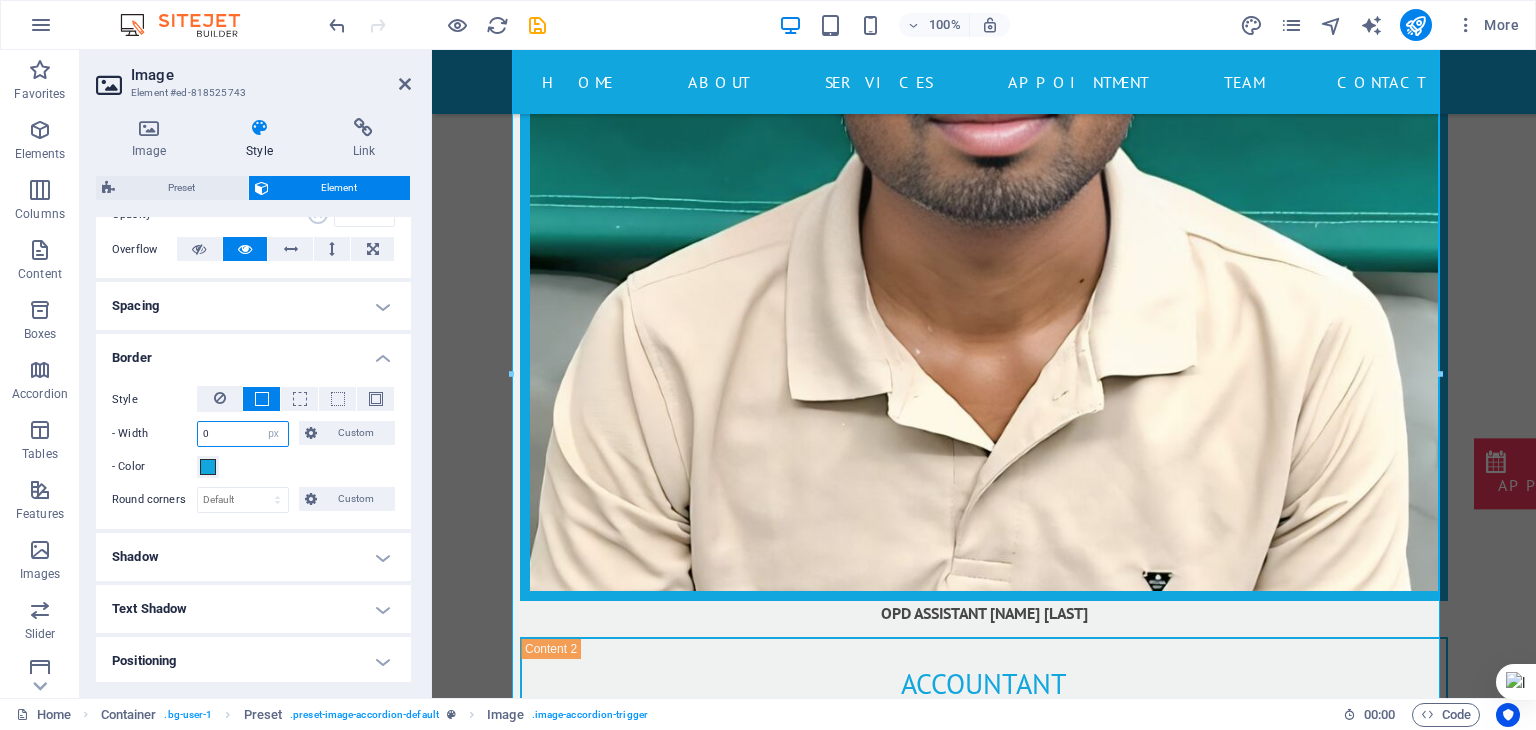 click on "0" at bounding box center [243, 434] 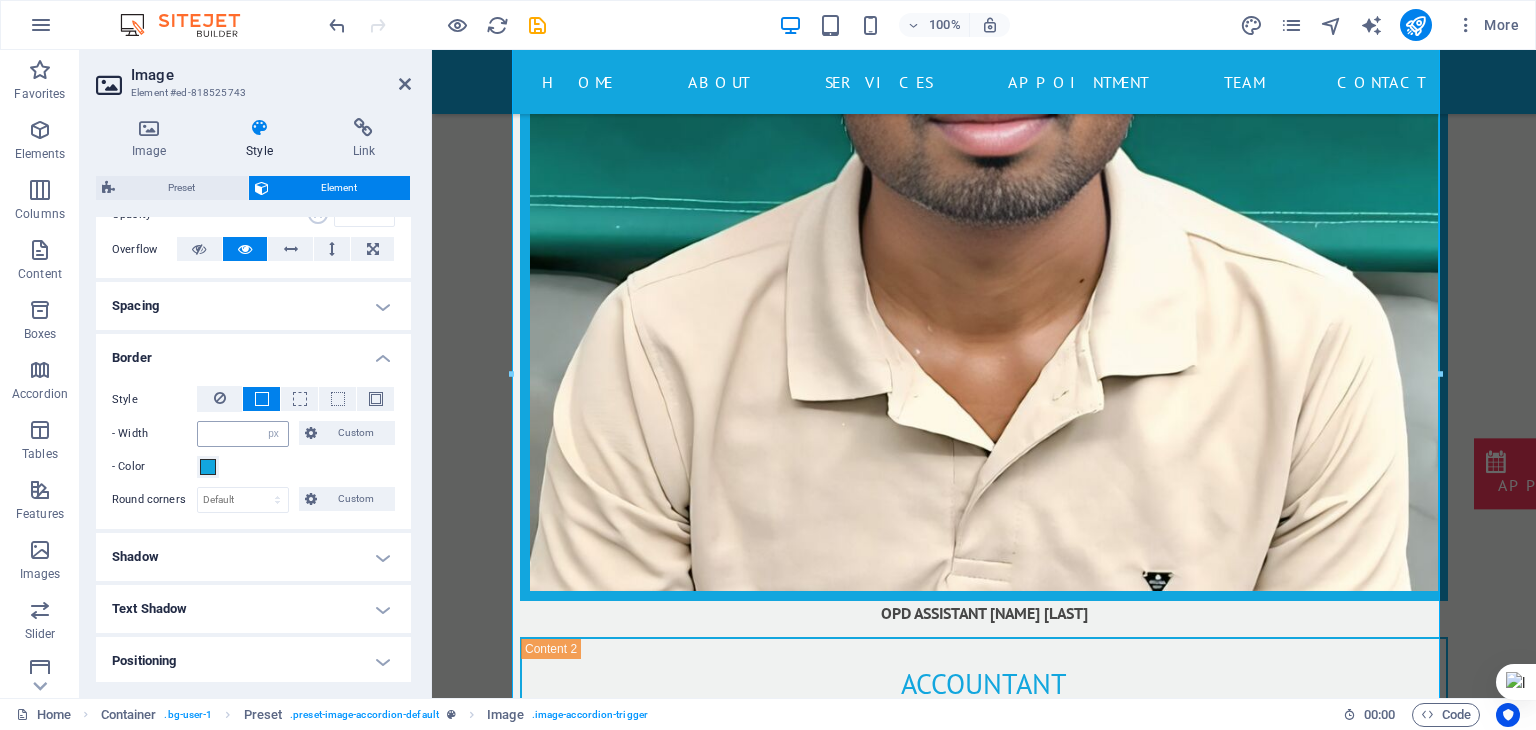 type on "0" 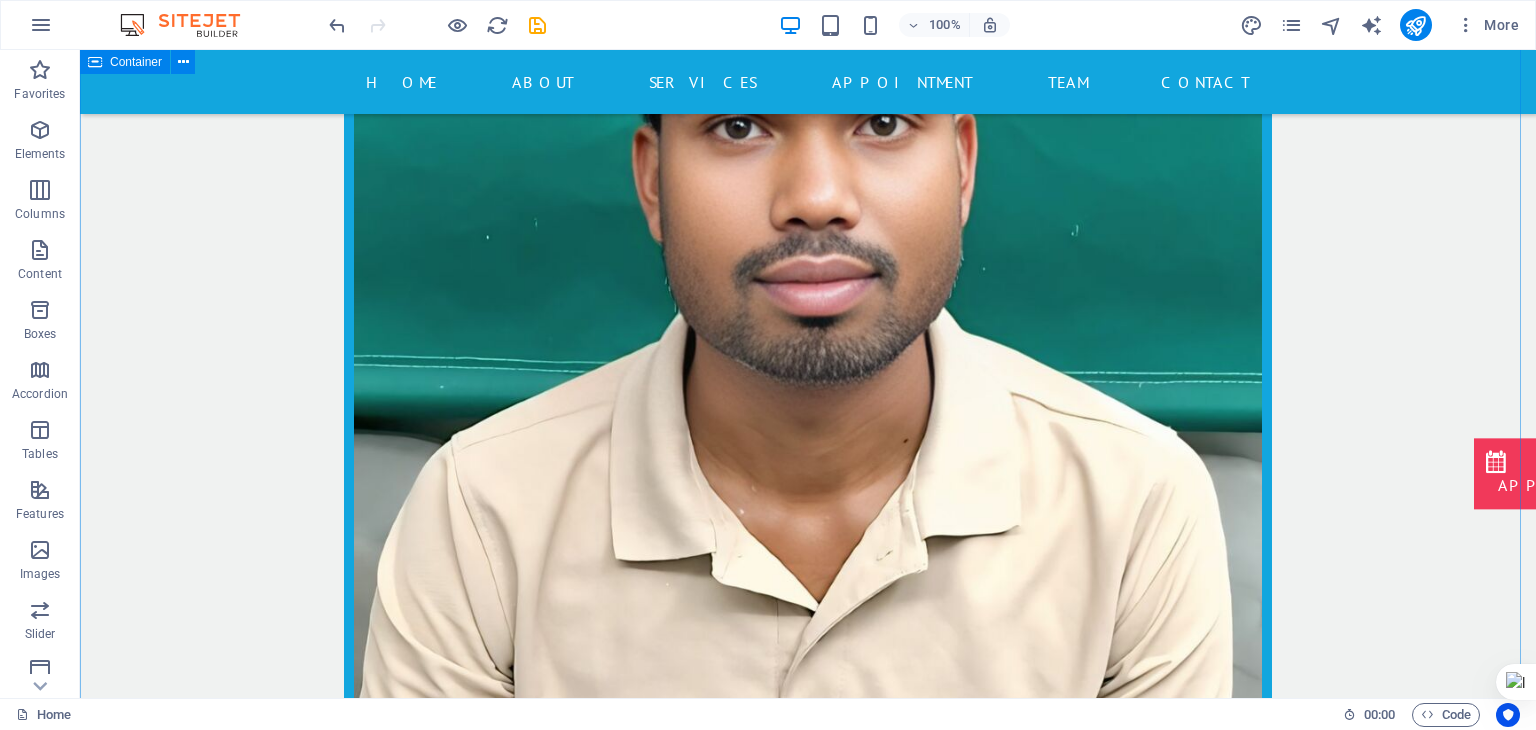 scroll, scrollTop: 17132, scrollLeft: 0, axis: vertical 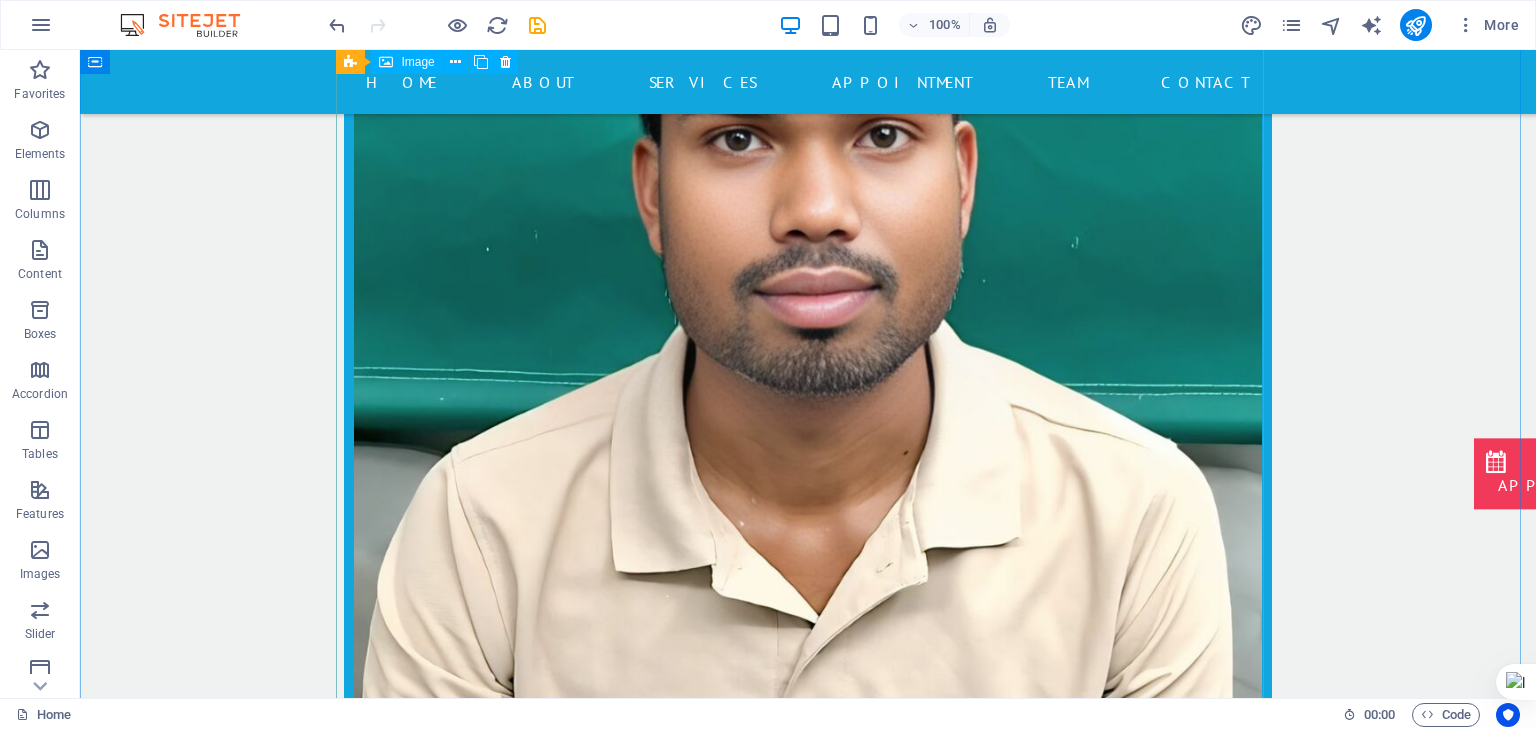 click on "Surgeon" at bounding box center [808, 3638] 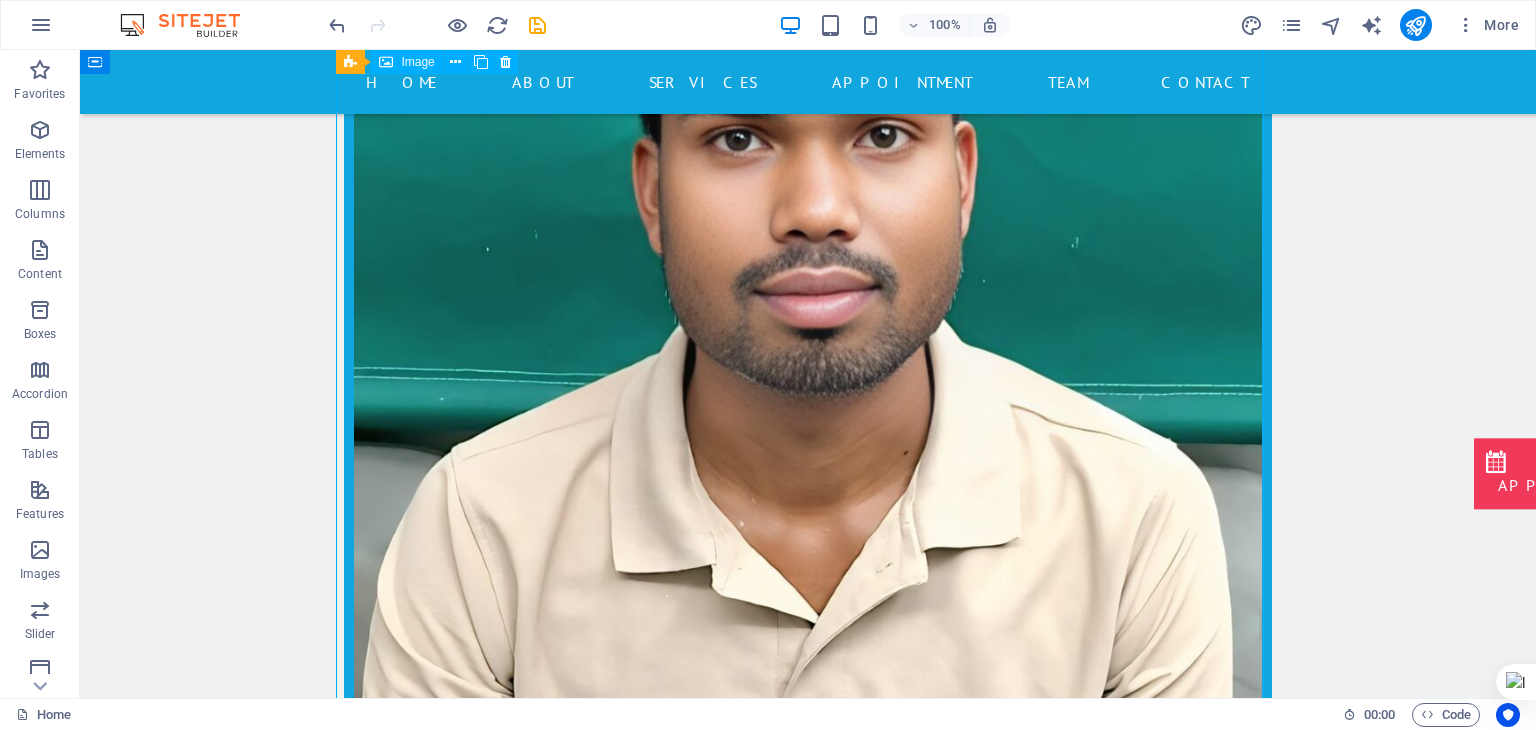 click on "Surgeon" at bounding box center [808, 3638] 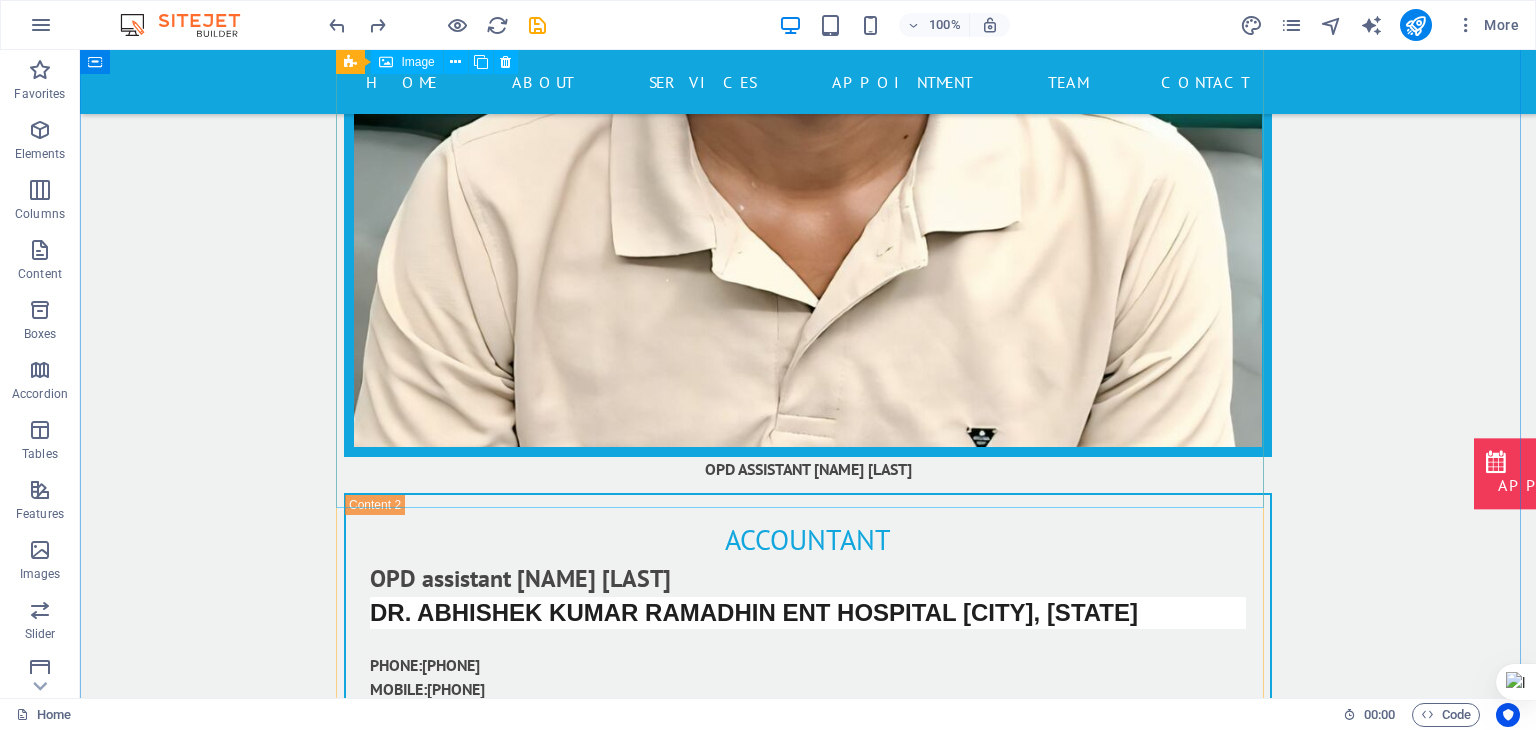 scroll, scrollTop: 17452, scrollLeft: 0, axis: vertical 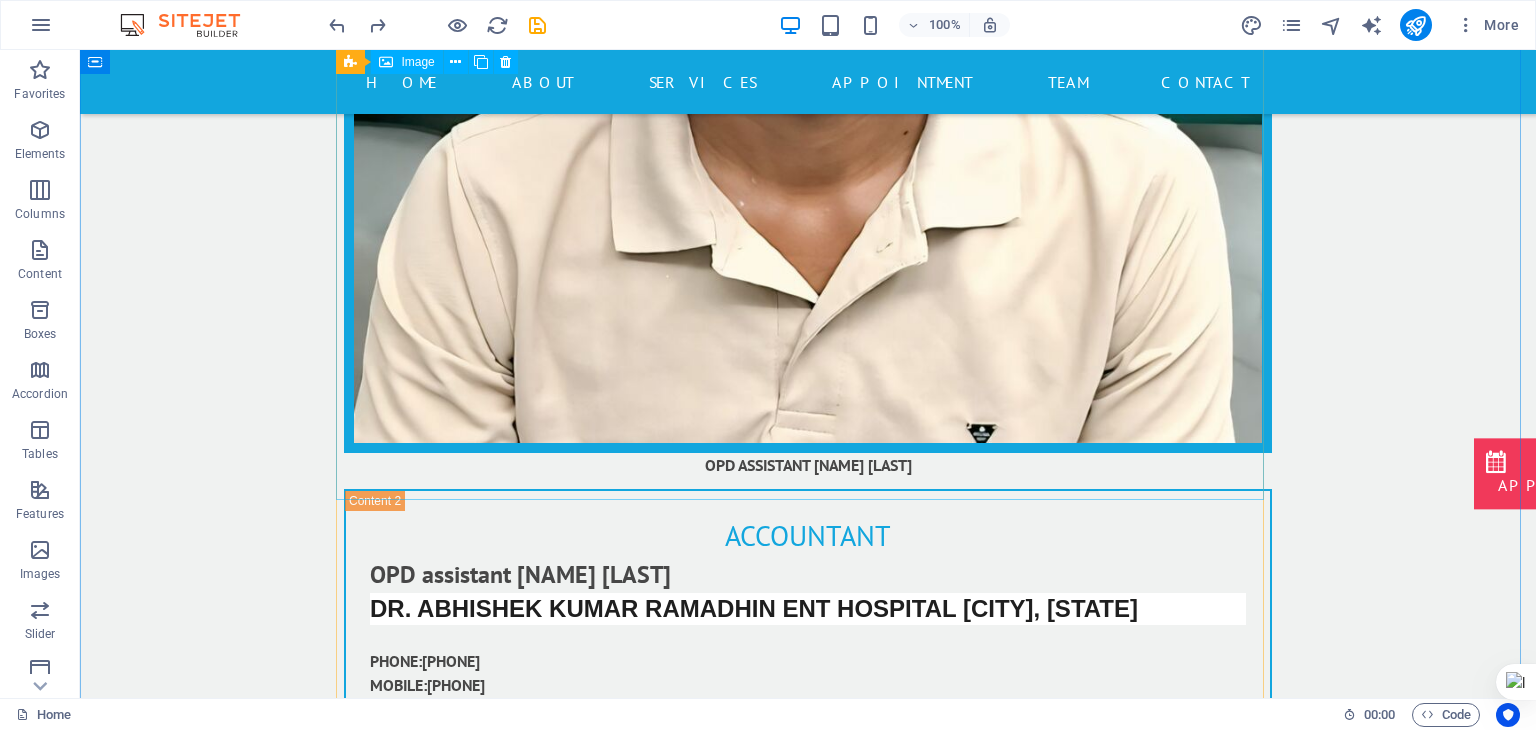 click on "Surgeon" at bounding box center [808, 3318] 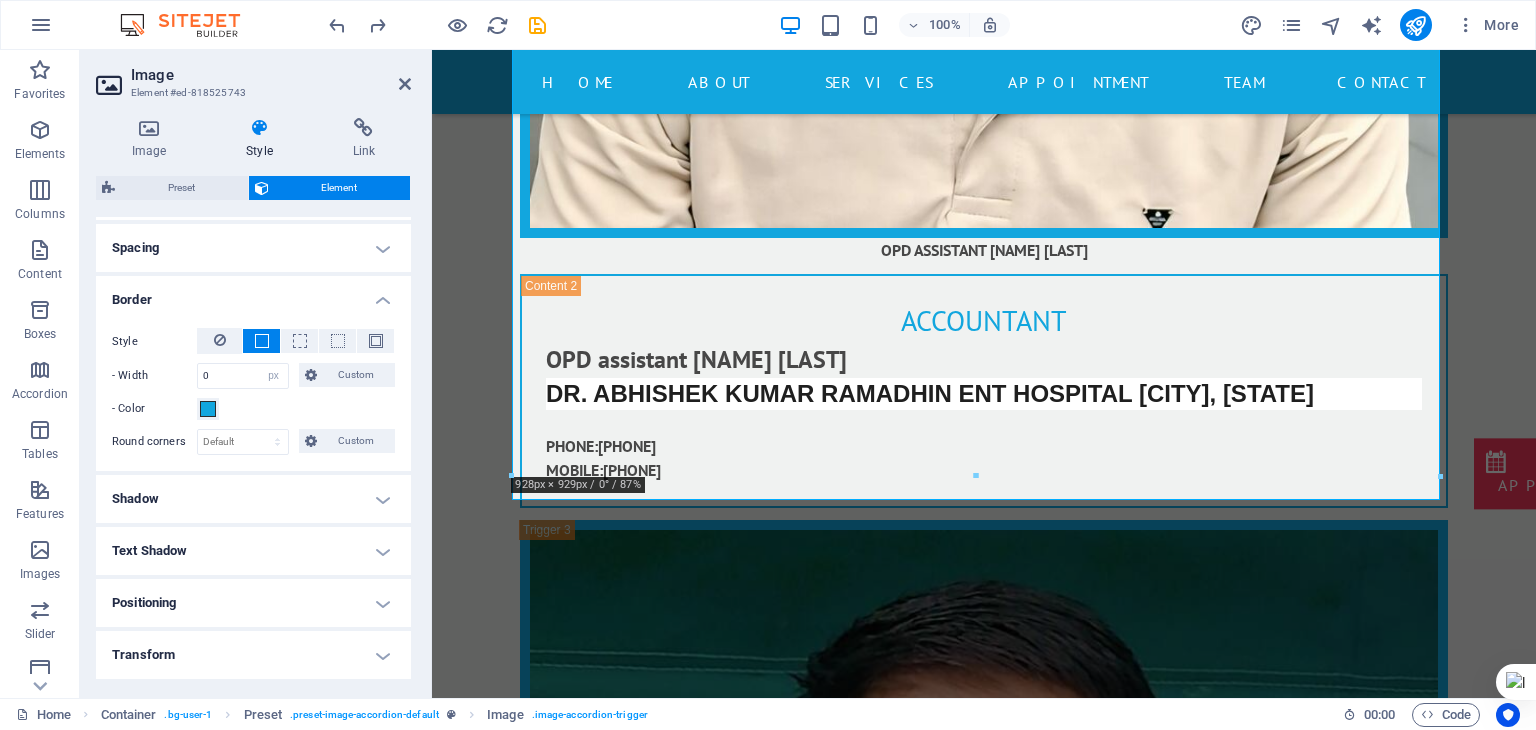 scroll, scrollTop: 370, scrollLeft: 0, axis: vertical 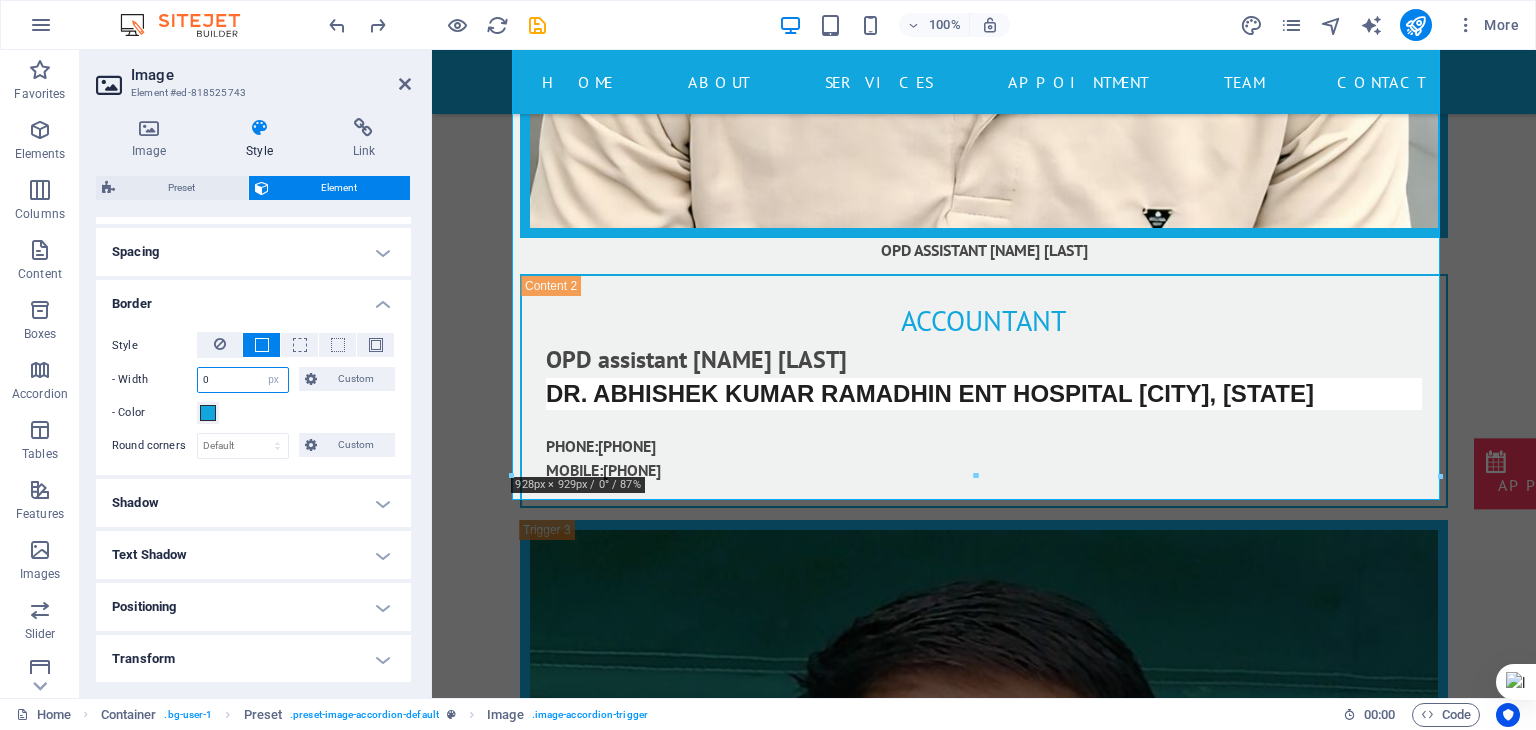 click on "0" at bounding box center (243, 380) 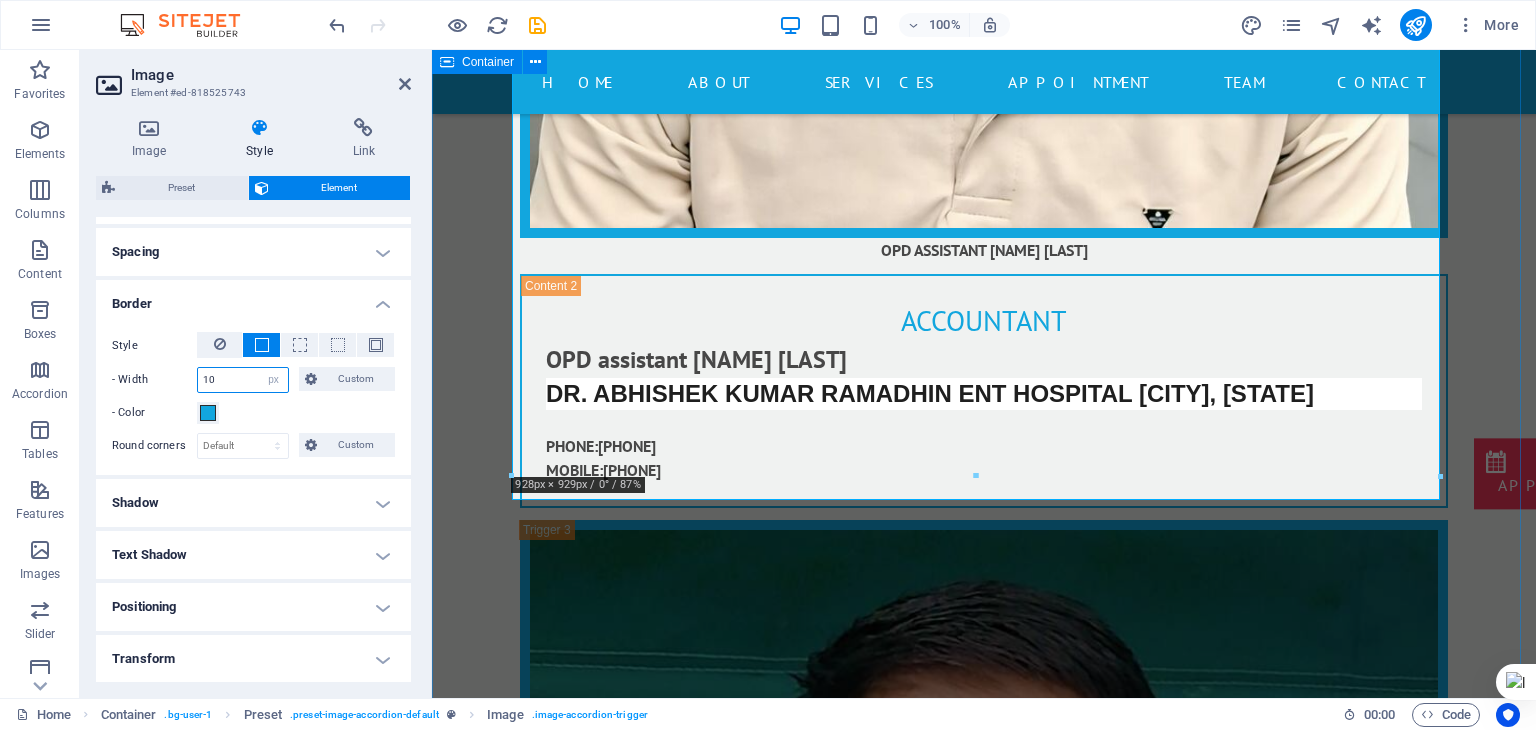 type on "10" 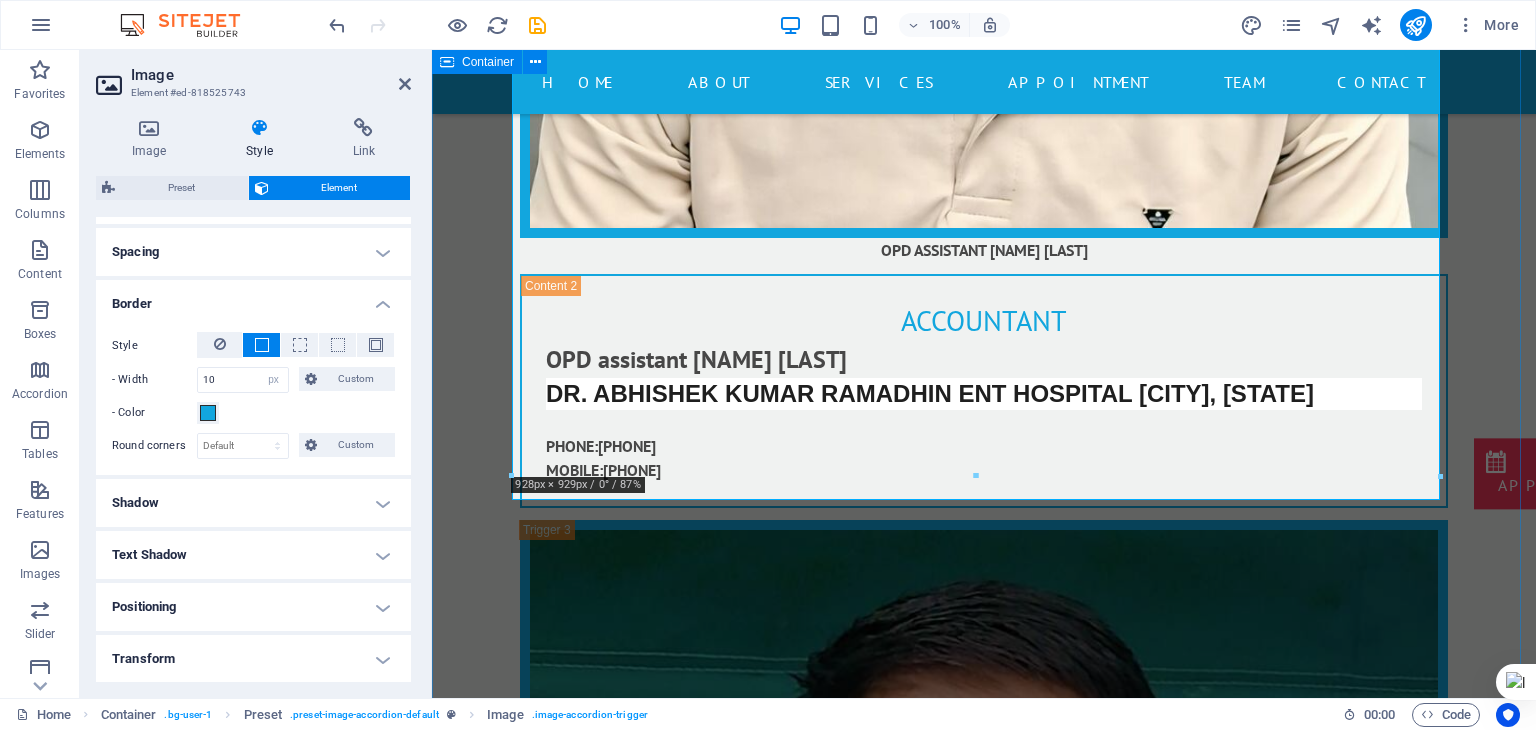 click on "data entry [FIRST] [LAST] our Doctor [FIRST] [LAST] data eentry.   DR. ABHISHEK KUMAR RAMADHIN ENT HOSPITAL [CITY], [STATE] PHONE:  [PHONE] MOBILE:  [PHONE] Surgeon Lorem ipsum dolor sit amet, consetetur sadipscing elitr, sed diam nonumy eirmod tempor invidunt ut labore et dolore magna aliquyam erat, sed diam voluptua. At vero eos et accusam et justo duo dolores et ea rebum. Stet clita kasd gubergren, no sea takimata sanctus est Lorem ipsum dolor sit amet. Lorem ipsum dolor sit amet, consetetur sadipscing elitr, sed diam nonumy eirmod tempor invidunt ut labore et dolore magna aliquyam erat, sed diam voluptua. At vero eos et accusam et justo duo dolores et ea rebum. Stet clita kasd gubergren, no sea takimata sanctus est Lorem ipsum dolor sit amet. PHONE:  [PHONE] MOBILE:  [PHONE] Nurse our Nurse PHONE:  [PHONE] MOBILE:  [PHONE]" at bounding box center (984, 3693) 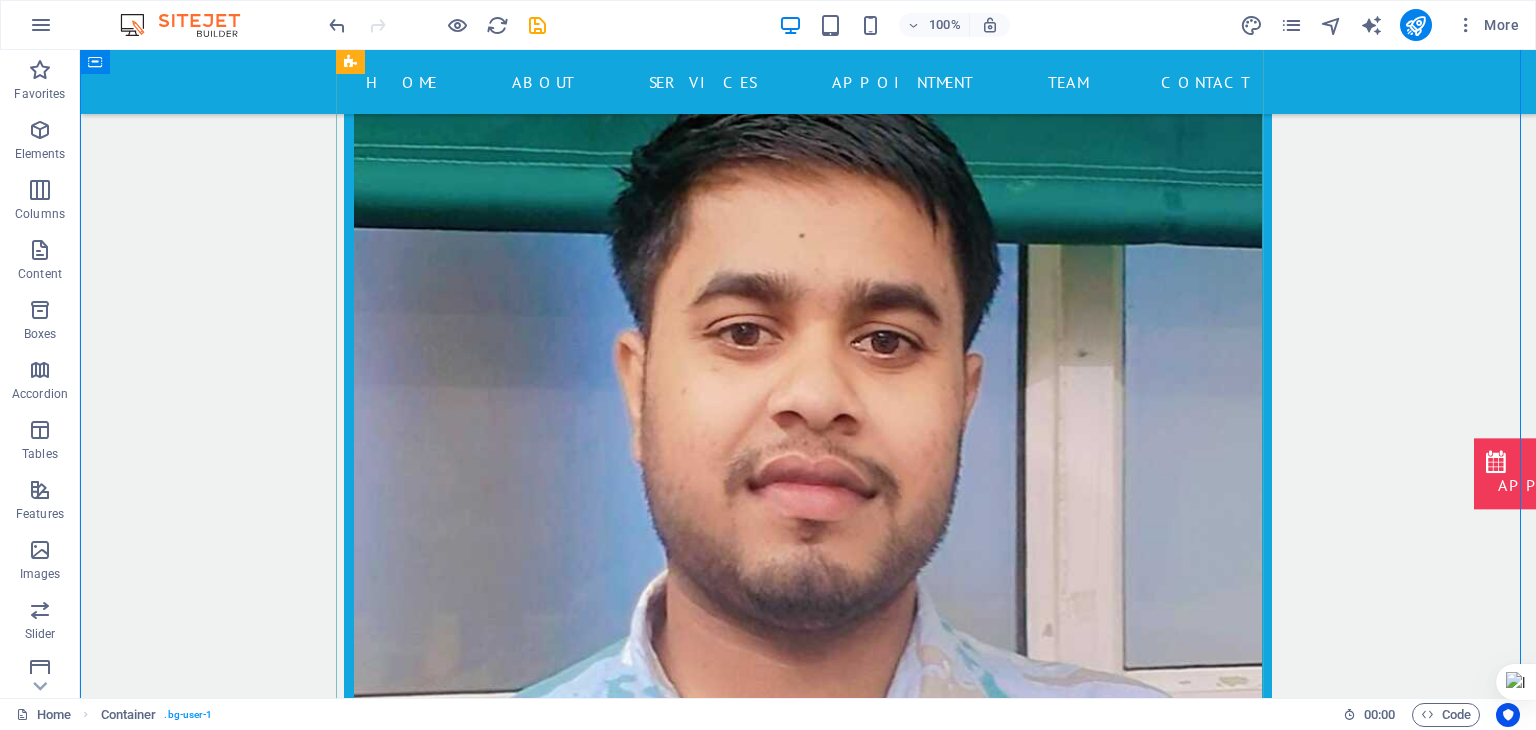 scroll, scrollTop: 18295, scrollLeft: 0, axis: vertical 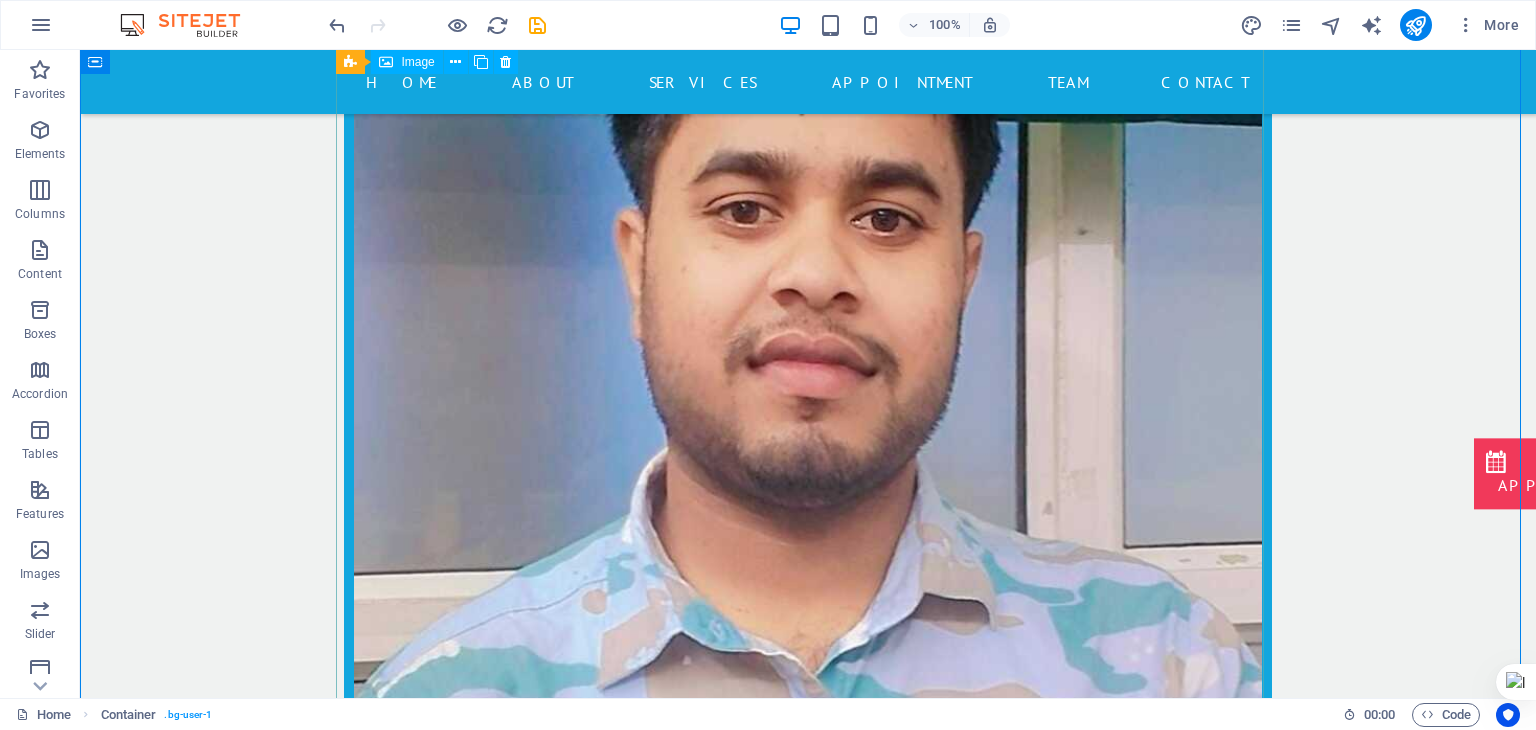 click on "Nurse" at bounding box center (808, 3912) 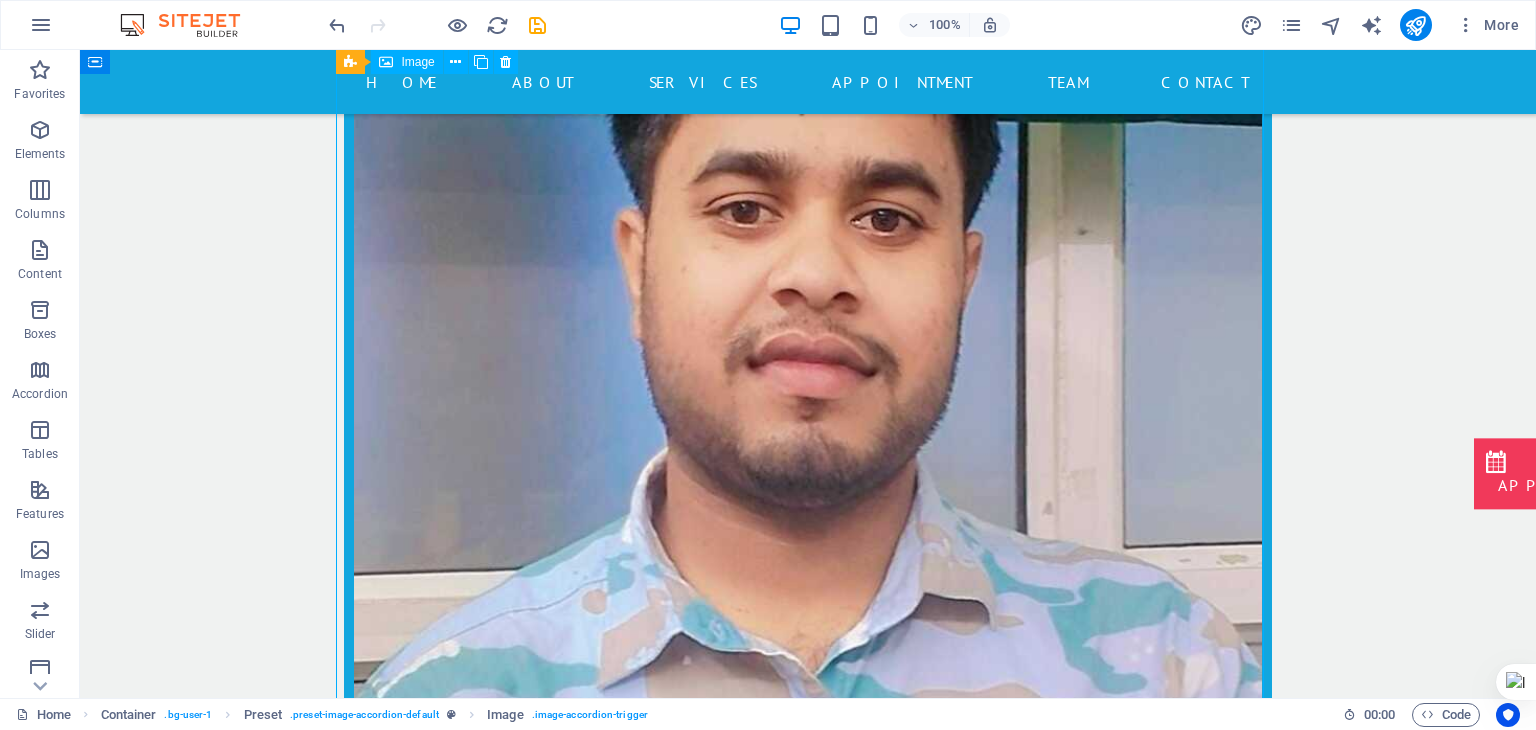 click on "Nurse" at bounding box center [808, 3912] 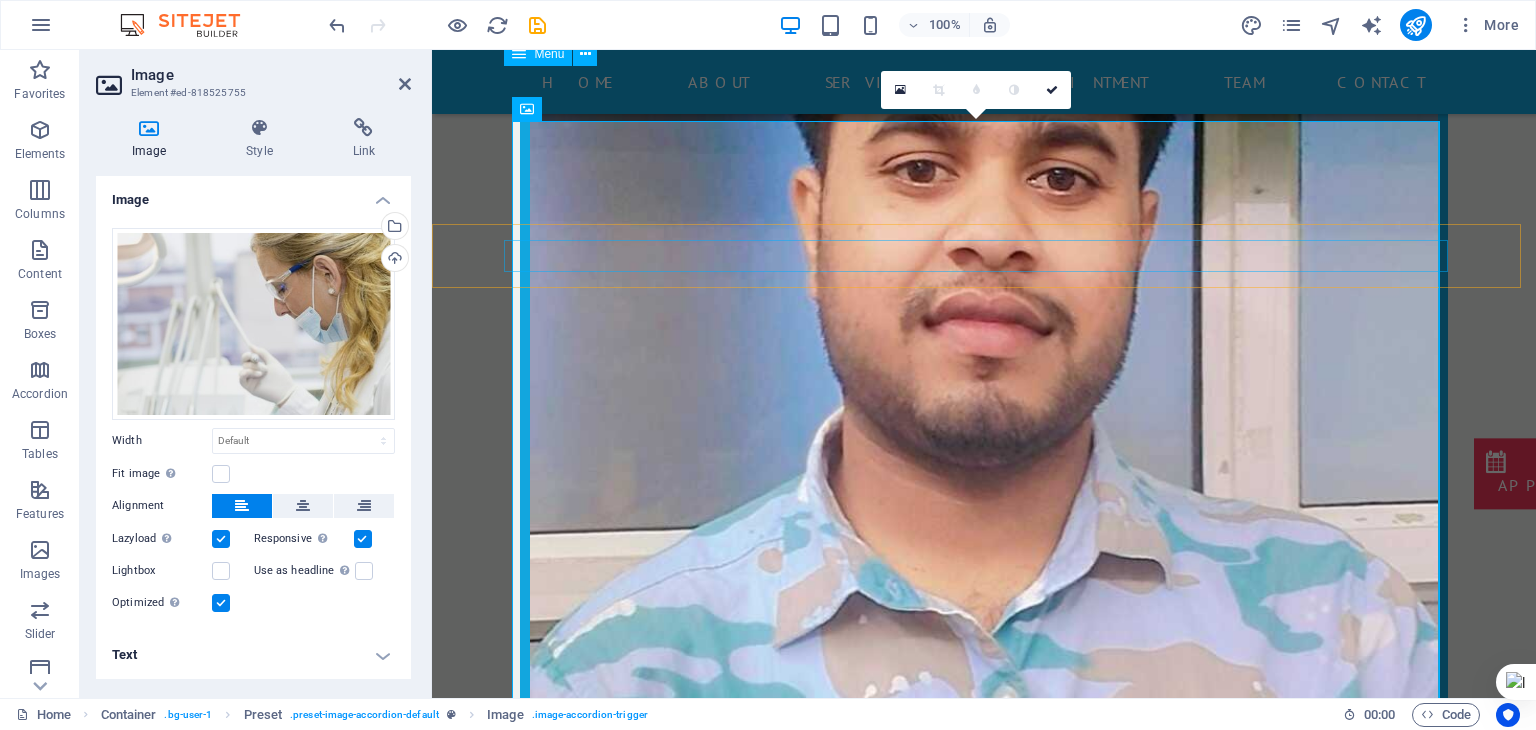 scroll, scrollTop: 18120, scrollLeft: 0, axis: vertical 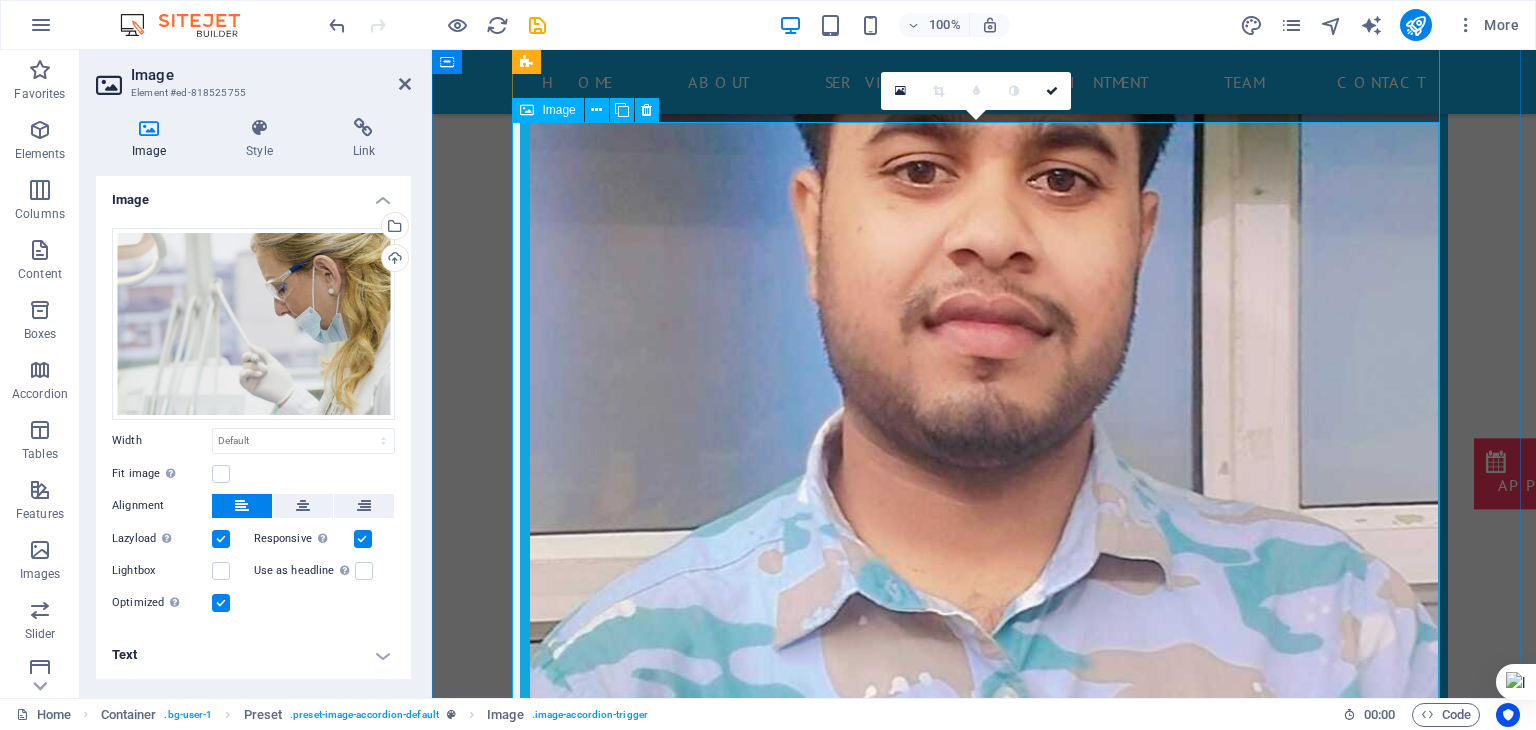 click at bounding box center (527, 110) 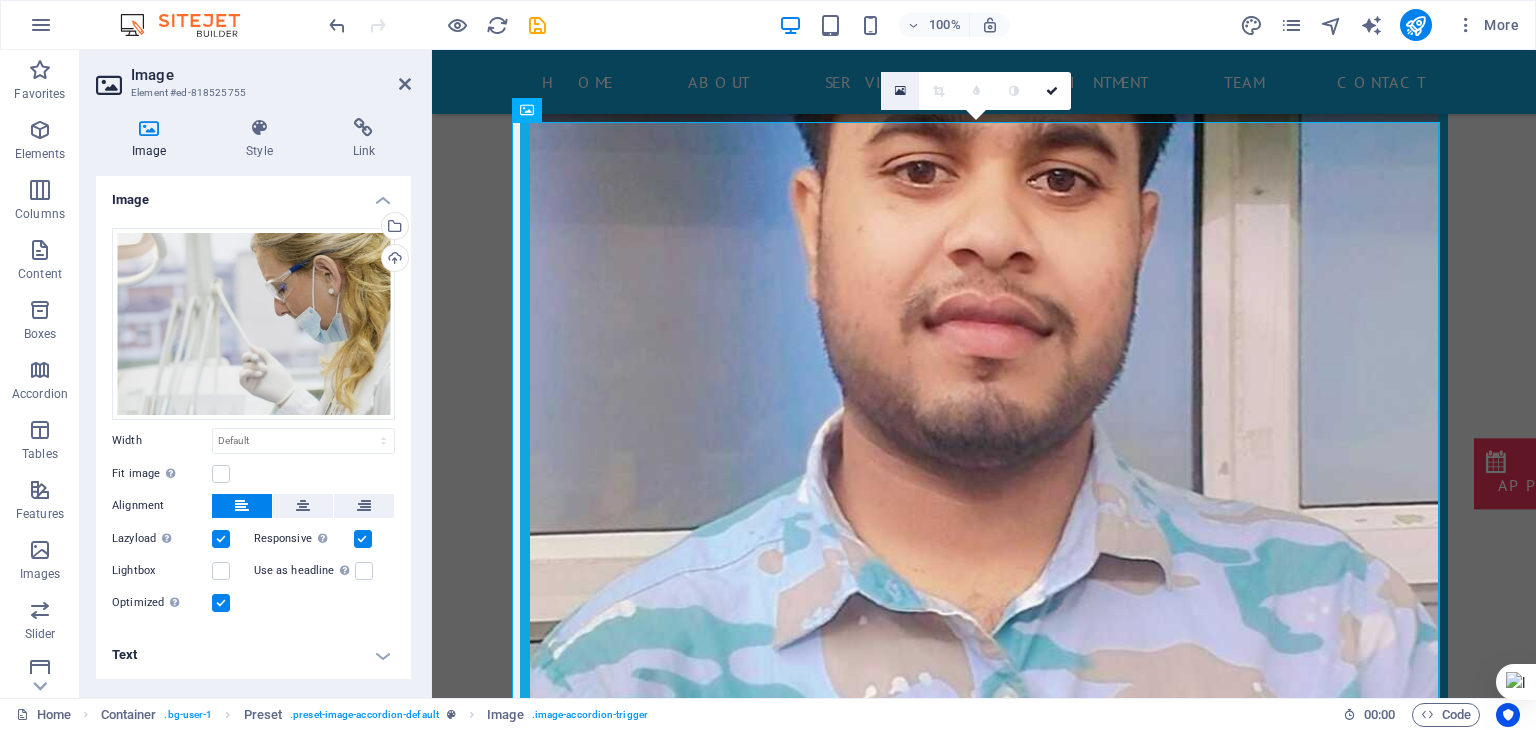 click at bounding box center [900, 91] 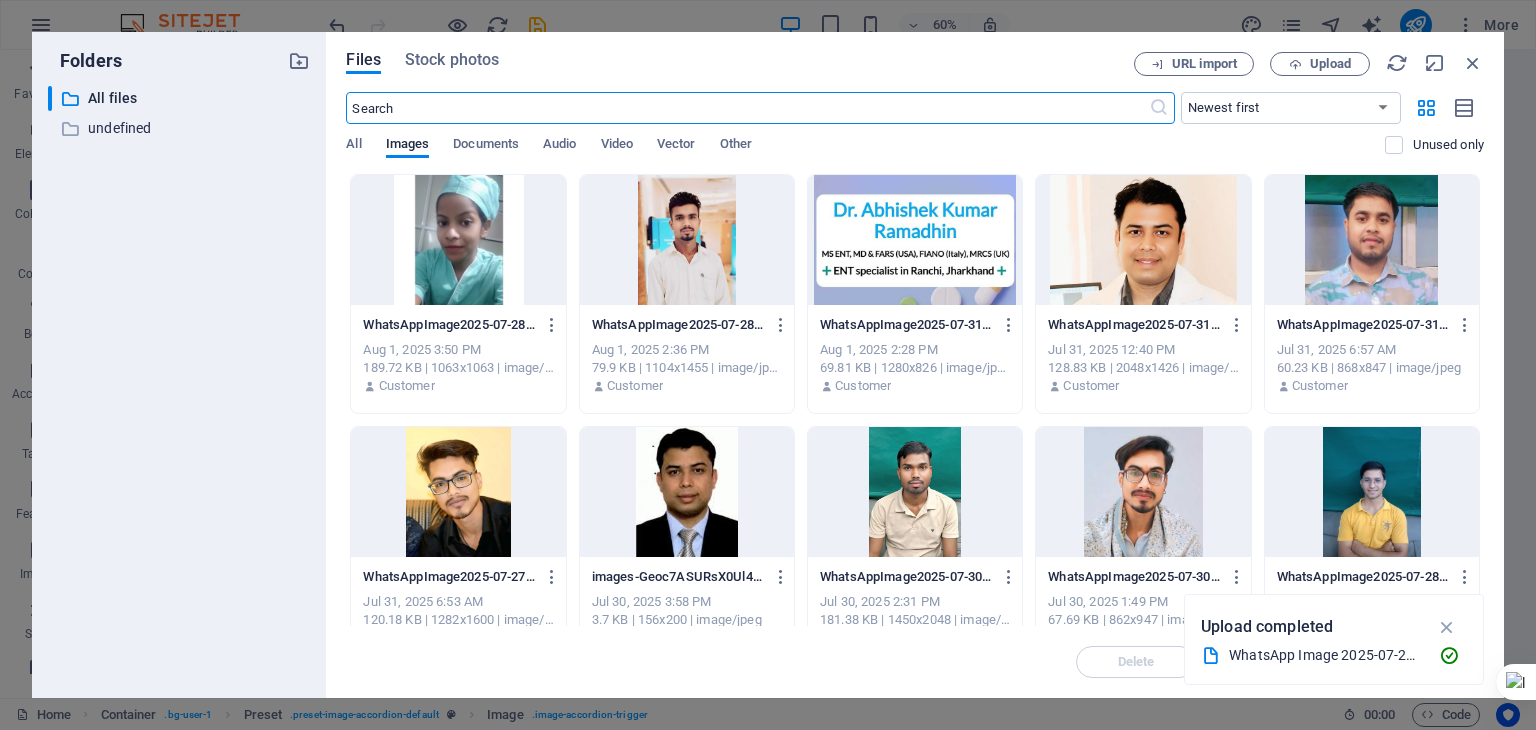 scroll, scrollTop: 18271, scrollLeft: 0, axis: vertical 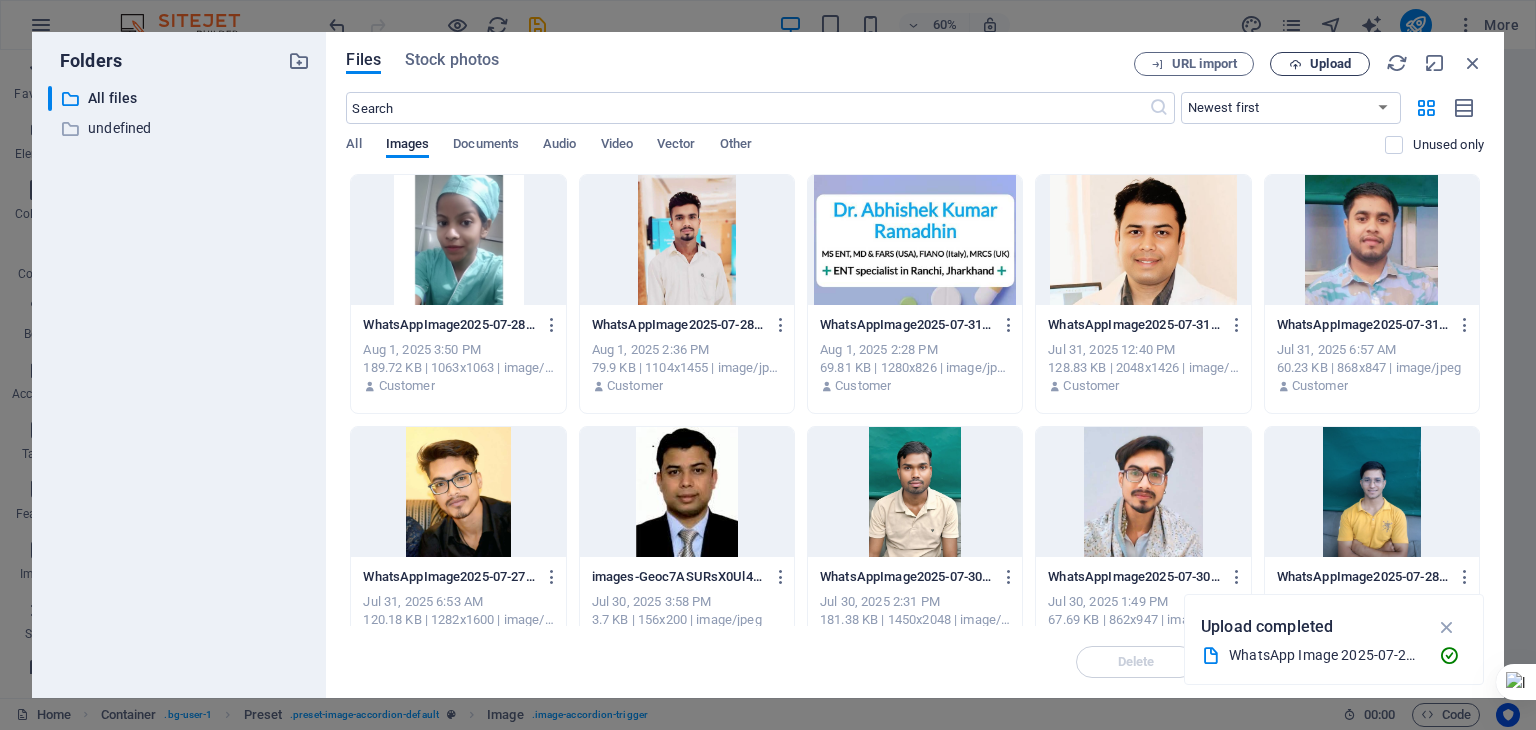 click on "Upload" at bounding box center [1330, 64] 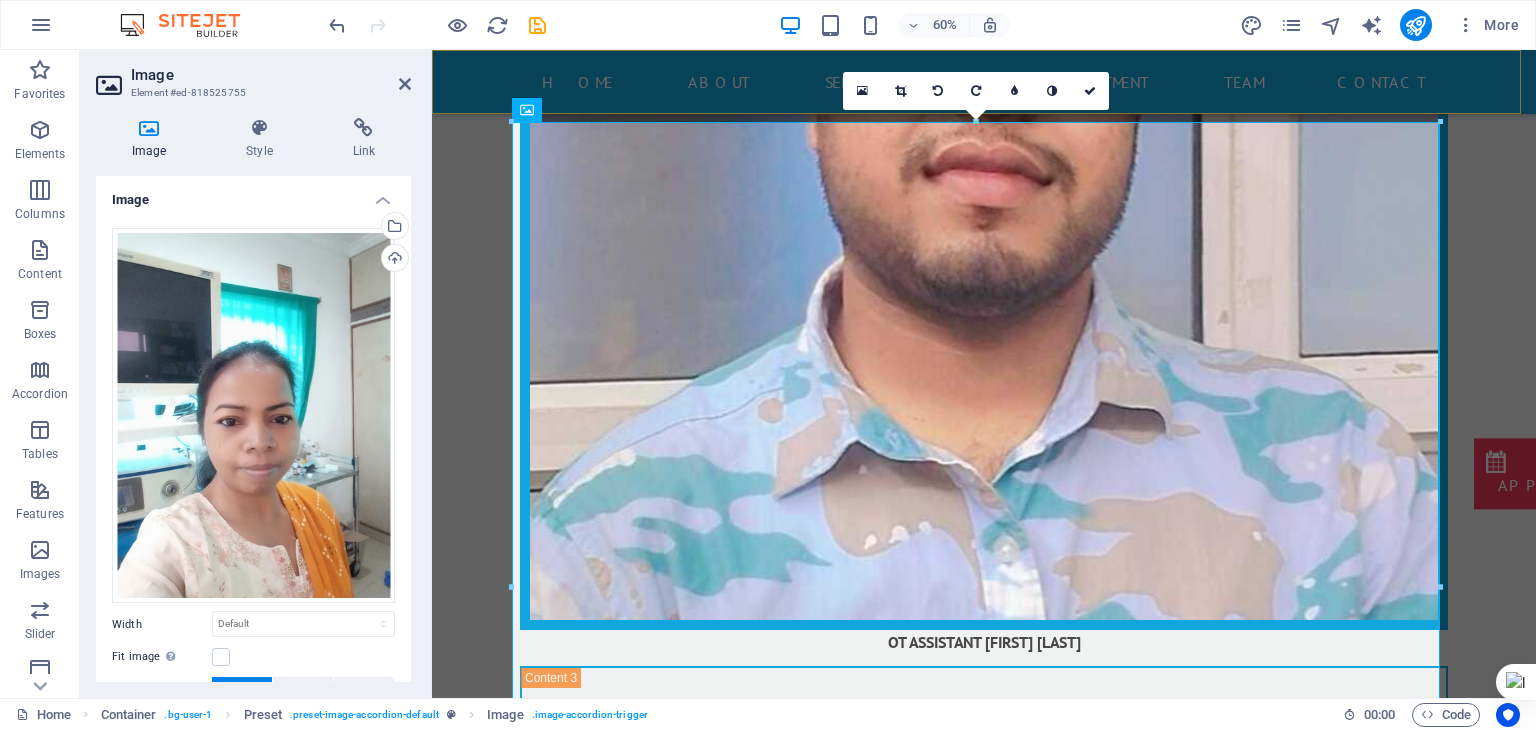 scroll, scrollTop: 18120, scrollLeft: 0, axis: vertical 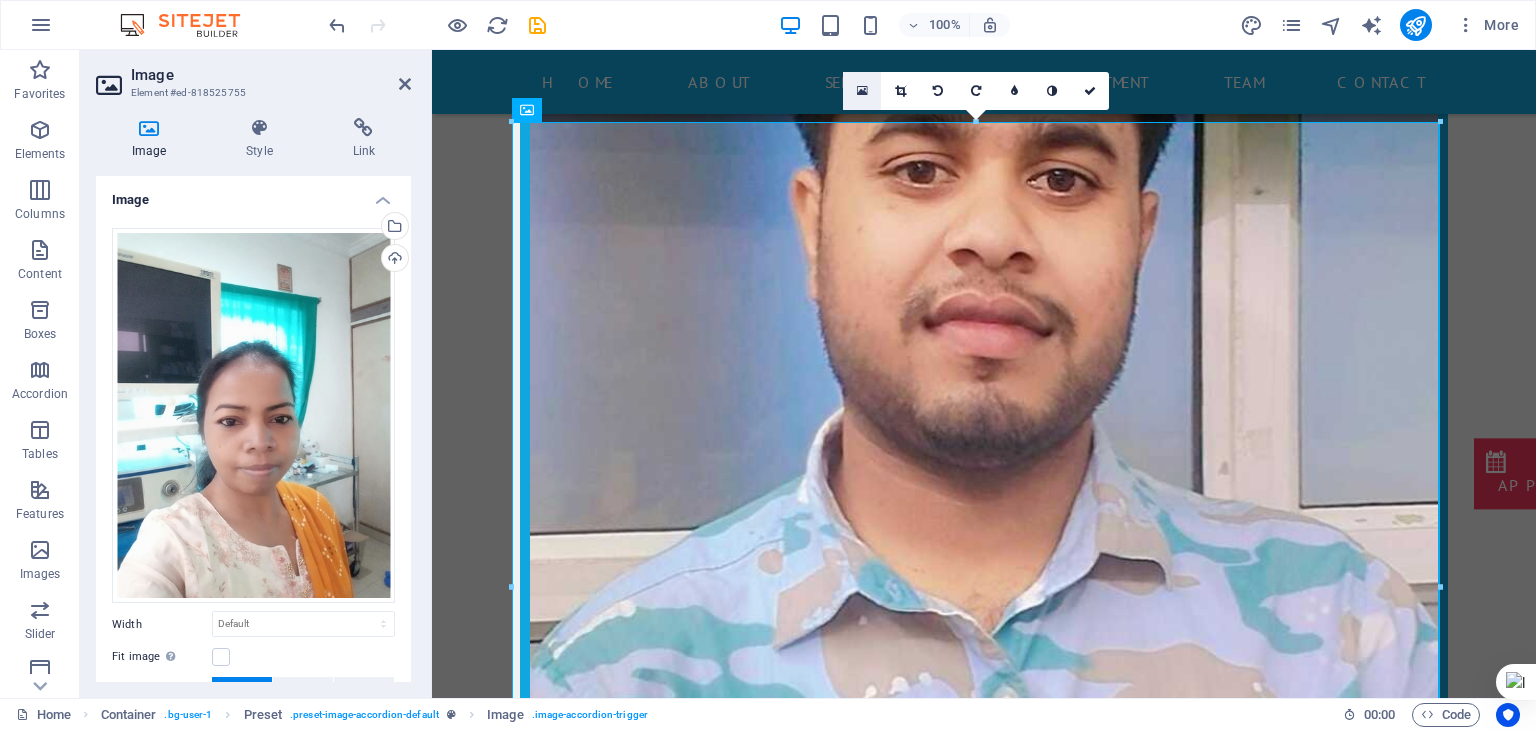 click at bounding box center (862, 91) 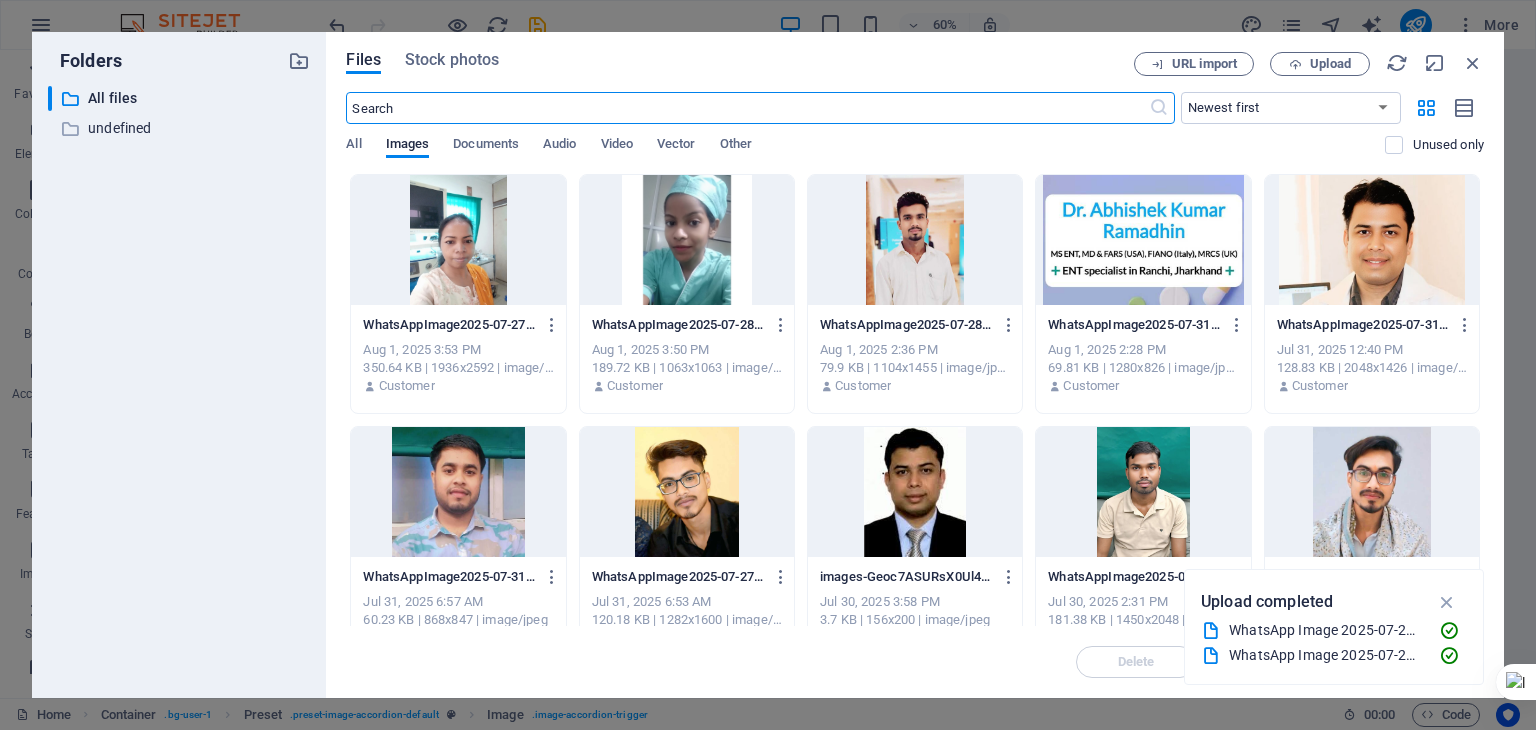 scroll, scrollTop: 18271, scrollLeft: 0, axis: vertical 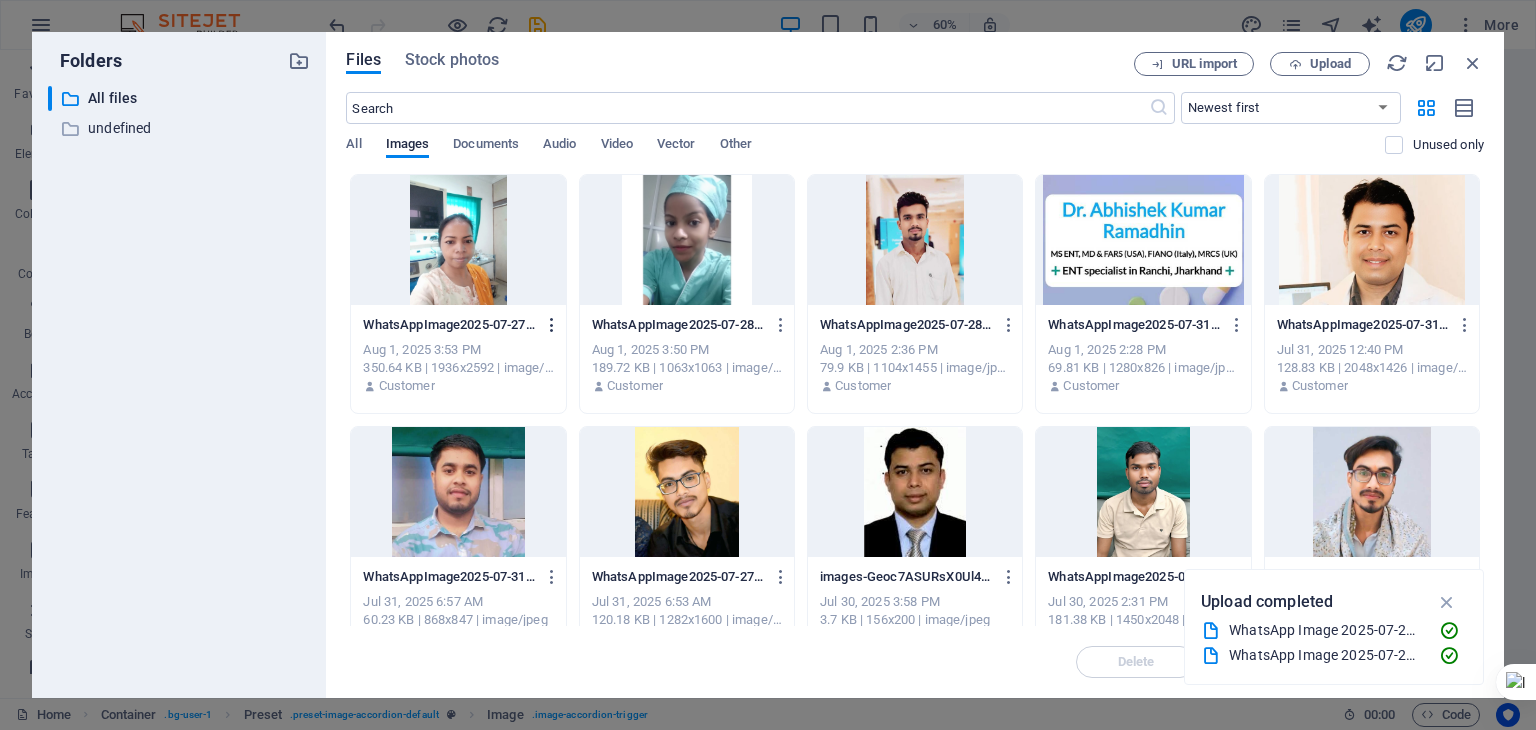 click at bounding box center [552, 325] 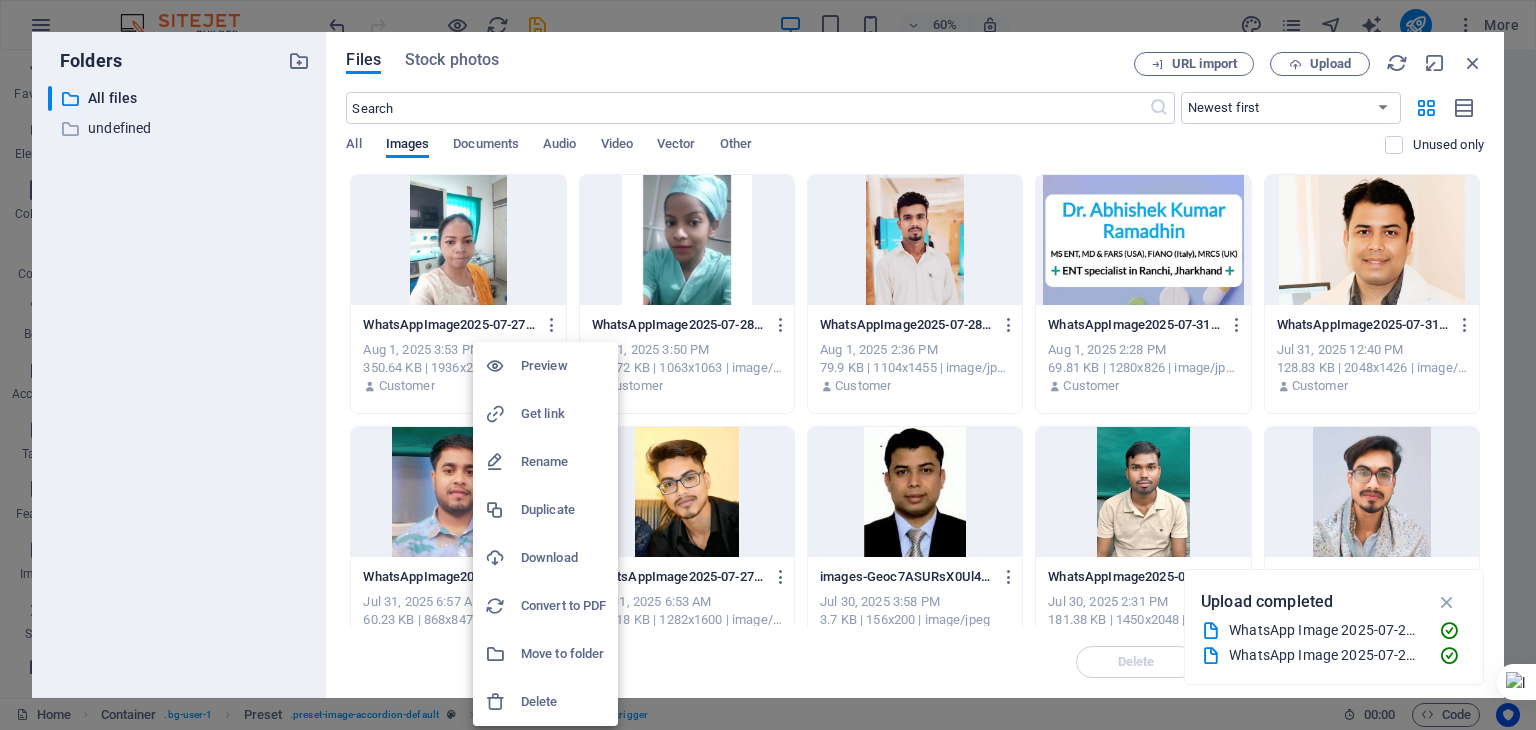 click on "Delete" at bounding box center [563, 702] 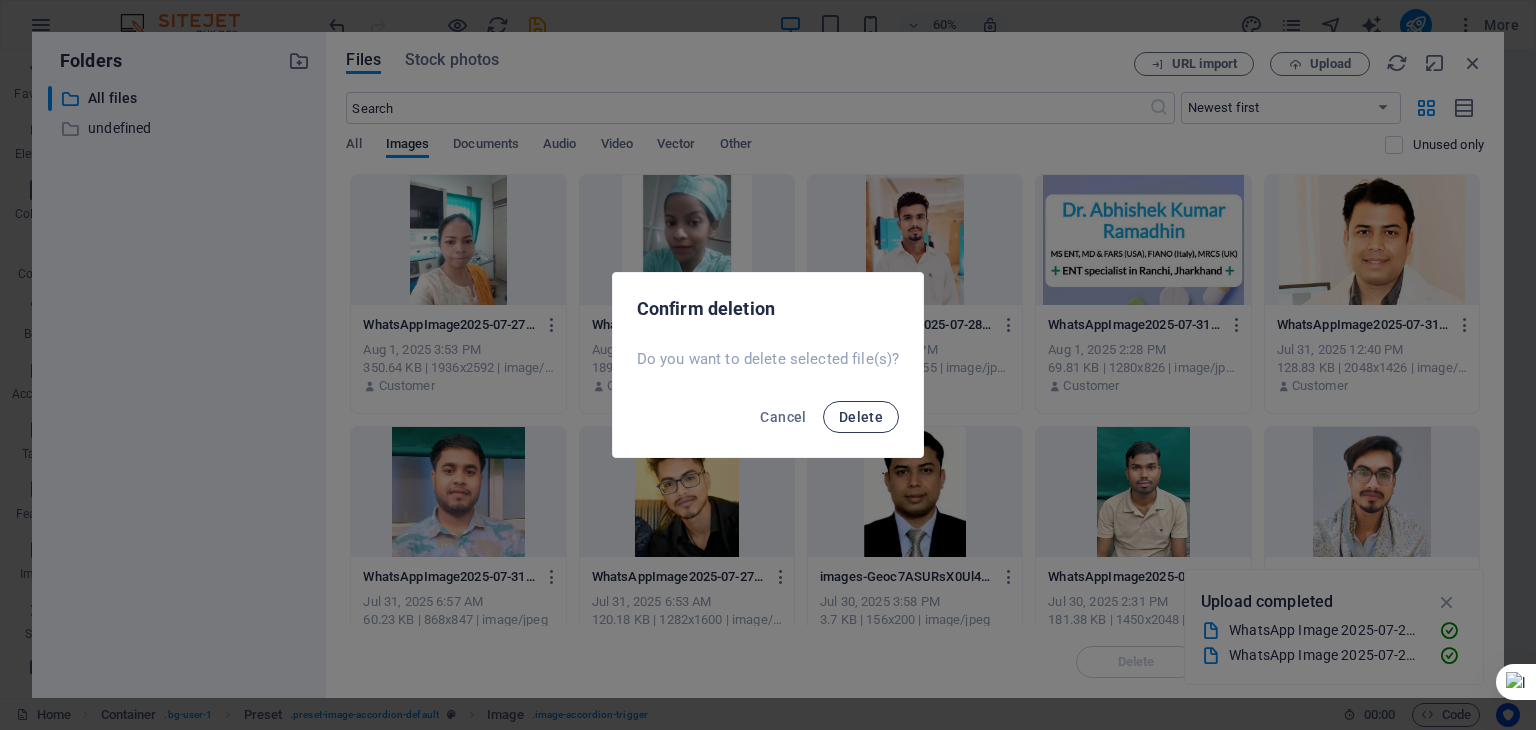 click on "Delete" at bounding box center (861, 417) 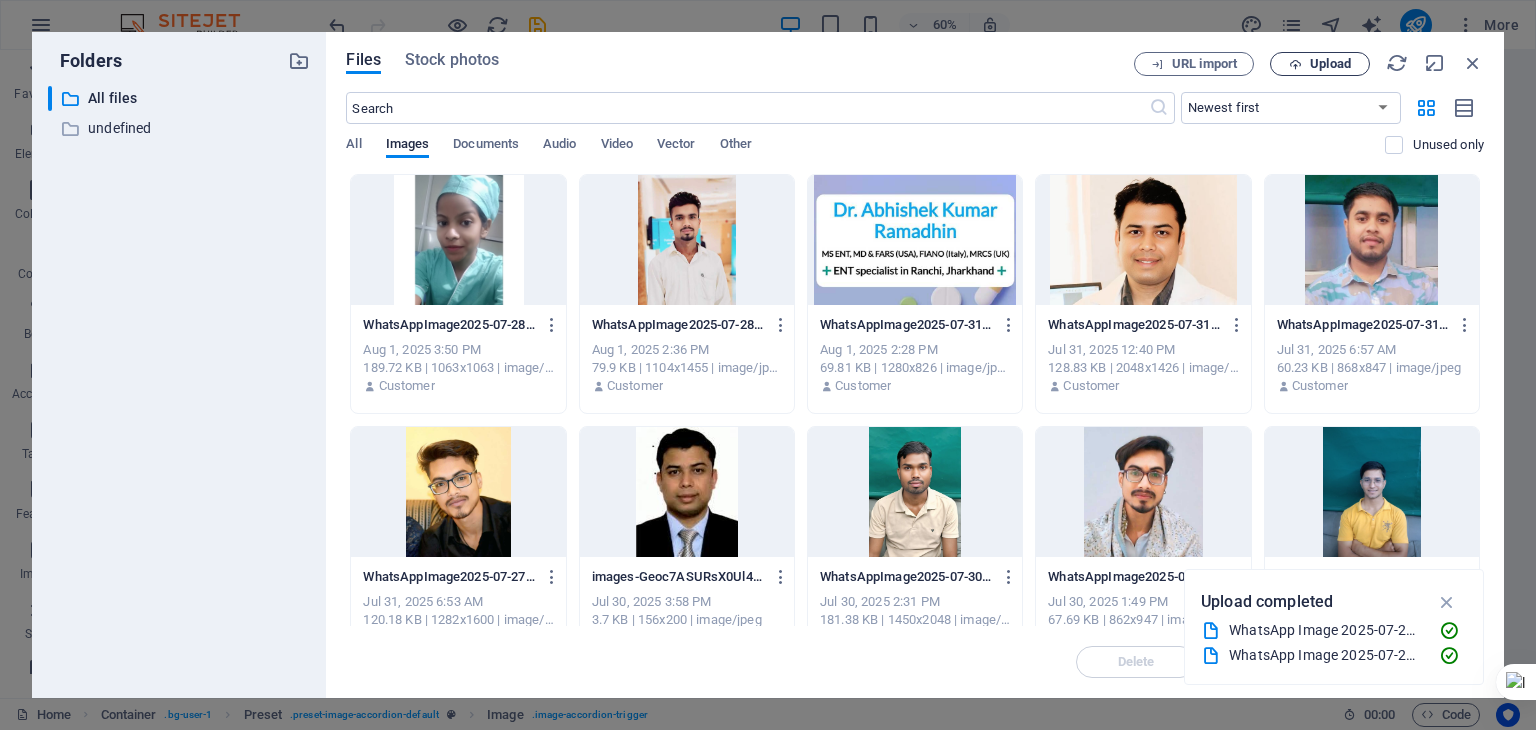click on "Upload" at bounding box center [1330, 64] 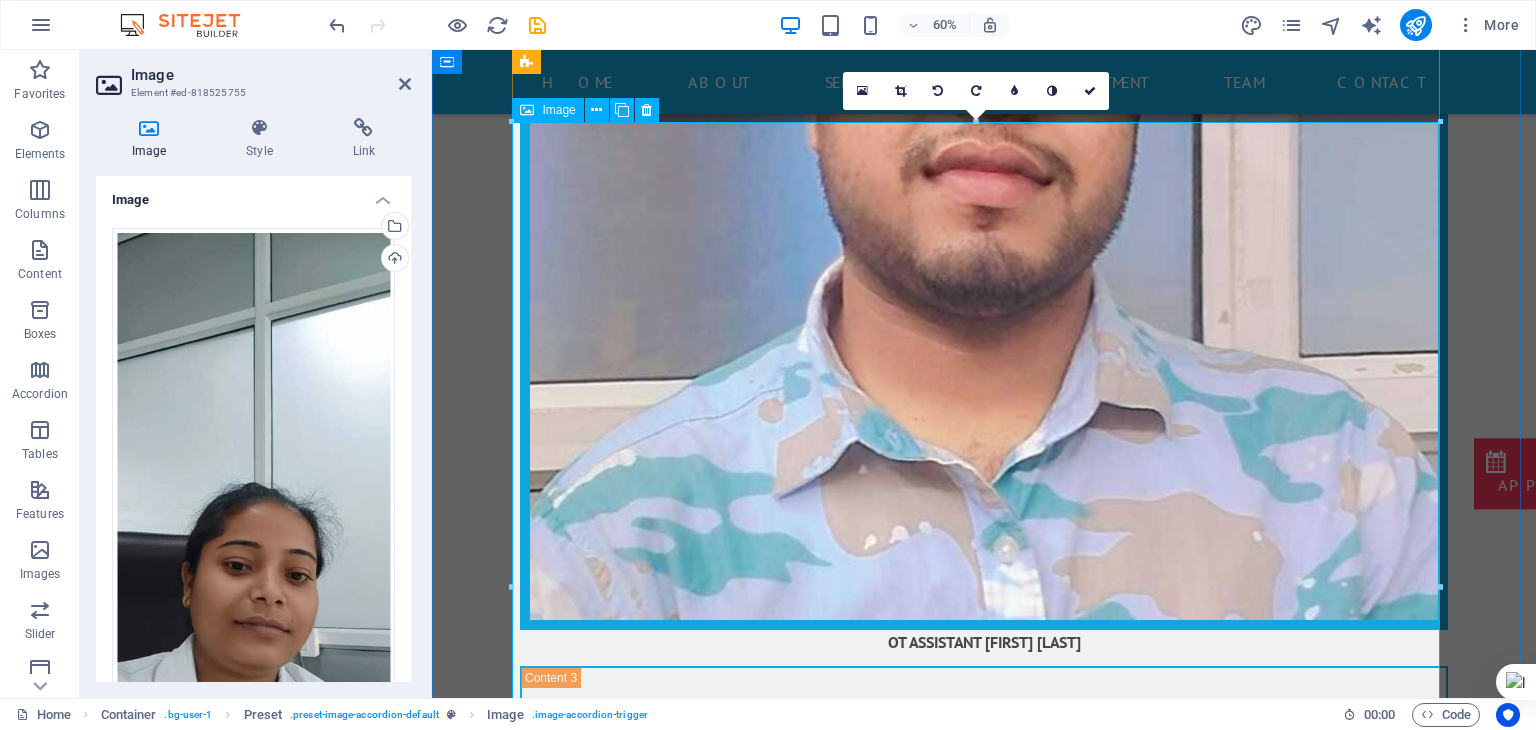 scroll, scrollTop: 18120, scrollLeft: 0, axis: vertical 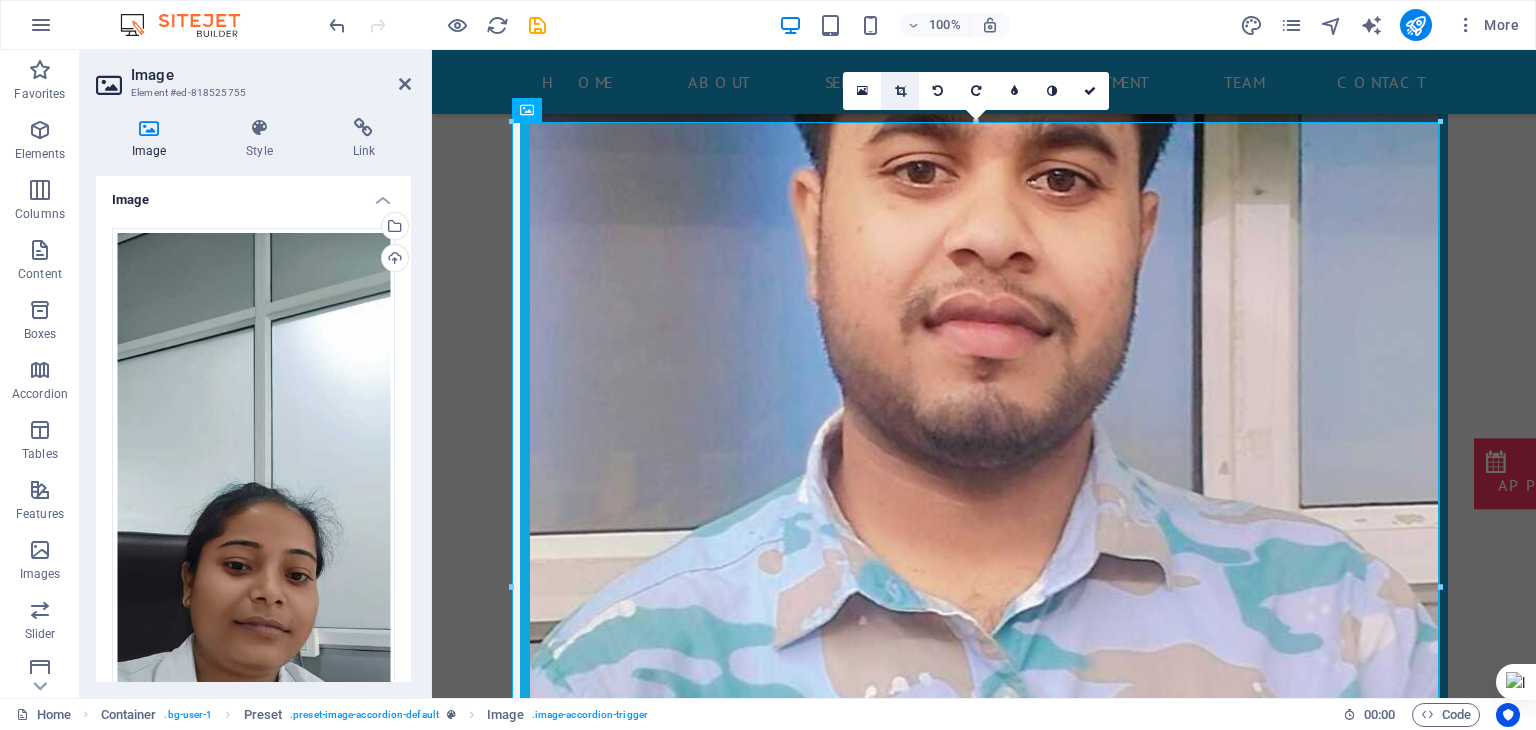click at bounding box center [900, 91] 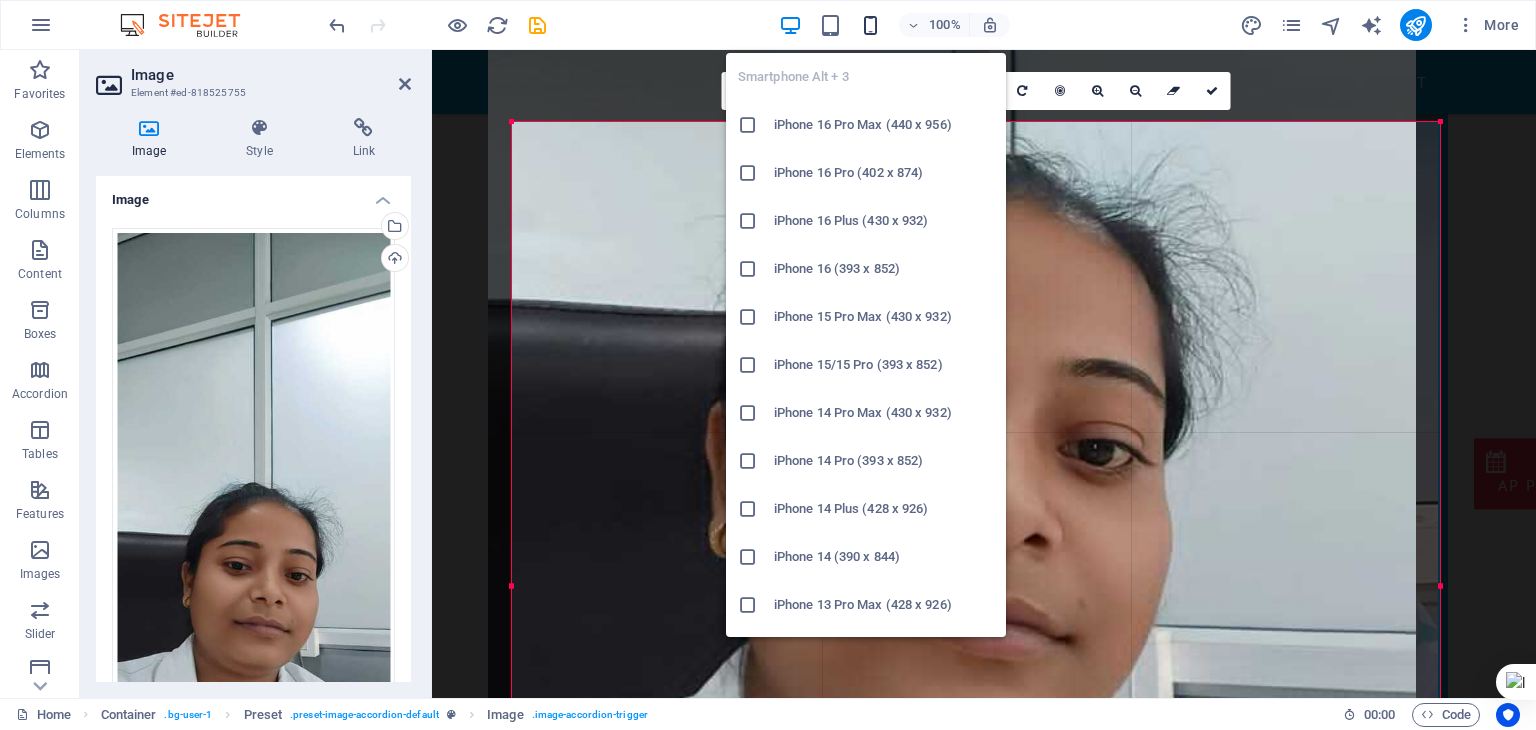 drag, startPoint x: 896, startPoint y: 285, endPoint x: 872, endPoint y: 13, distance: 273.05676 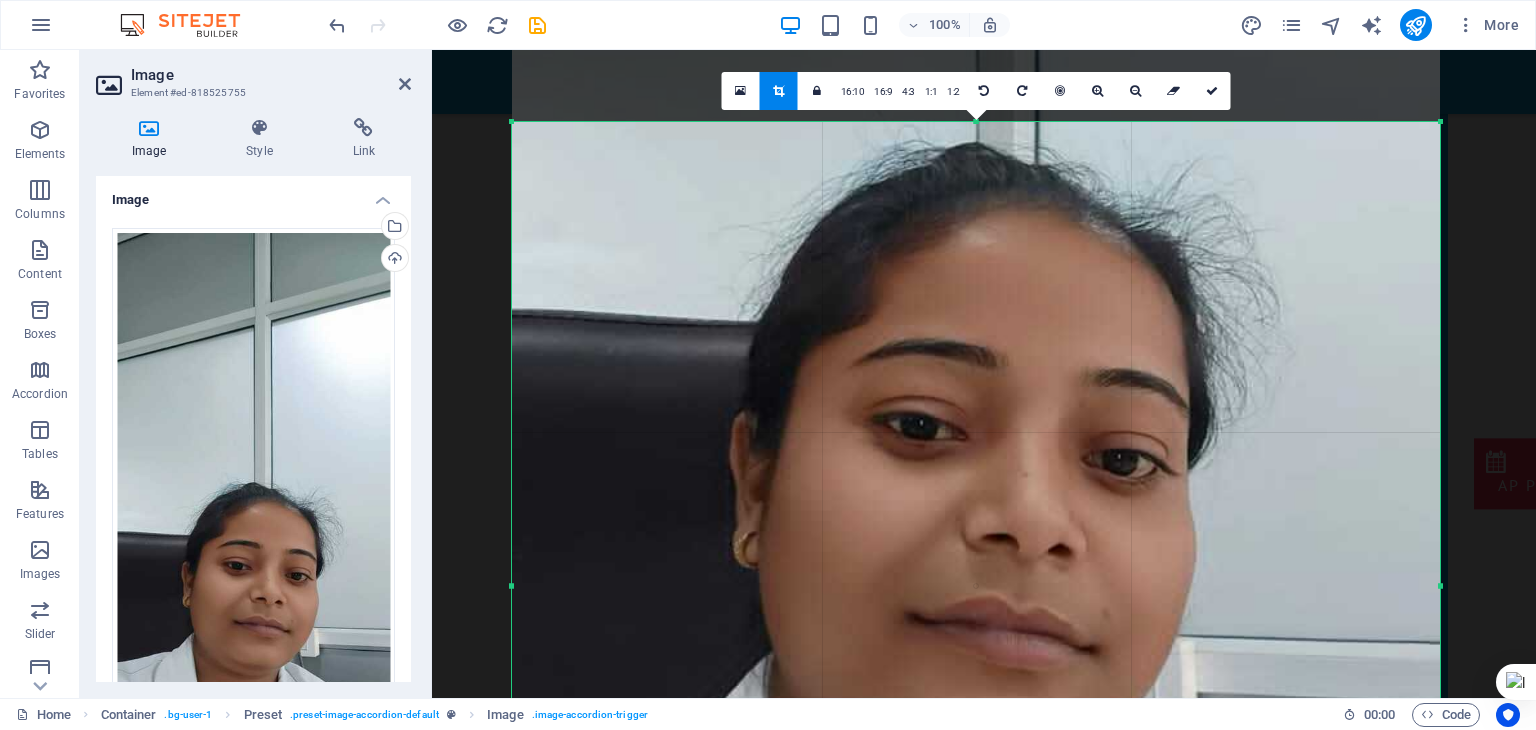 drag, startPoint x: 722, startPoint y: 148, endPoint x: 723, endPoint y: 158, distance: 10.049875 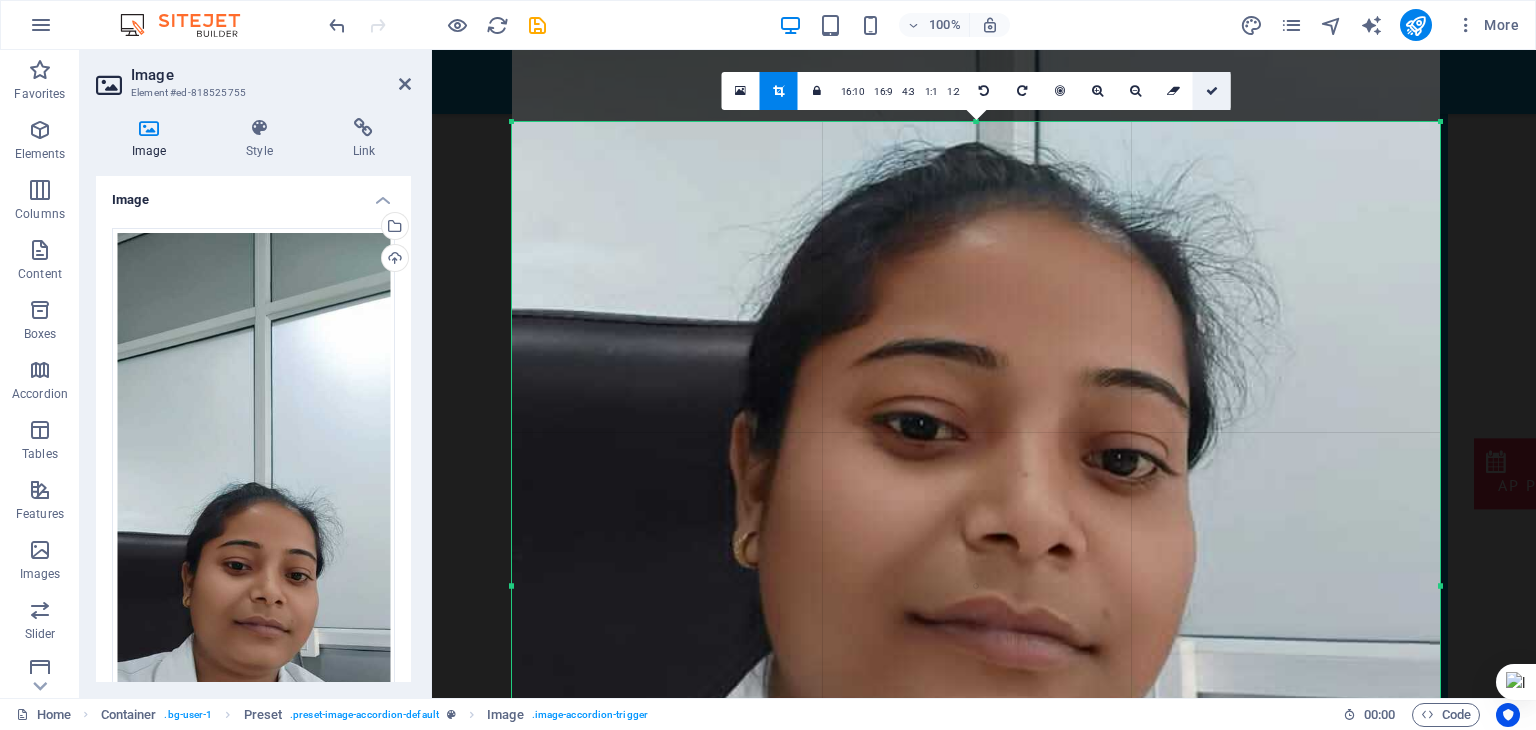 click at bounding box center [1212, 91] 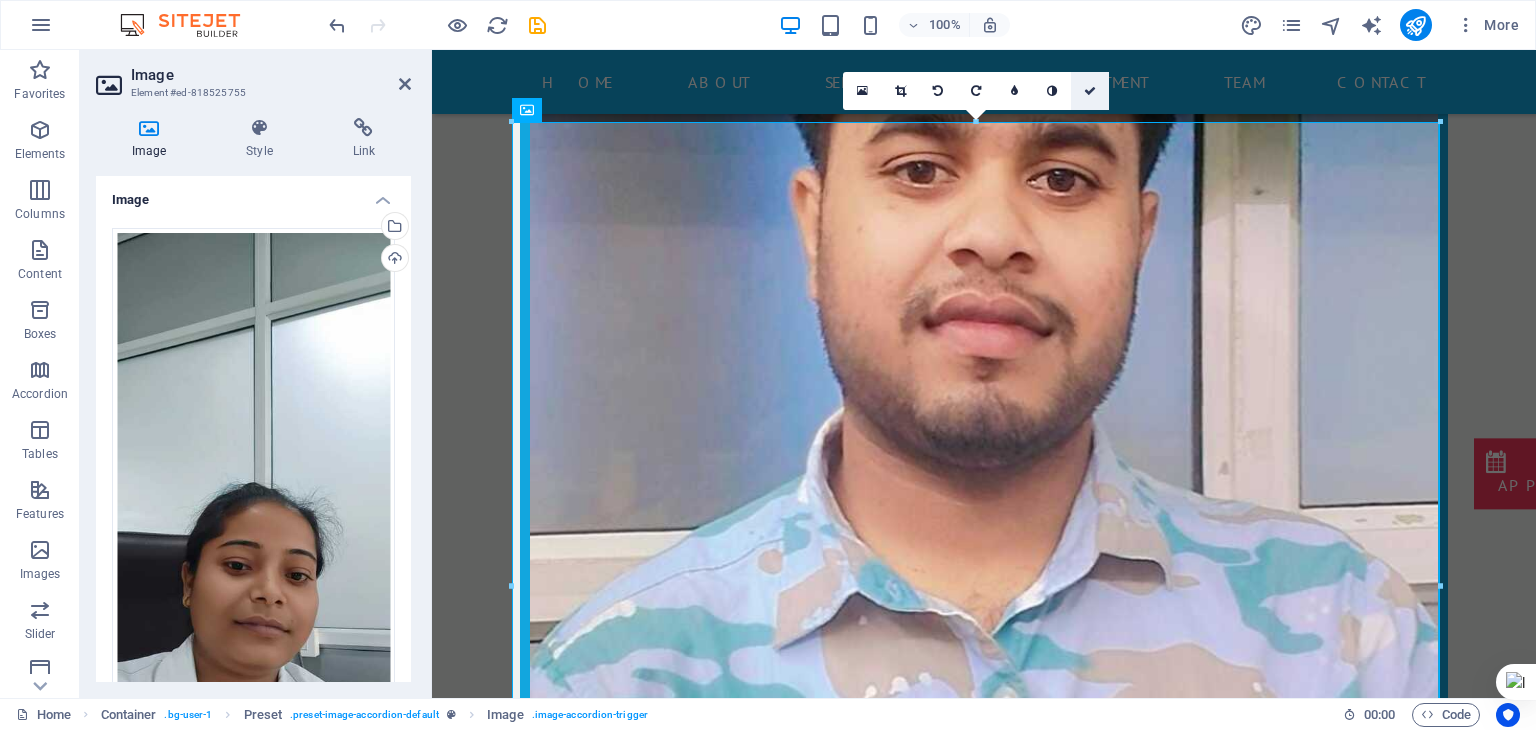 click at bounding box center (1090, 91) 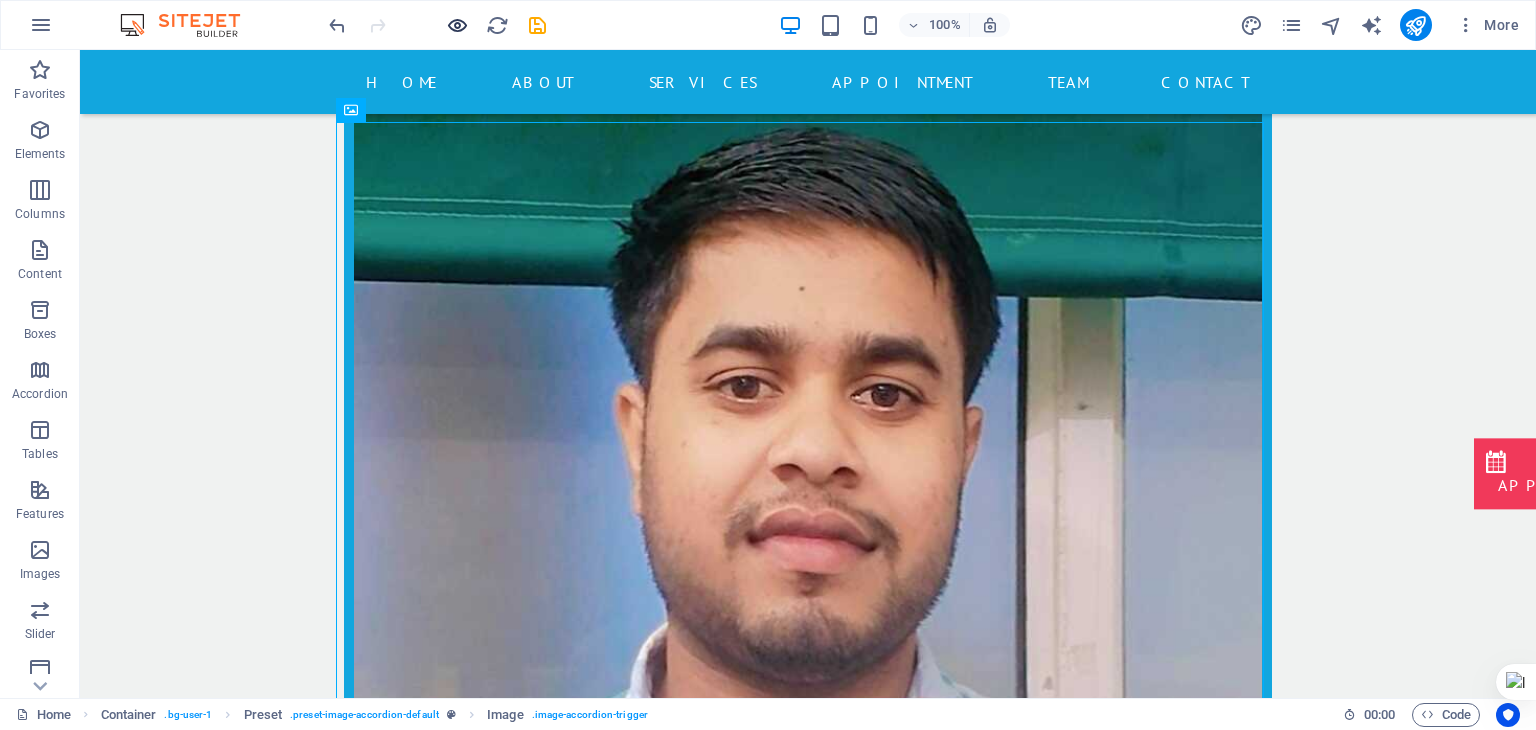 drag, startPoint x: 454, startPoint y: 44, endPoint x: 452, endPoint y: 32, distance: 12.165525 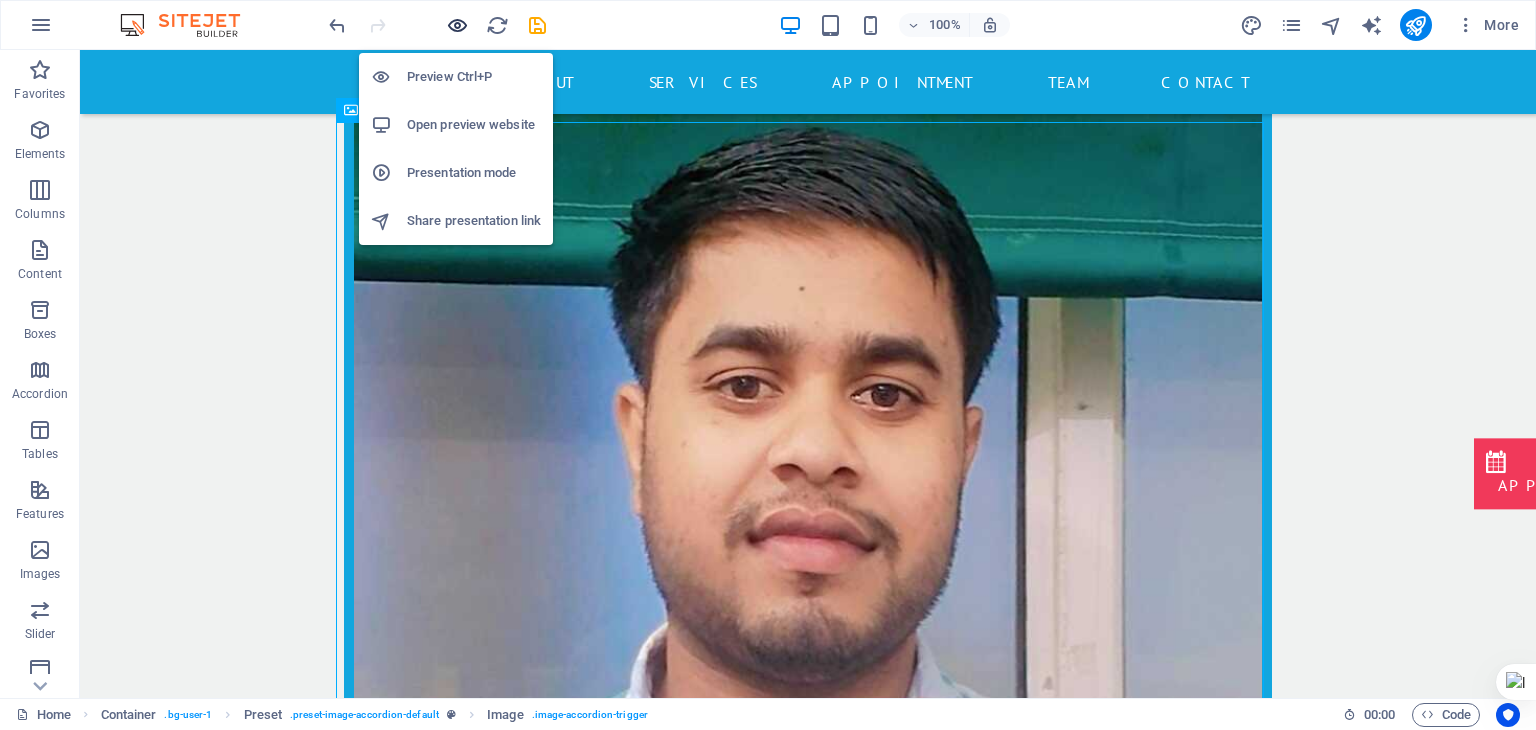 click at bounding box center (457, 25) 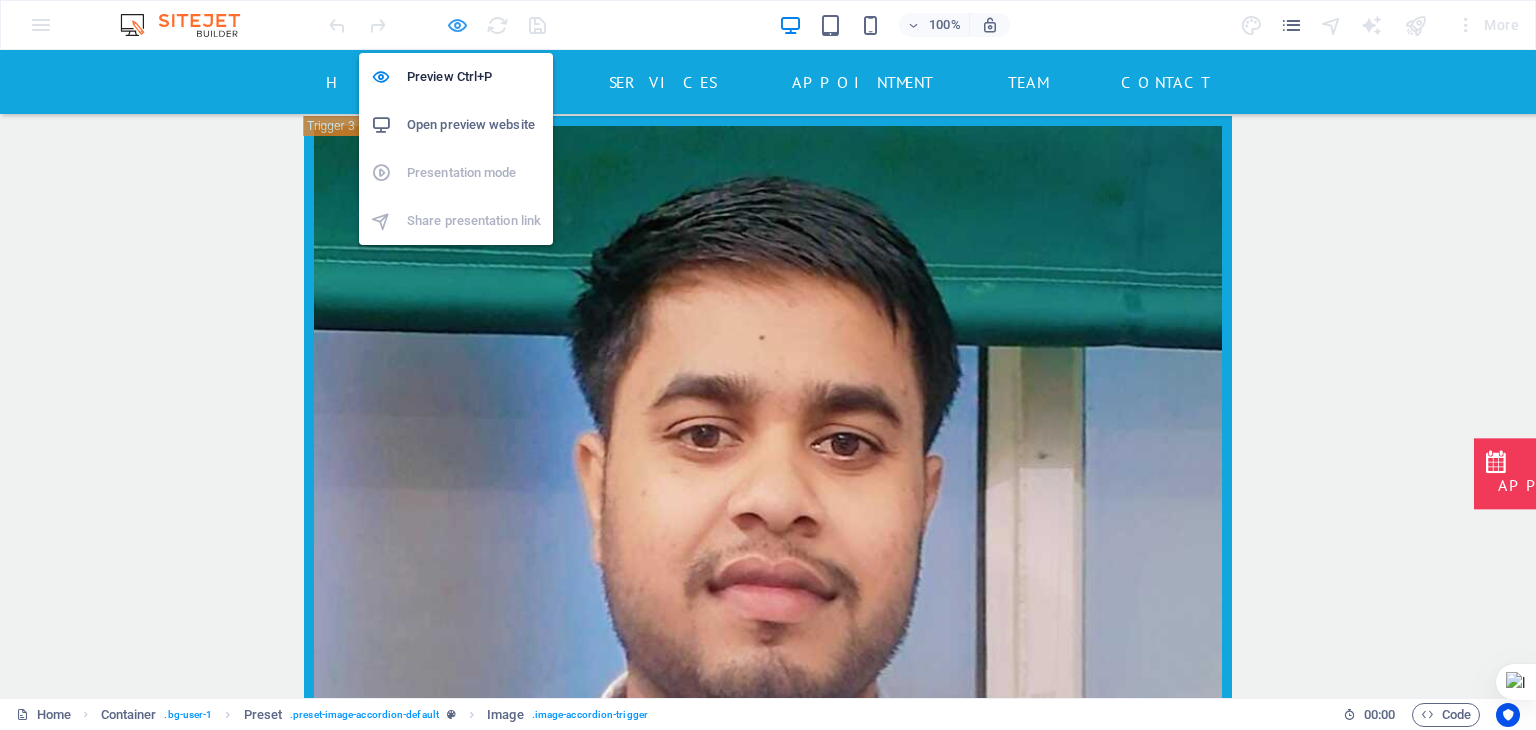scroll, scrollTop: 4498, scrollLeft: 0, axis: vertical 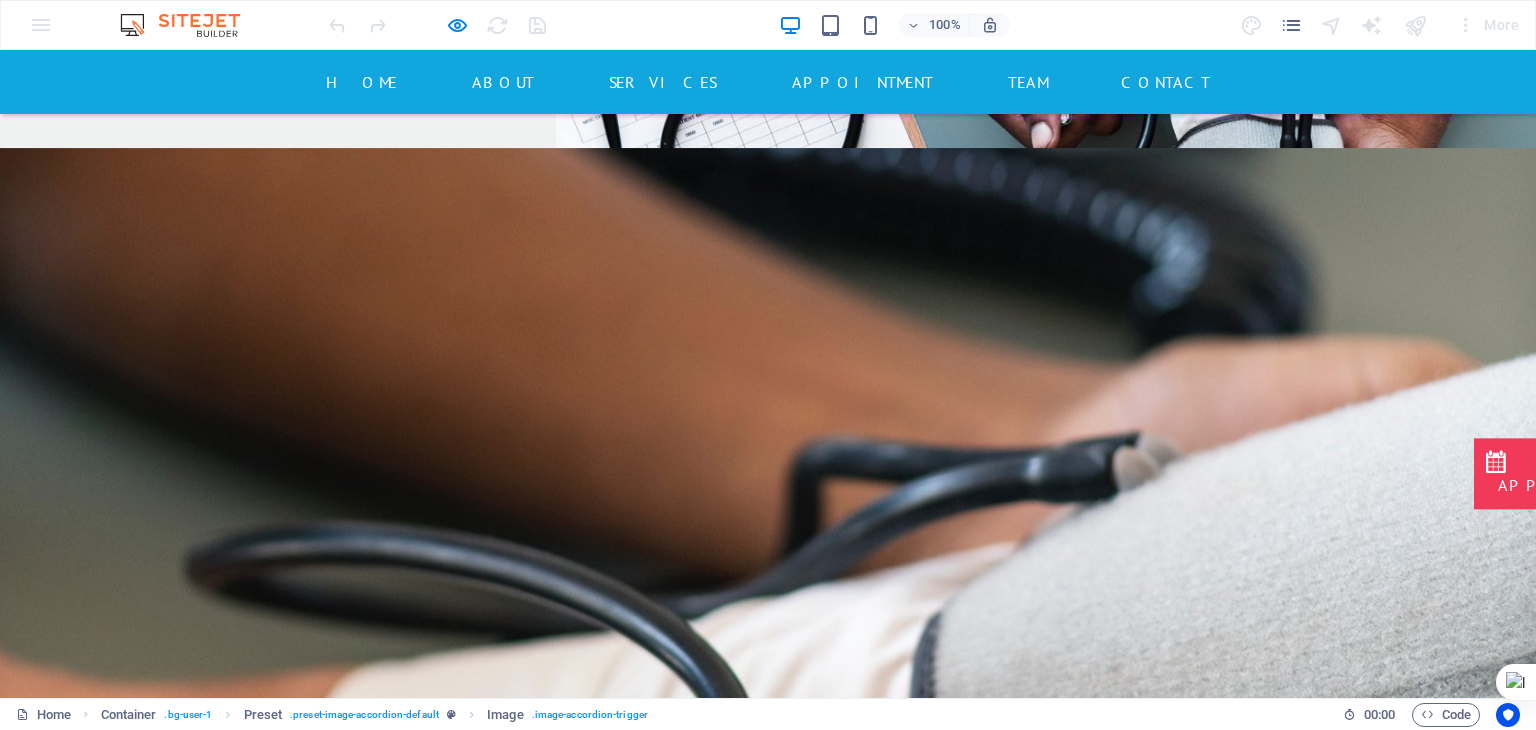 click at bounding box center (768, 13087) 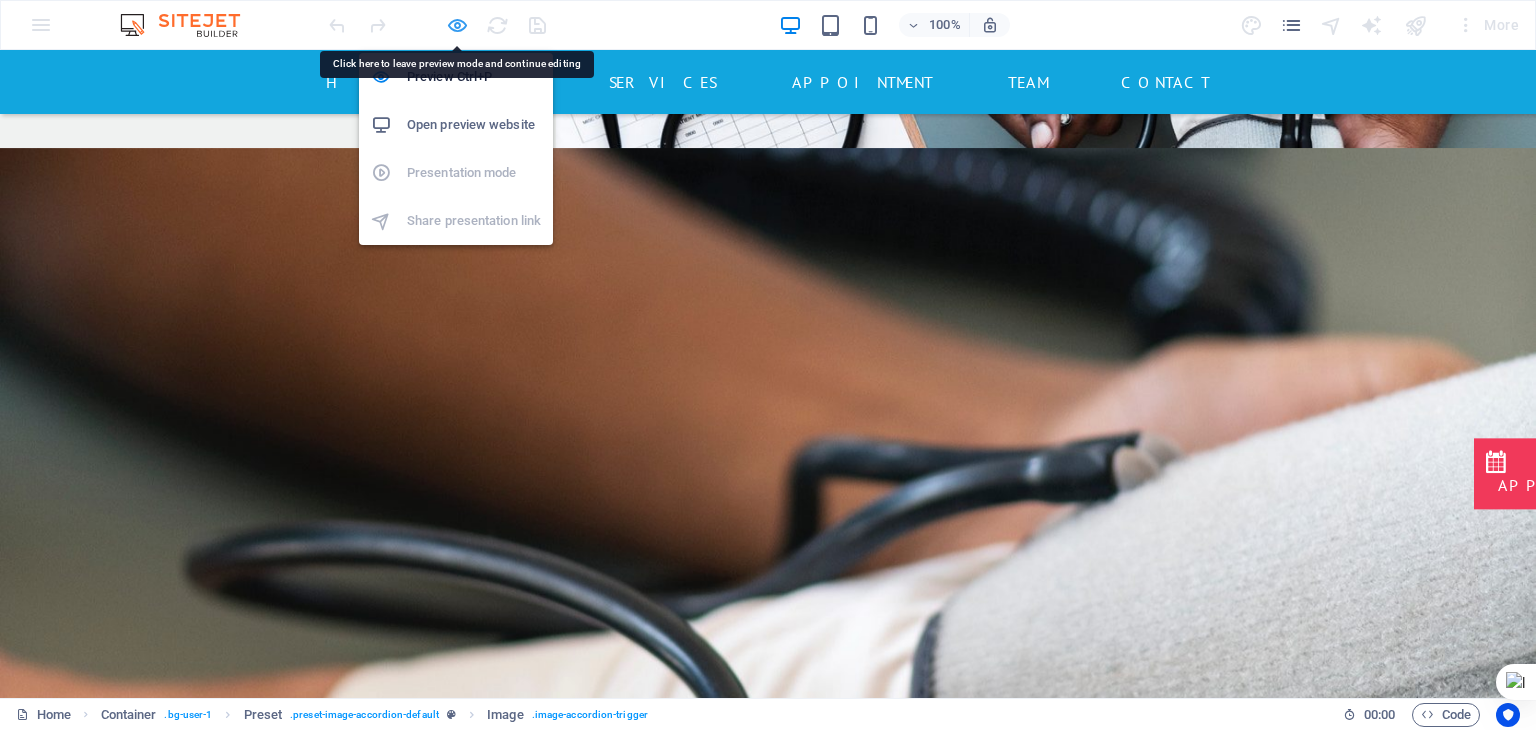 click at bounding box center [457, 25] 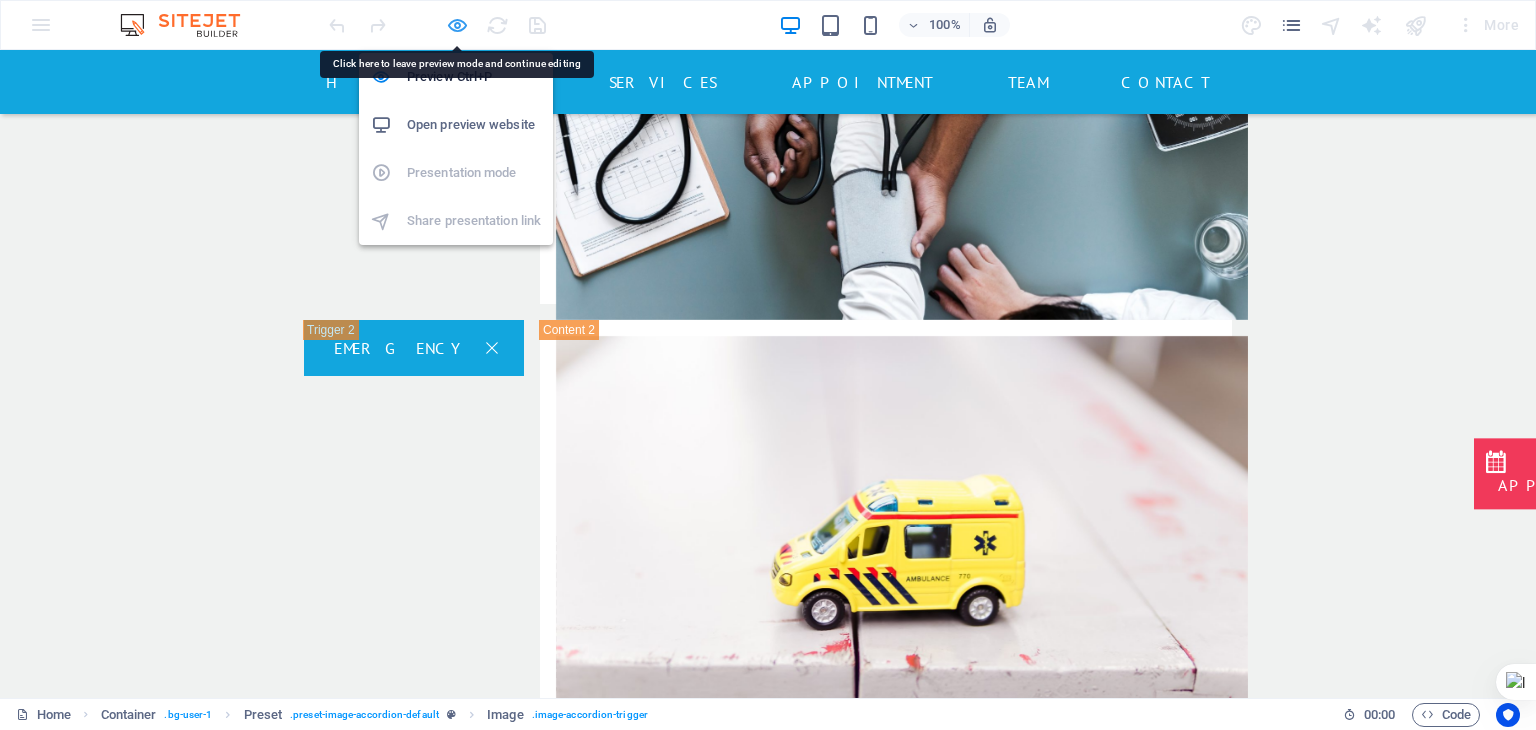 scroll, scrollTop: 18120, scrollLeft: 0, axis: vertical 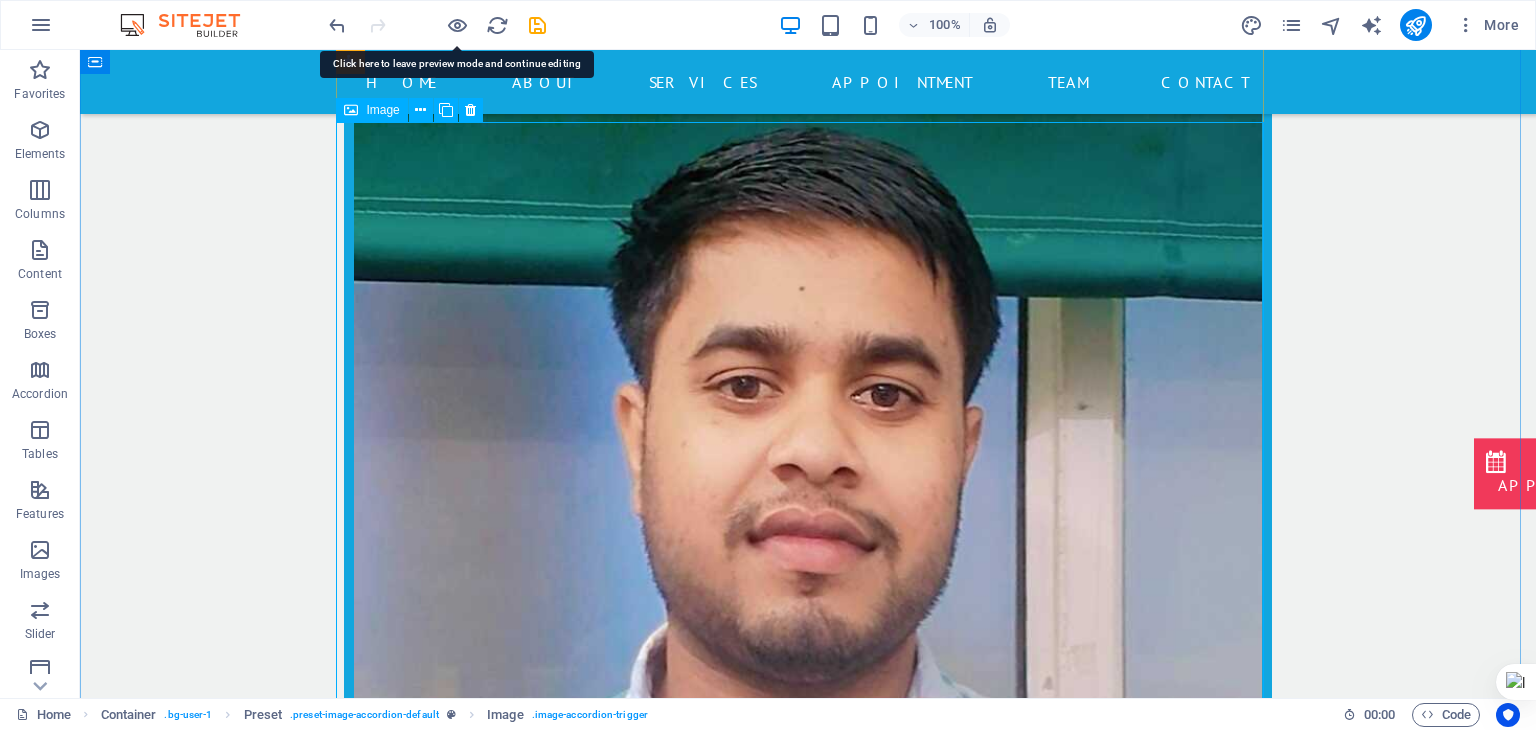 click on "Nurse" at bounding box center (808, 4087) 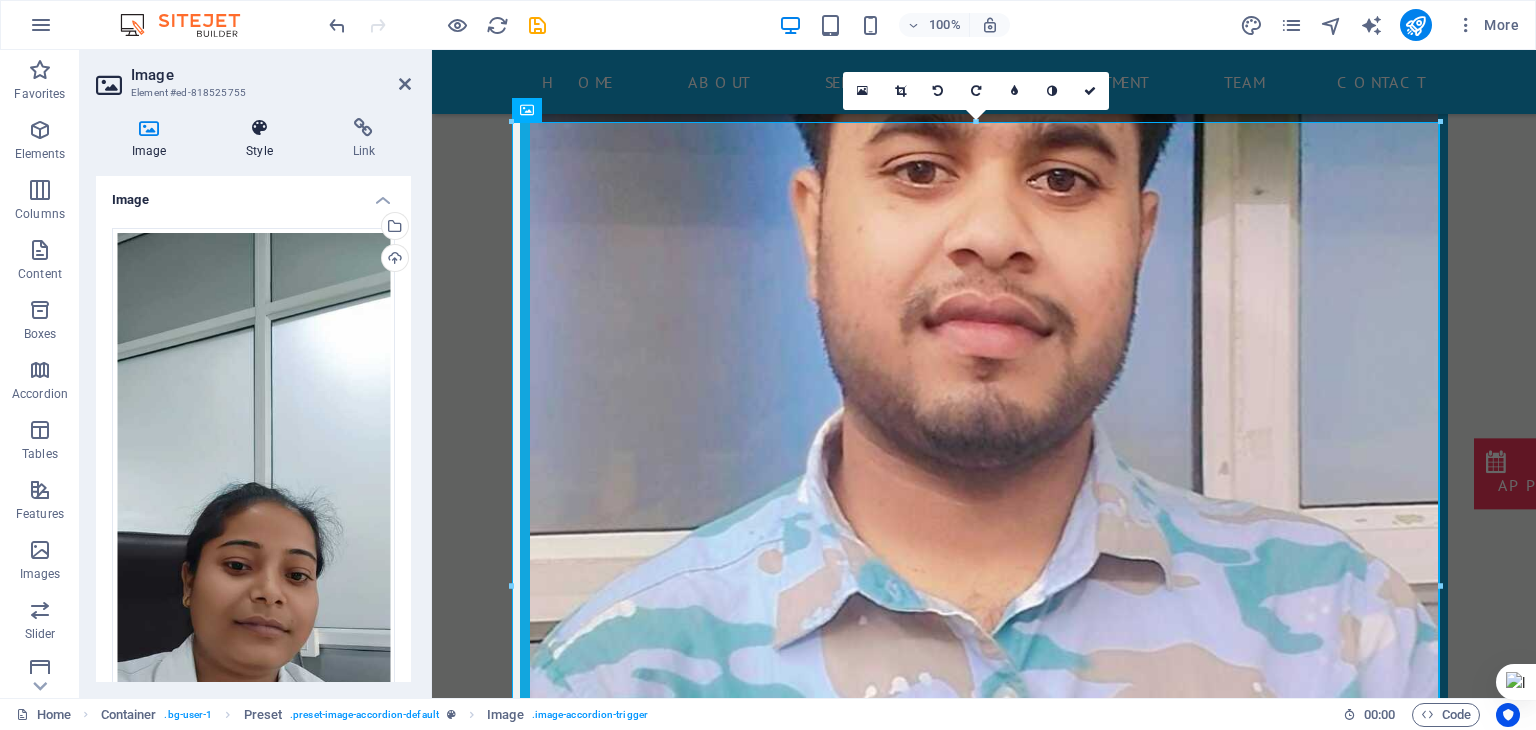 click at bounding box center (259, 128) 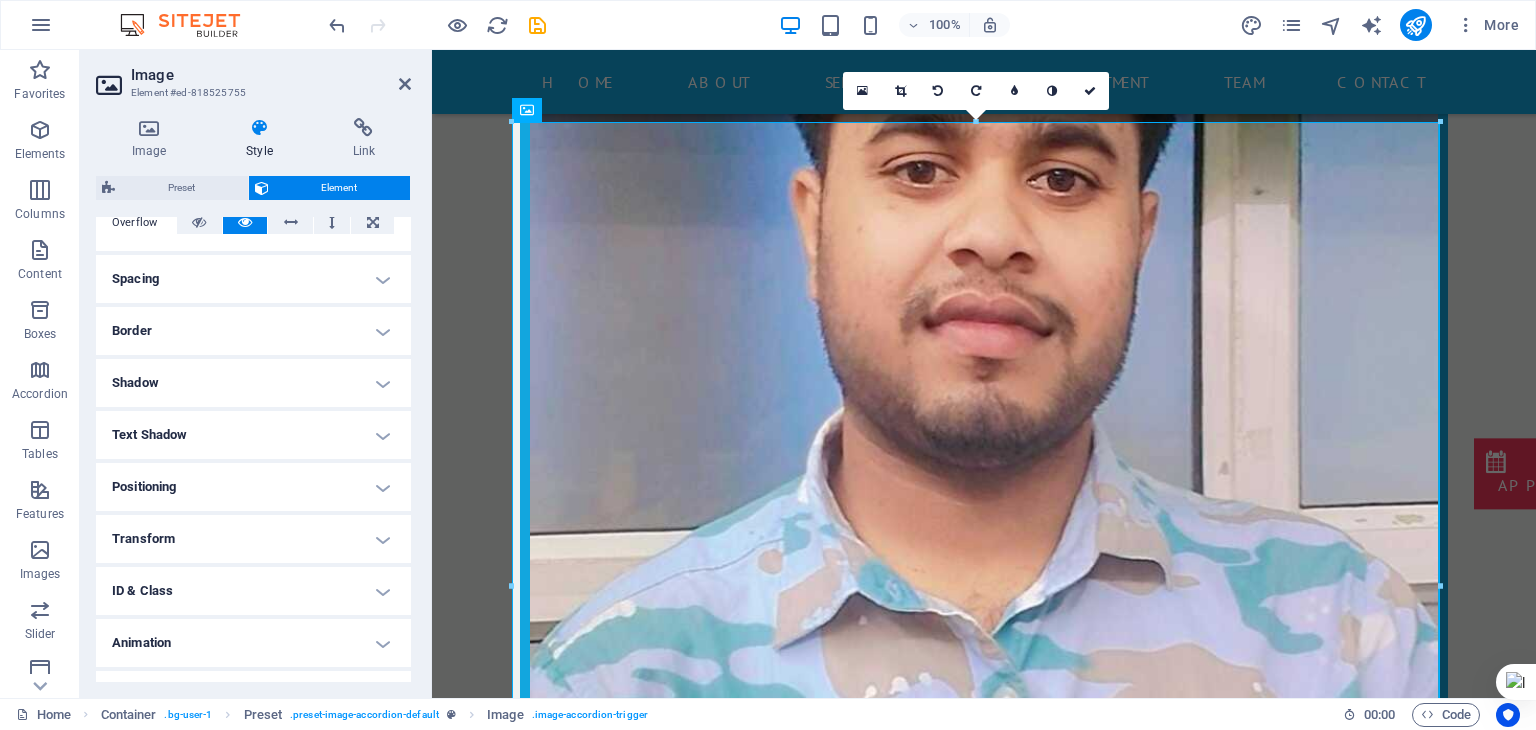 scroll, scrollTop: 344, scrollLeft: 0, axis: vertical 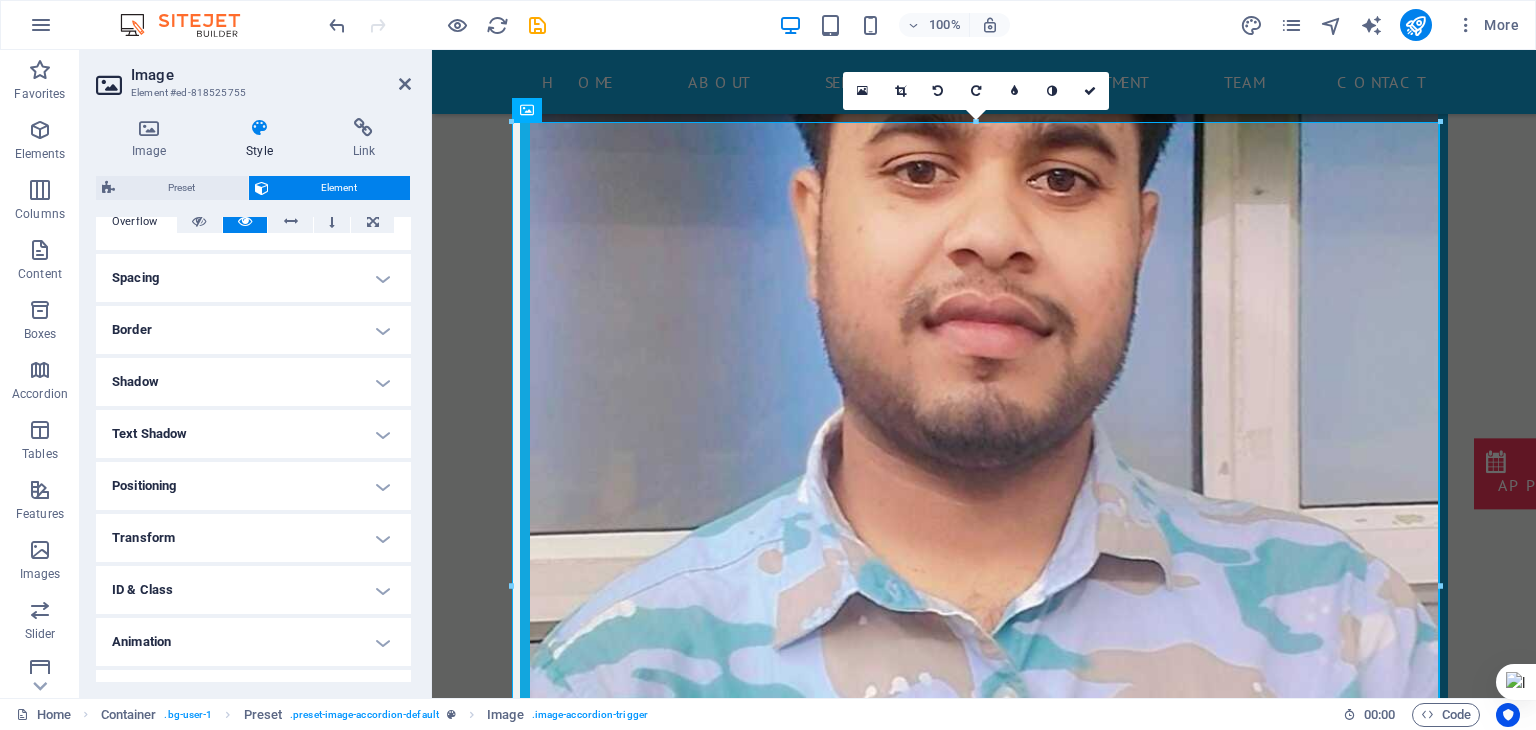 click on "Border" at bounding box center [253, 330] 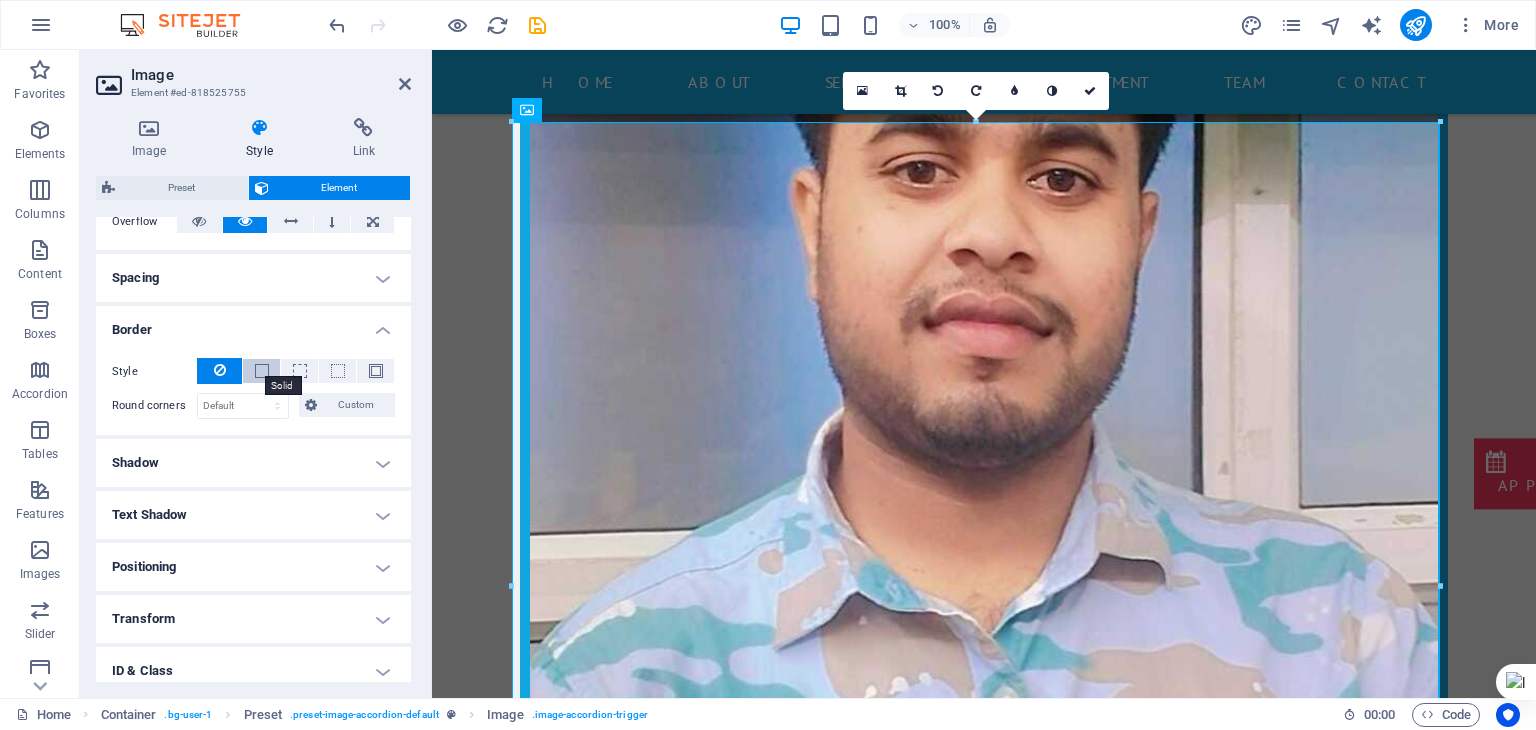 click at bounding box center (262, 371) 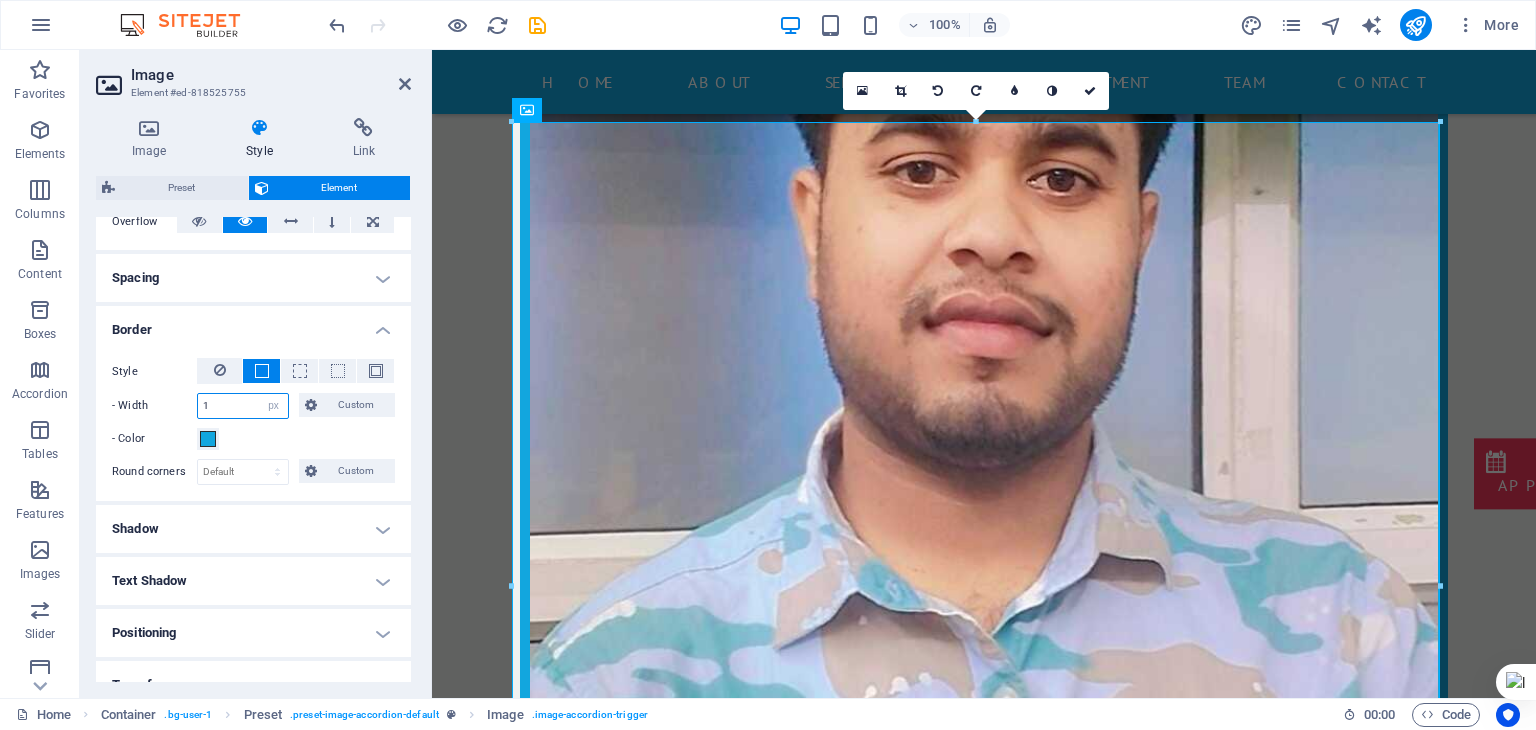 click on "1" at bounding box center (243, 406) 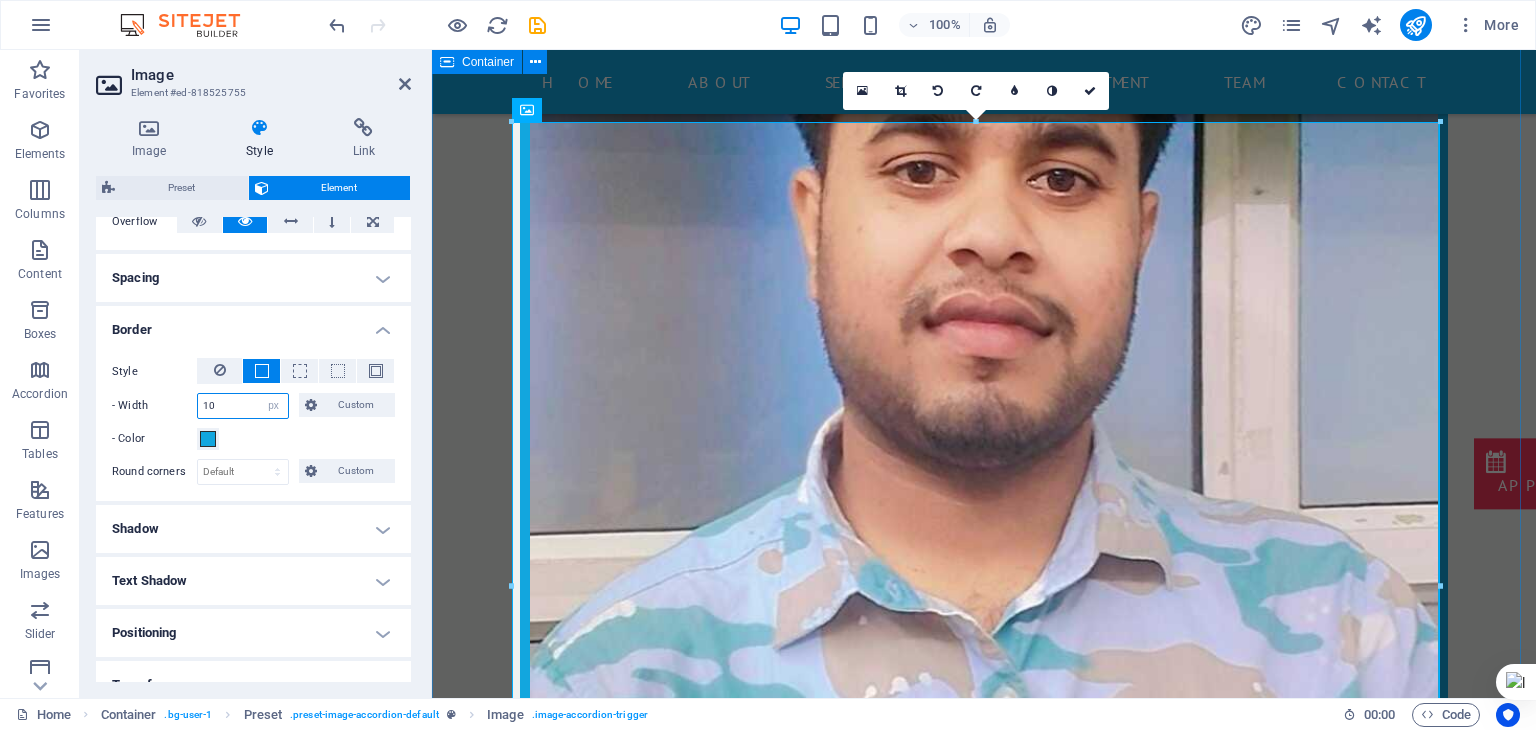 type on "10" 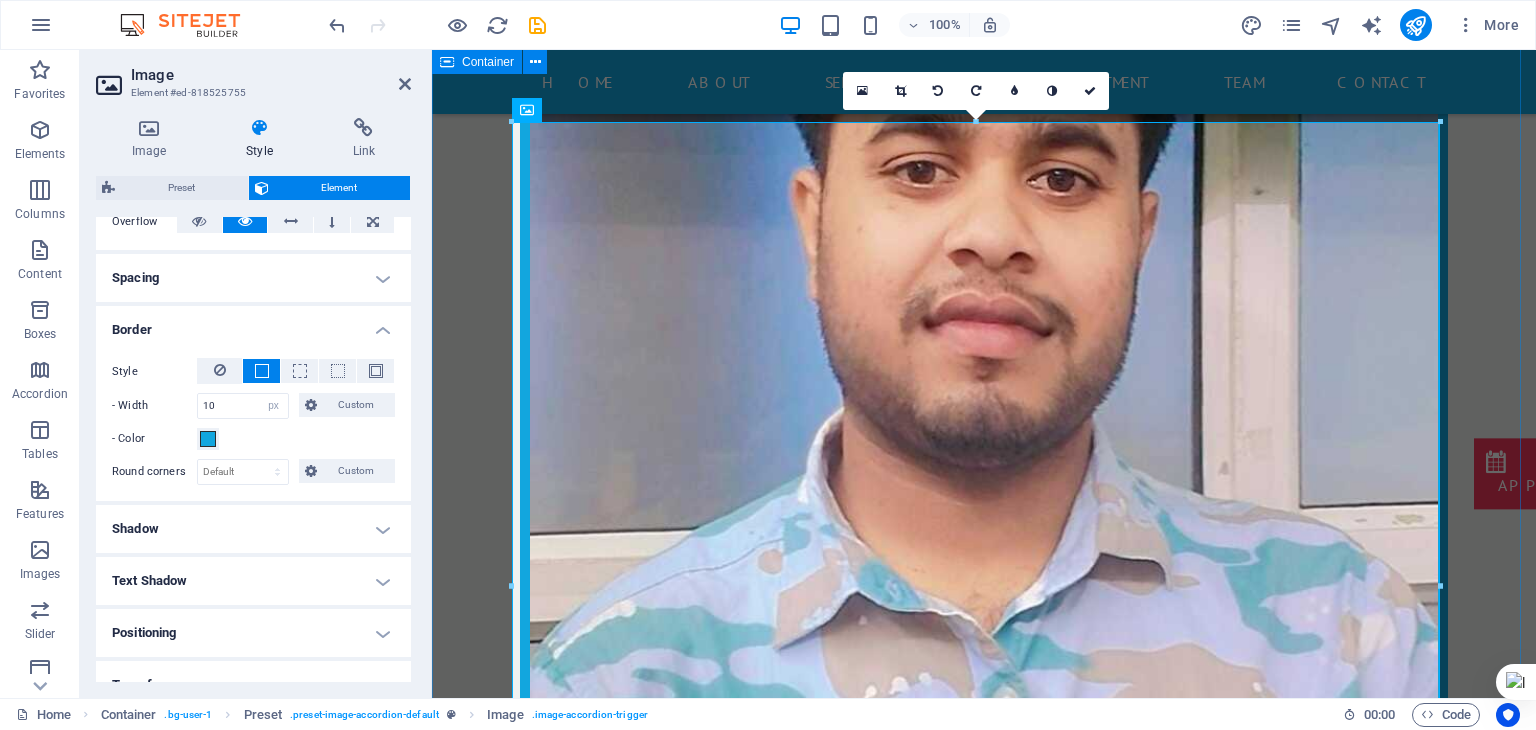click on "data entry [FIRST] [LAST] our Doctor [FIRST] [LAST] data eentry.   DR. ABHISHEK KUMAR RAMADHIN ENT HOSPITAL [CITY], [STATE] PHONE:  [PHONE] MOBILE:  [PHONE] Surgeon Lorem ipsum dolor sit amet, consetetur sadipscing elitr, sed diam nonumy eirmod tempor invidunt ut labore et dolore magna aliquyam erat, sed diam voluptua. At vero eos et accusam et justo duo dolores et ea rebum. Stet clita kasd gubergren, no sea takimata sanctus est Lorem ipsum dolor sit amet. Lorem ipsum dolor sit amet, consetetur sadipscing elitr, sed diam nonumy eirmod tempor invidunt ut labore et dolore magna aliquyam erat, sed diam voluptua. At vero eos et accusam et justo duo dolores et ea rebum. Stet clita kasd gubergren, no sea takimata sanctus est Lorem ipsum dolor sit amet. PHONE:  [PHONE] MOBILE:  [PHONE] Nurse our Nurse PHONE:  [PHONE] MOBILE:  [PHONE]" at bounding box center [984, 3025] 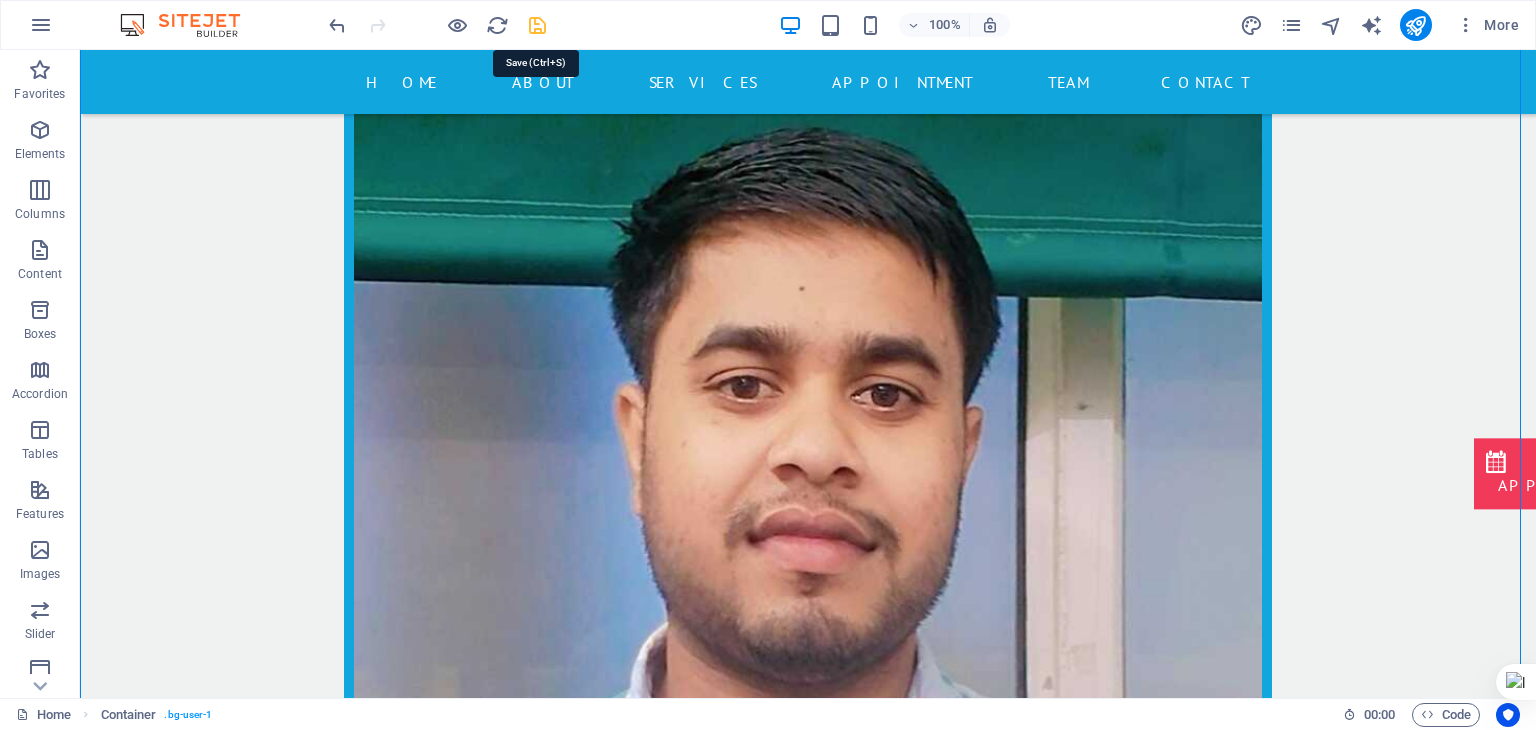 click at bounding box center [537, 25] 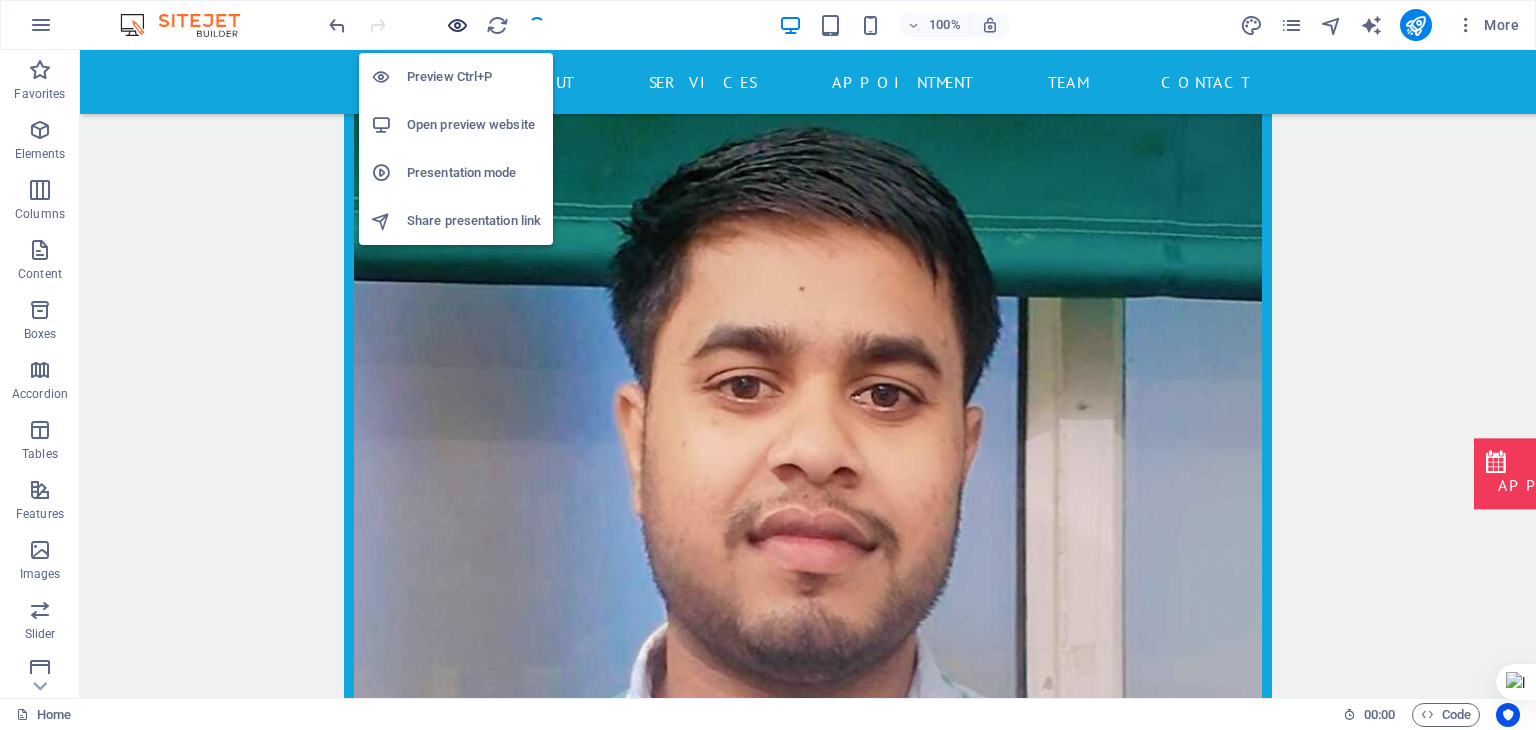 click at bounding box center [457, 25] 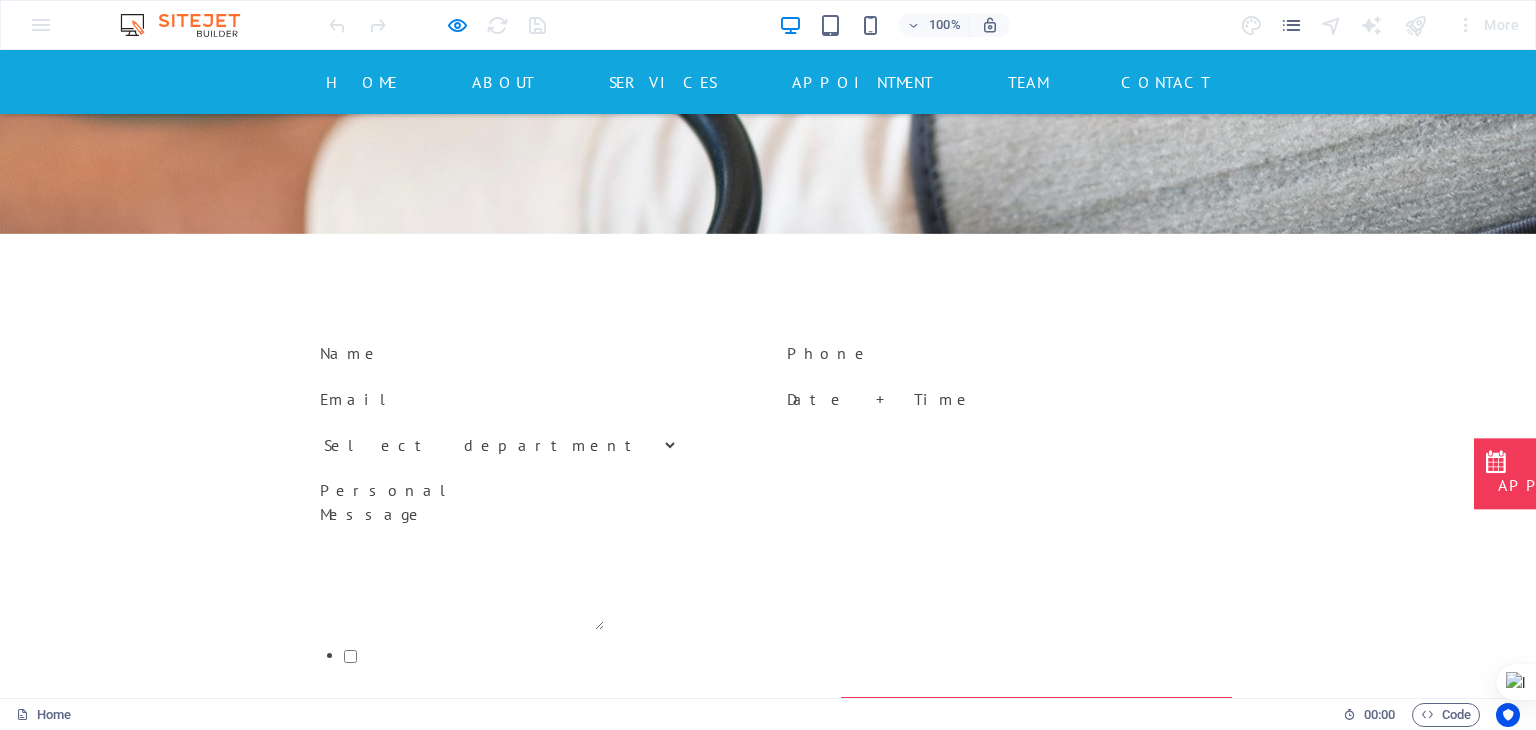 scroll, scrollTop: 5048, scrollLeft: 0, axis: vertical 